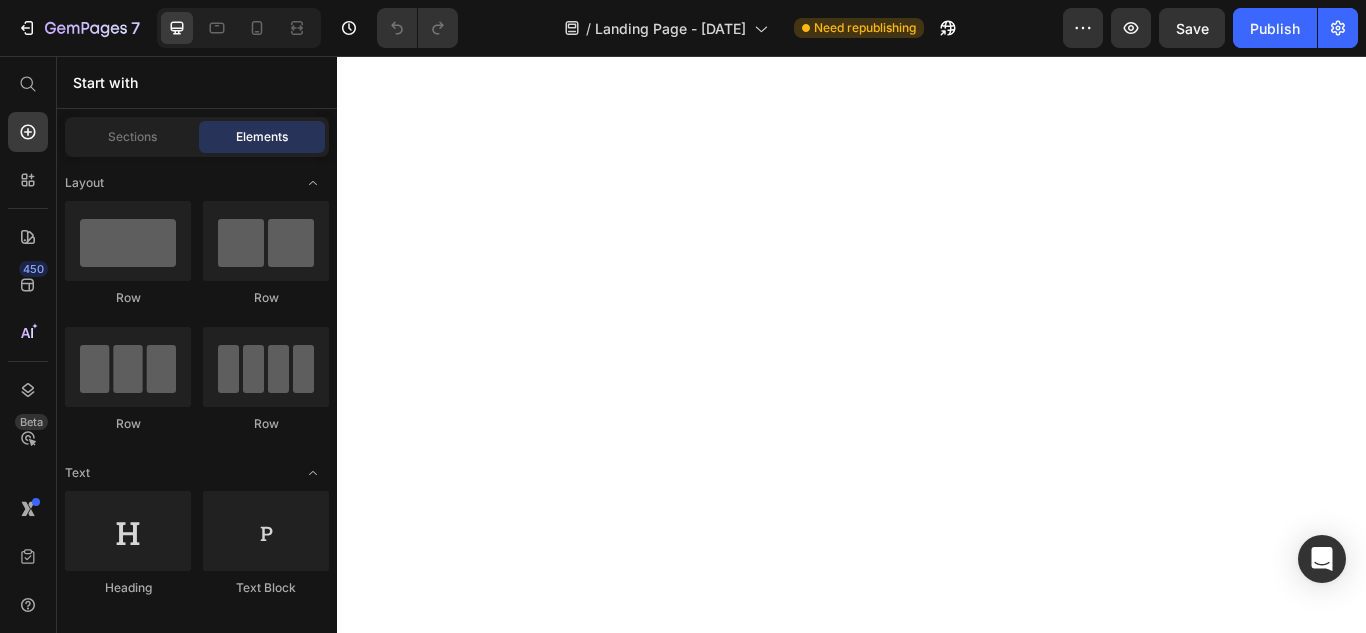 scroll, scrollTop: 0, scrollLeft: 0, axis: both 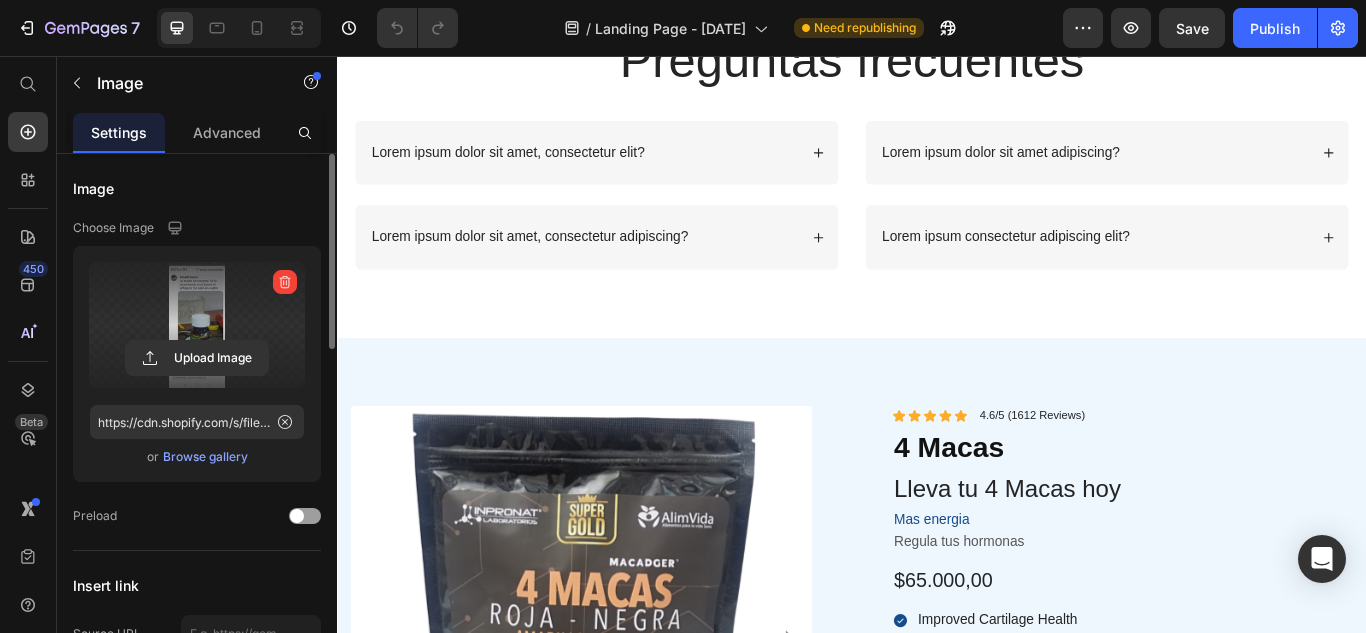 click at bounding box center [197, 325] 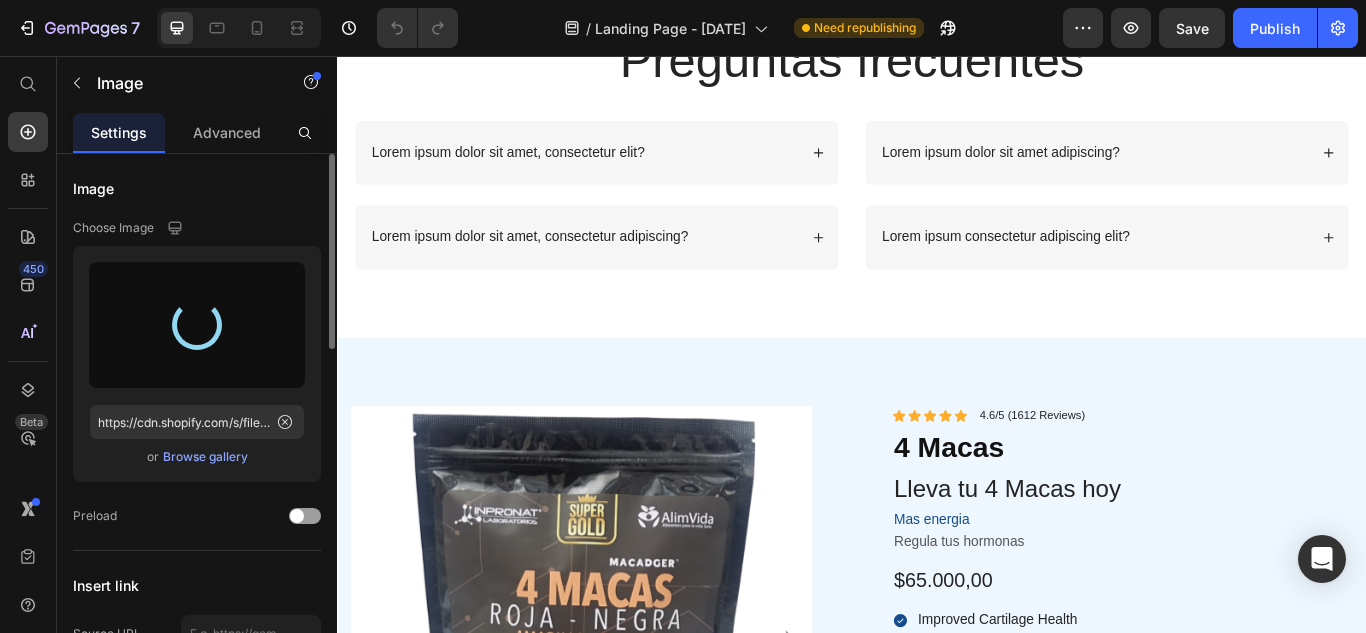 type on "https://cdn.shopify.com/s/files/1/0766/5378/9396/files/gempages_573266698690364641-be7c57f9-a6c4-420e-91a8-0f3409767703.jpg" 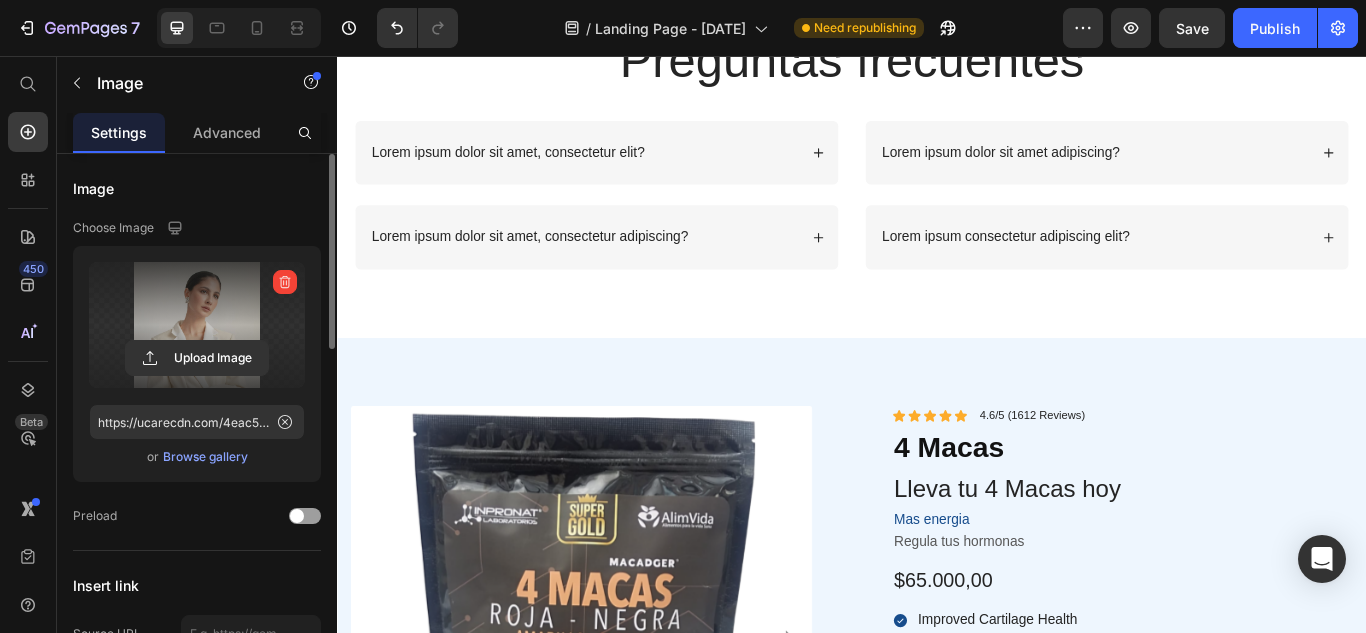 click at bounding box center [197, 325] 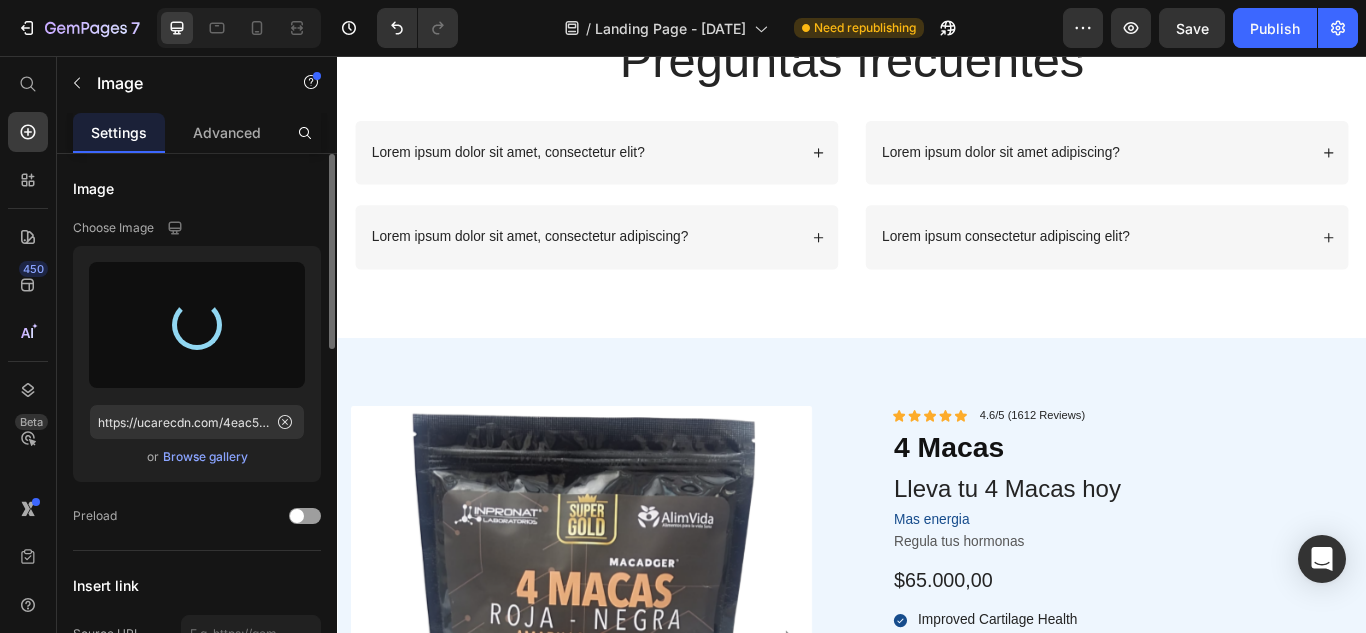 type on "https://cdn.shopify.com/s/files/1/0766/5378/9396/files/gempages_573266698690364641-9d732b53-ef9a-47cd-9063-3b9faa0105cc.jpg" 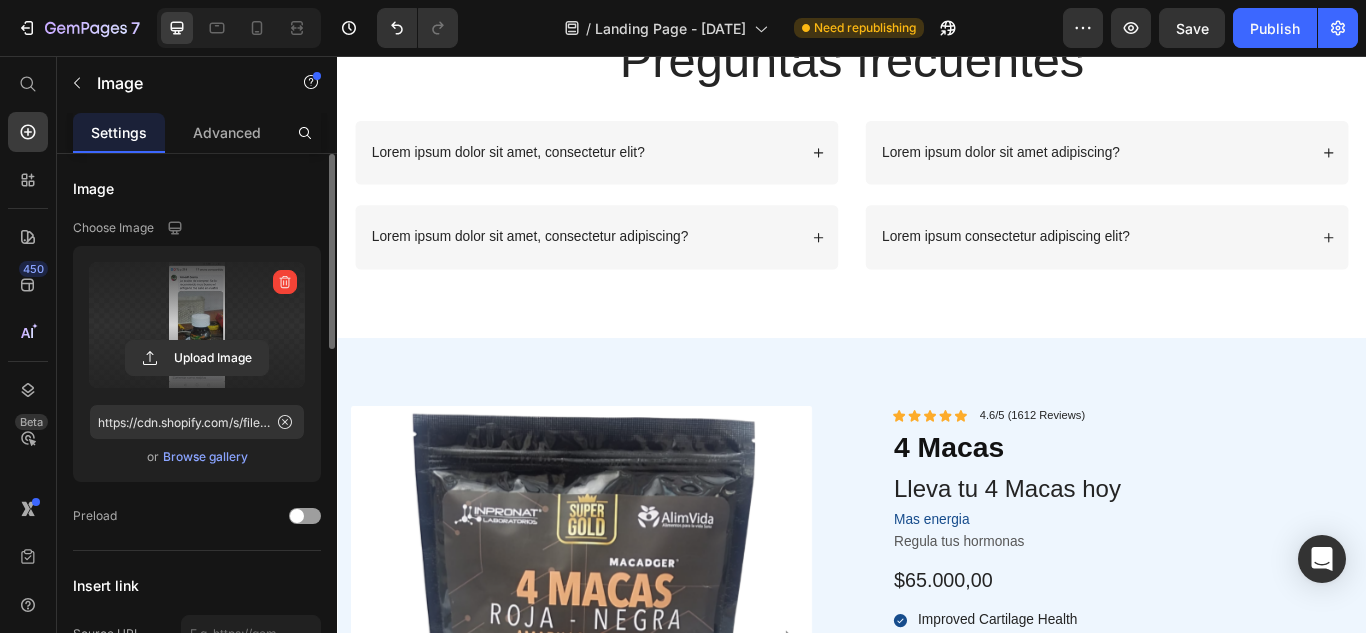 click at bounding box center [197, 325] 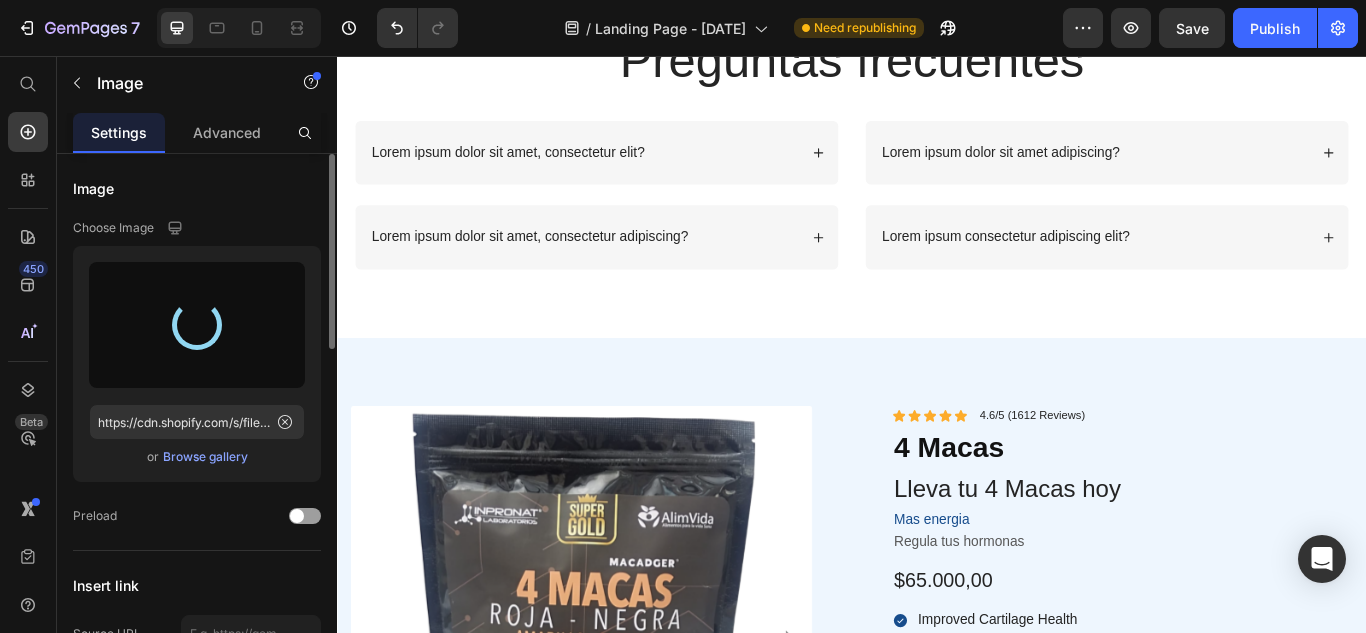 type on "https://cdn.shopify.com/s/files/1/0766/5378/9396/files/gempages_573266698690364641-0d6a0ed9-e349-47c9-aeae-b512f5a3d5ea.jpg" 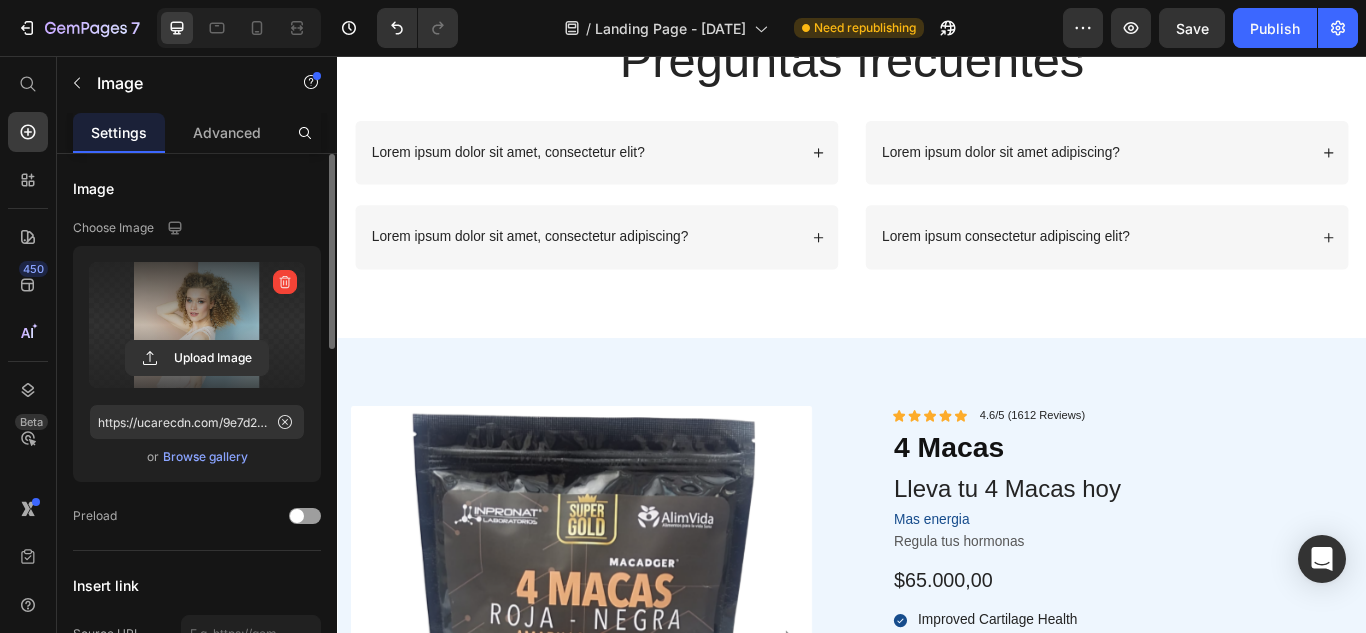 click at bounding box center (197, 325) 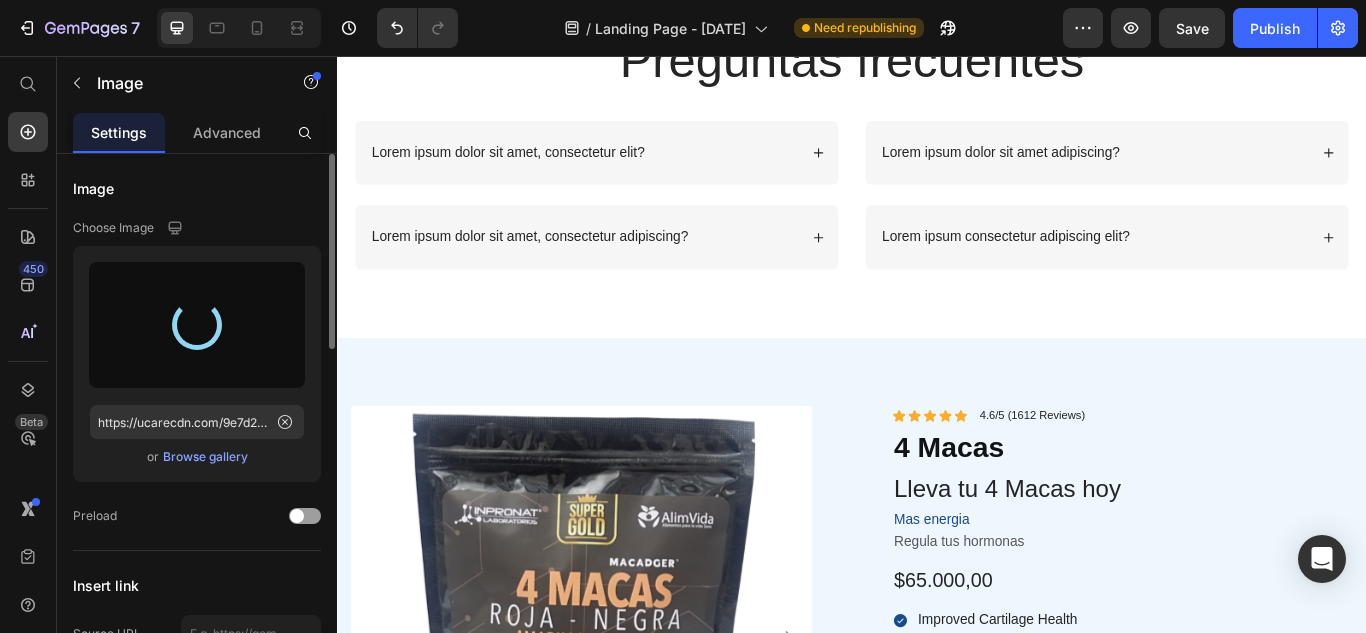 type on "https://cdn.shopify.com/s/files/1/0766/5378/9396/files/gempages_573266698690364641-286585fc-c72e-4a88-b0ec-b0cc14d6b21e.jpg" 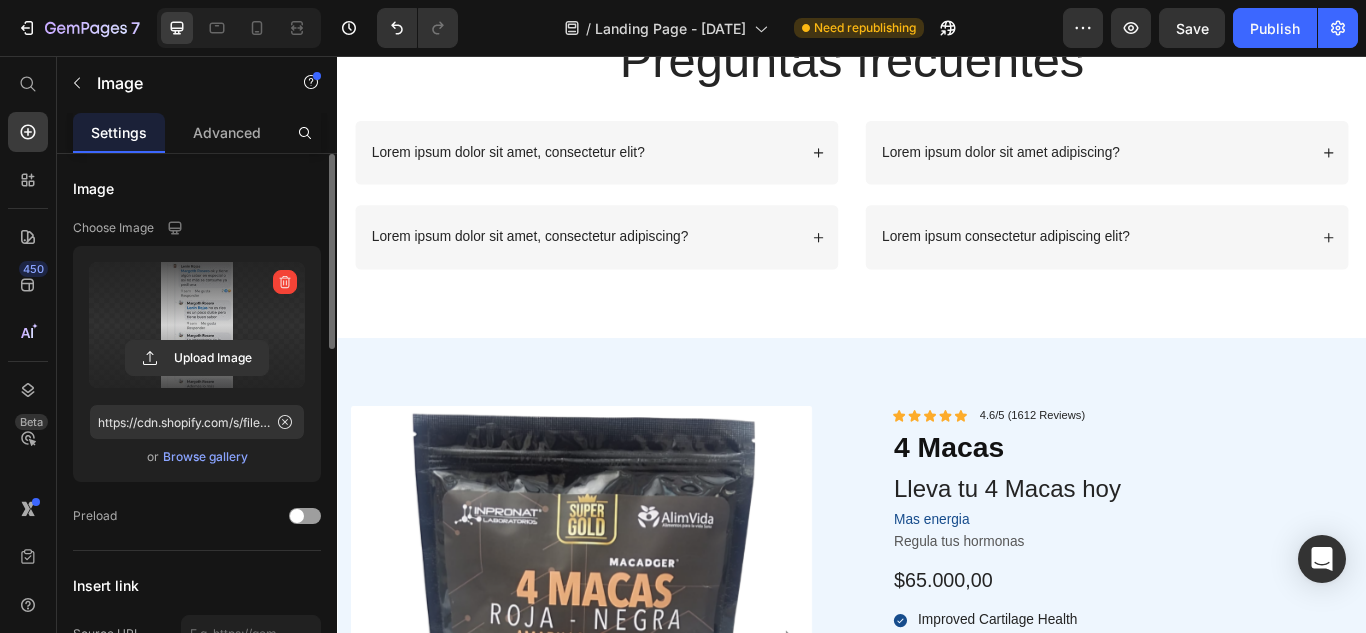 click at bounding box center [197, 325] 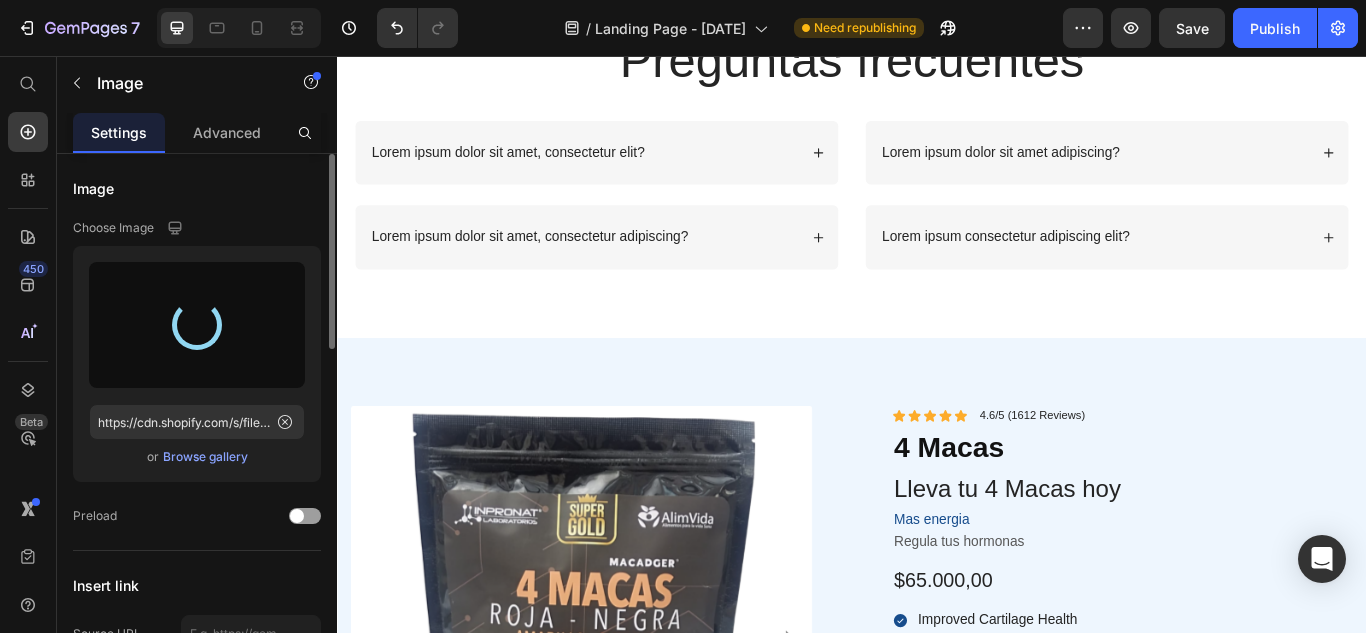 type on "https://cdn.shopify.com/s/files/1/0766/5378/9396/files/gempages_573266698690364641-966c08e7-71fe-41bf-bee7-5ad99c26a0cc.jpg" 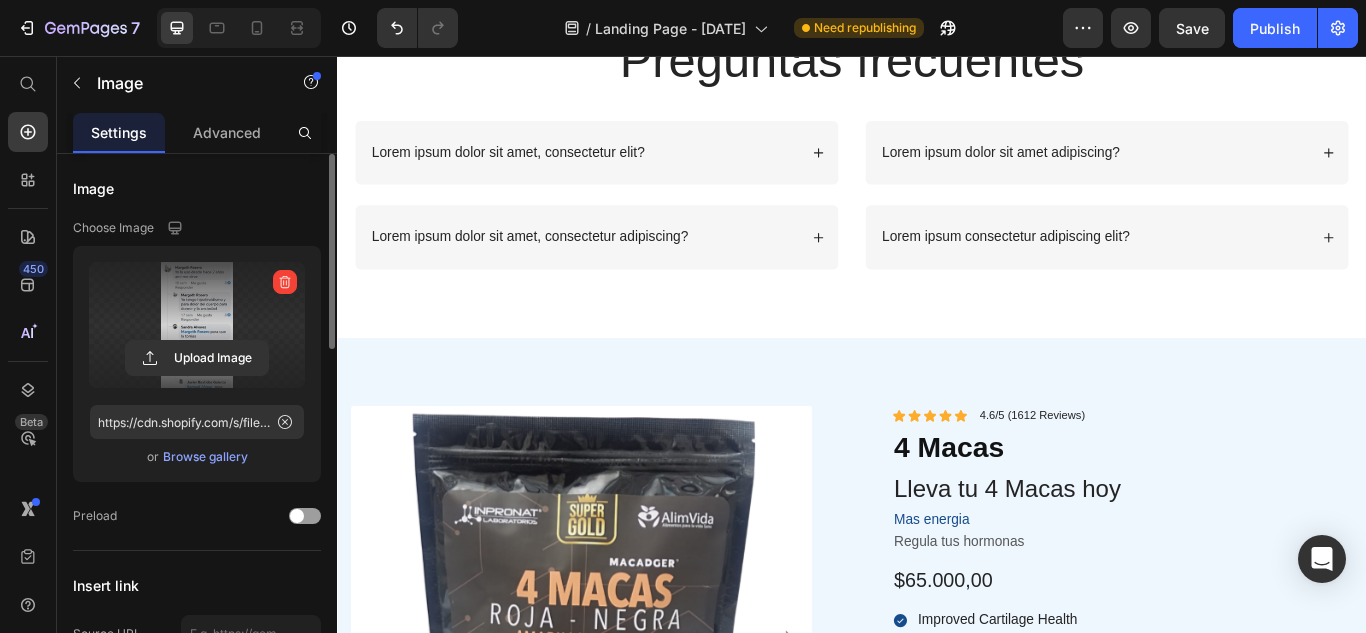 click at bounding box center (197, 325) 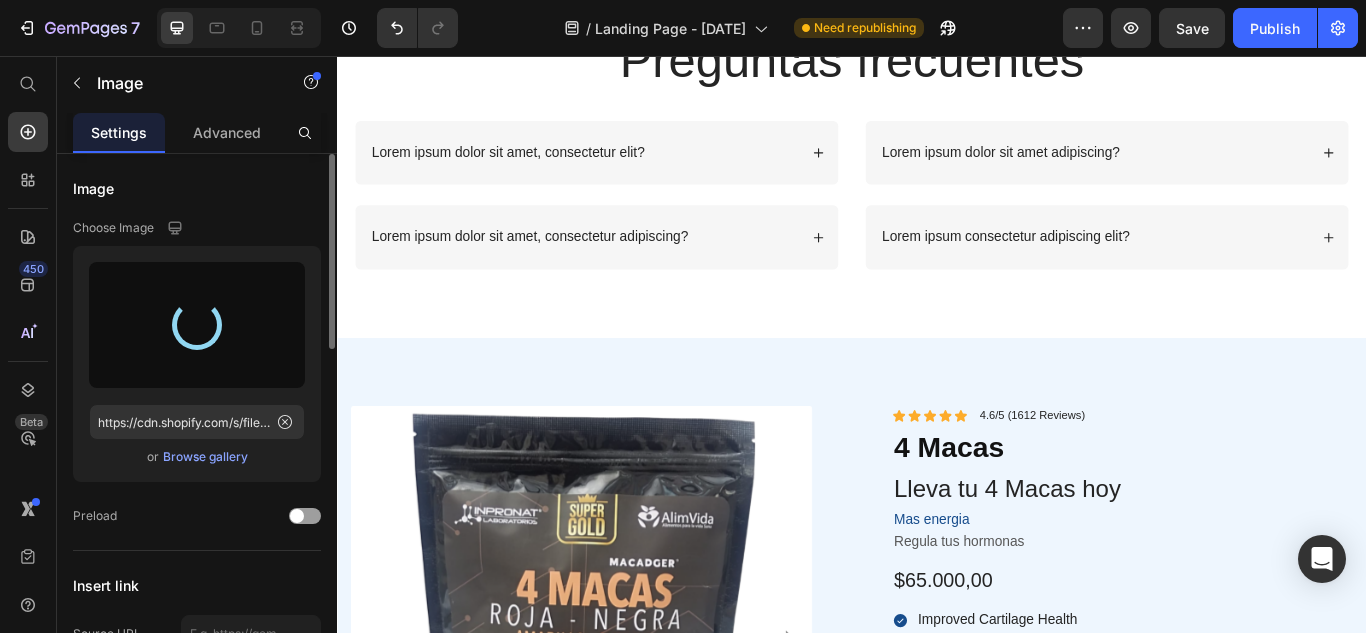 type on "https://cdn.shopify.com/s/files/1/0766/5378/9396/files/gempages_573266698690364641-16ed8292-231a-4067-9ee9-e45c6278293b.jpg" 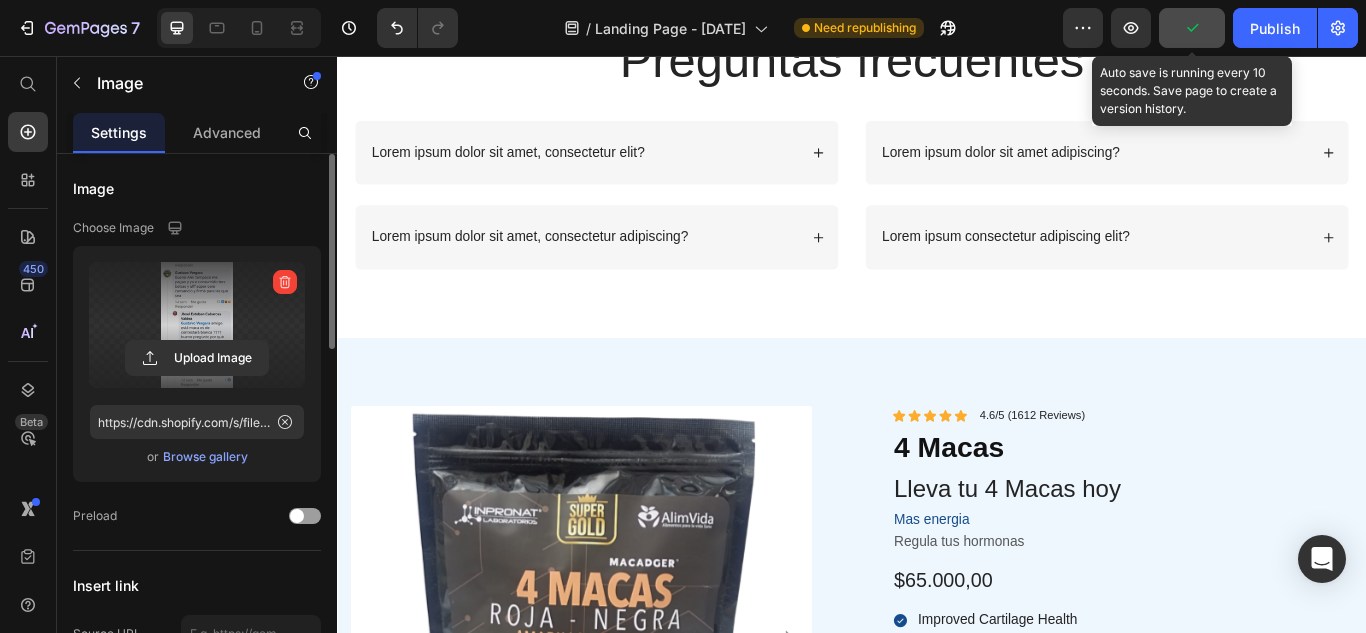 click 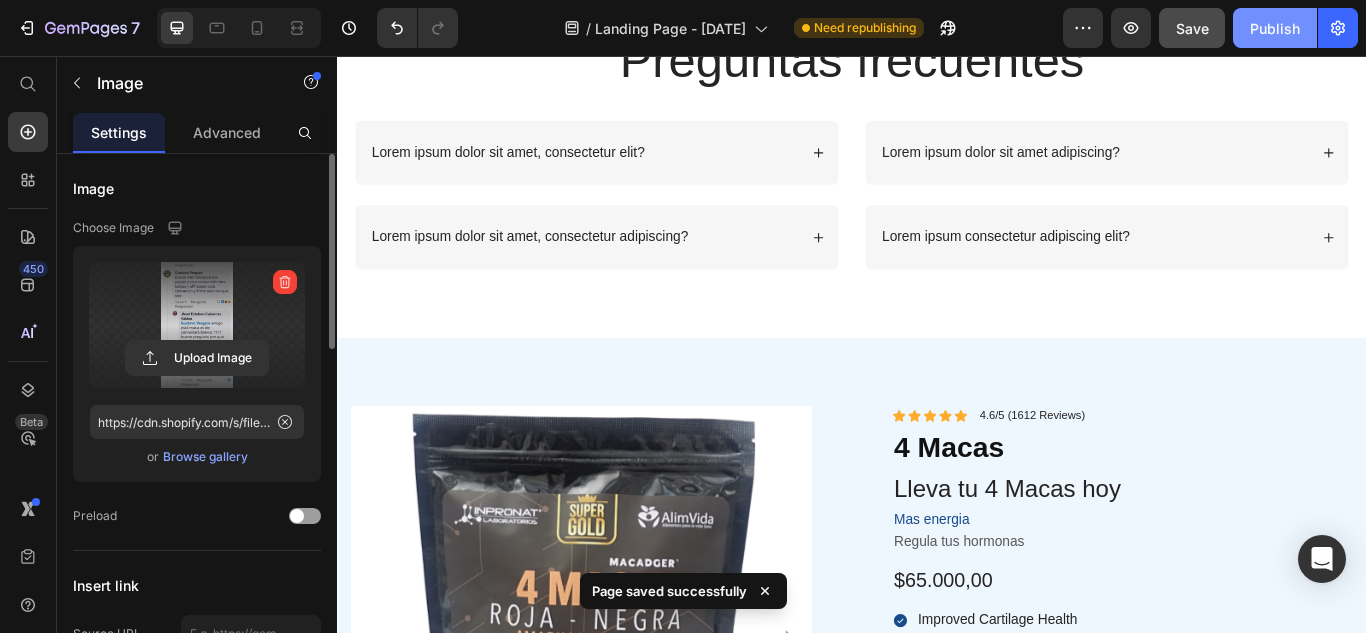 click on "Publish" at bounding box center (1275, 28) 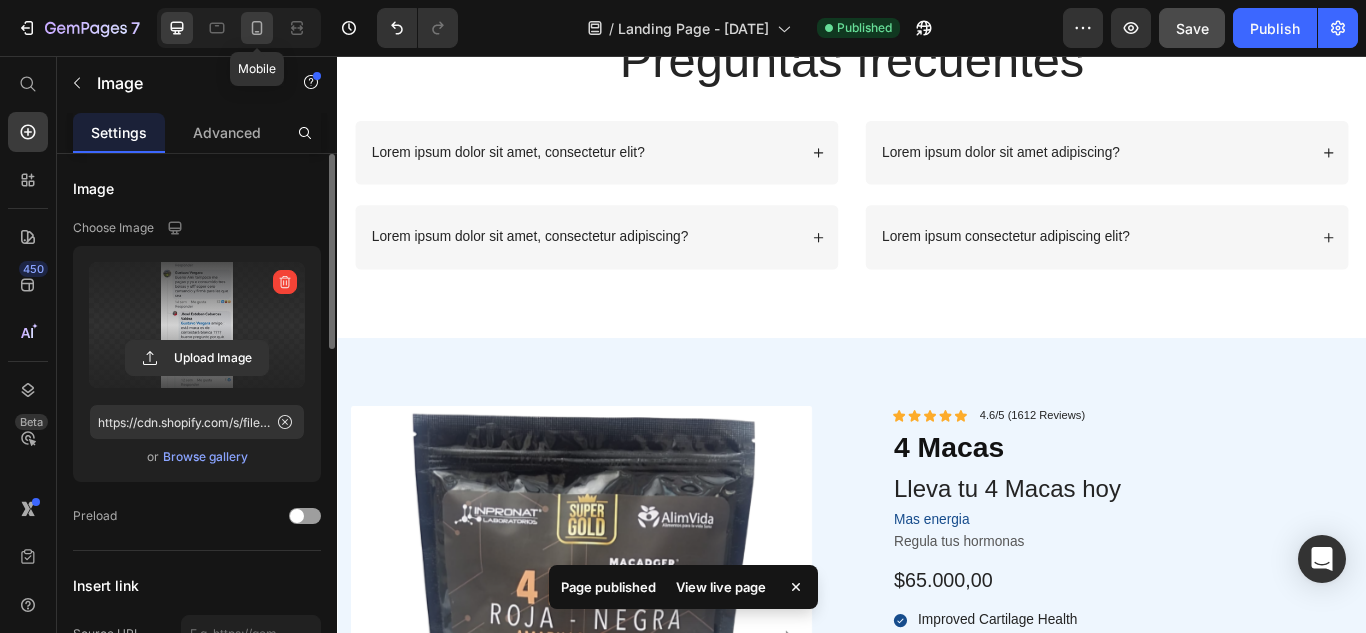 click 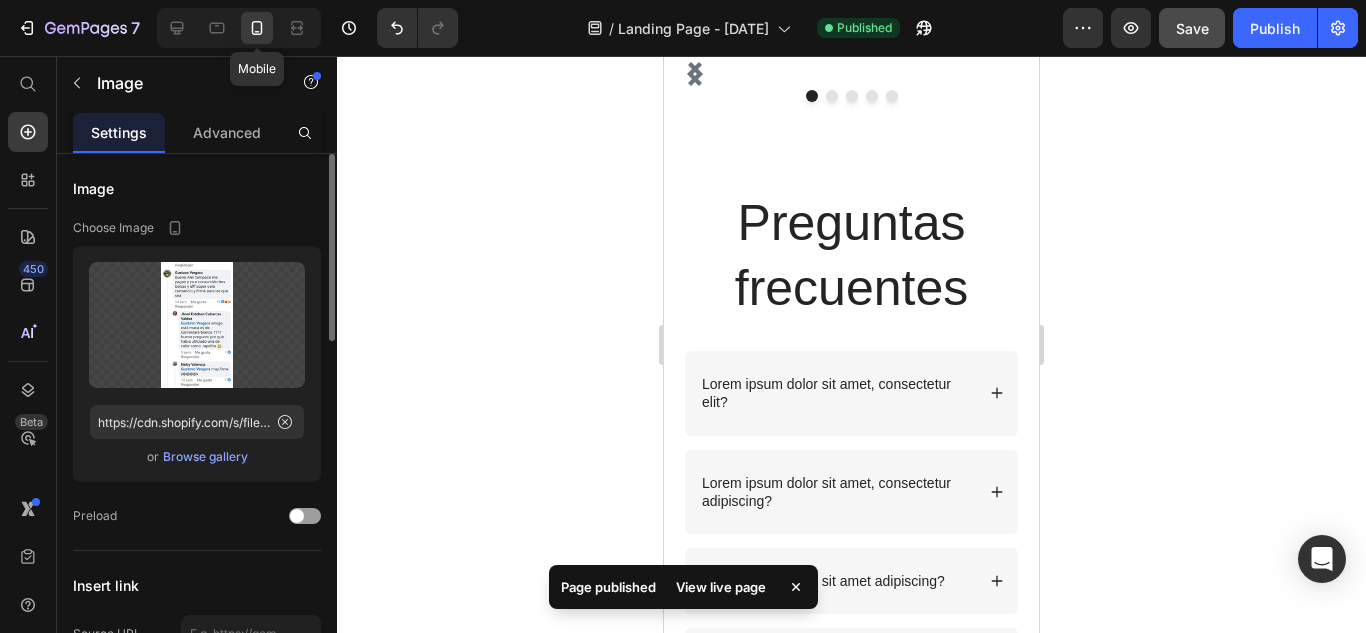 scroll, scrollTop: 5474, scrollLeft: 0, axis: vertical 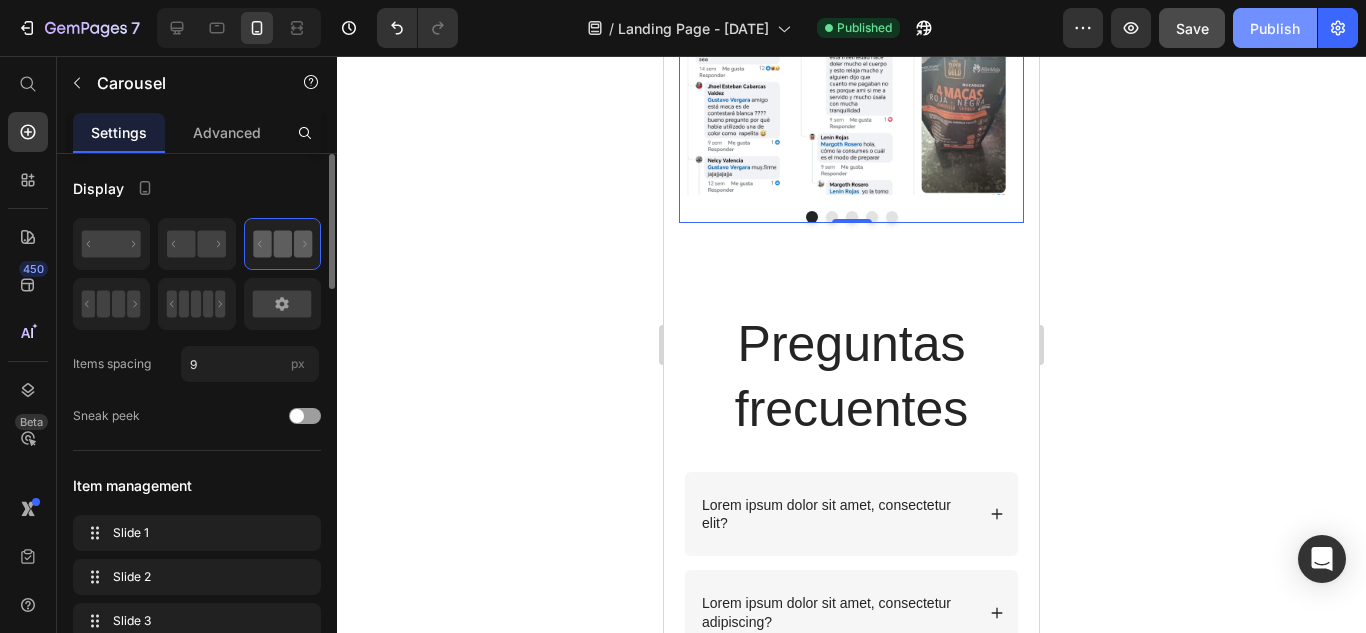 click on "Publish" at bounding box center [1275, 28] 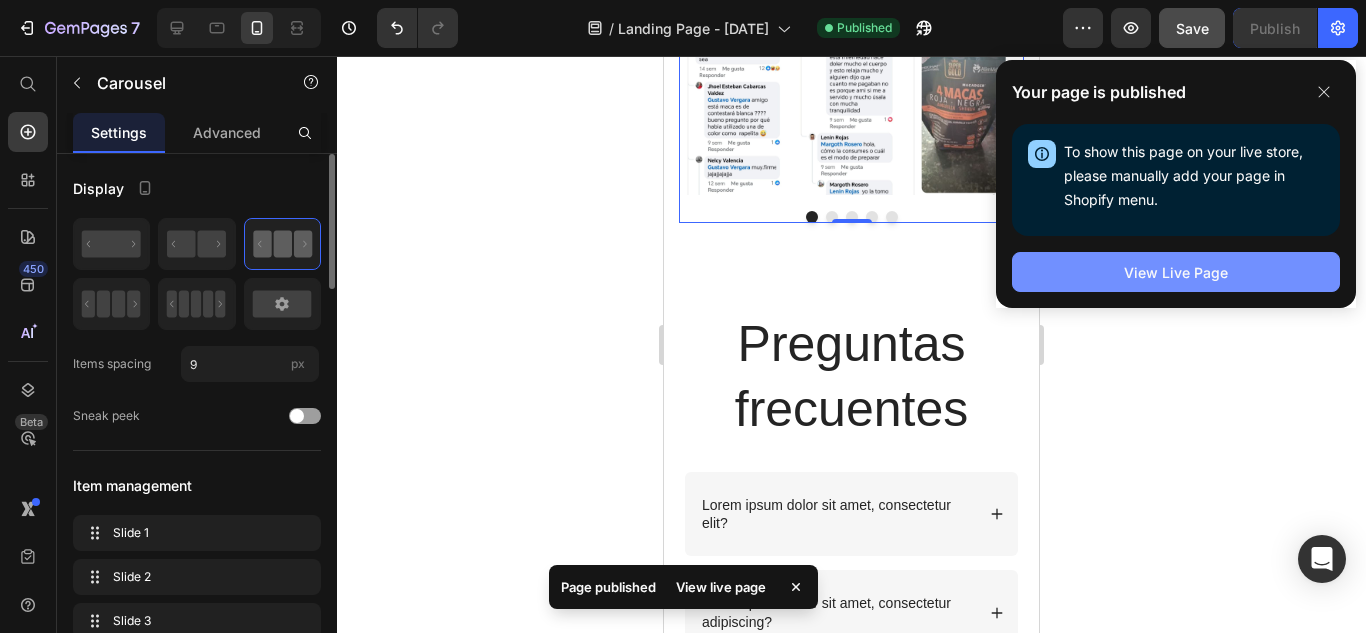 click on "View Live Page" at bounding box center [1176, 272] 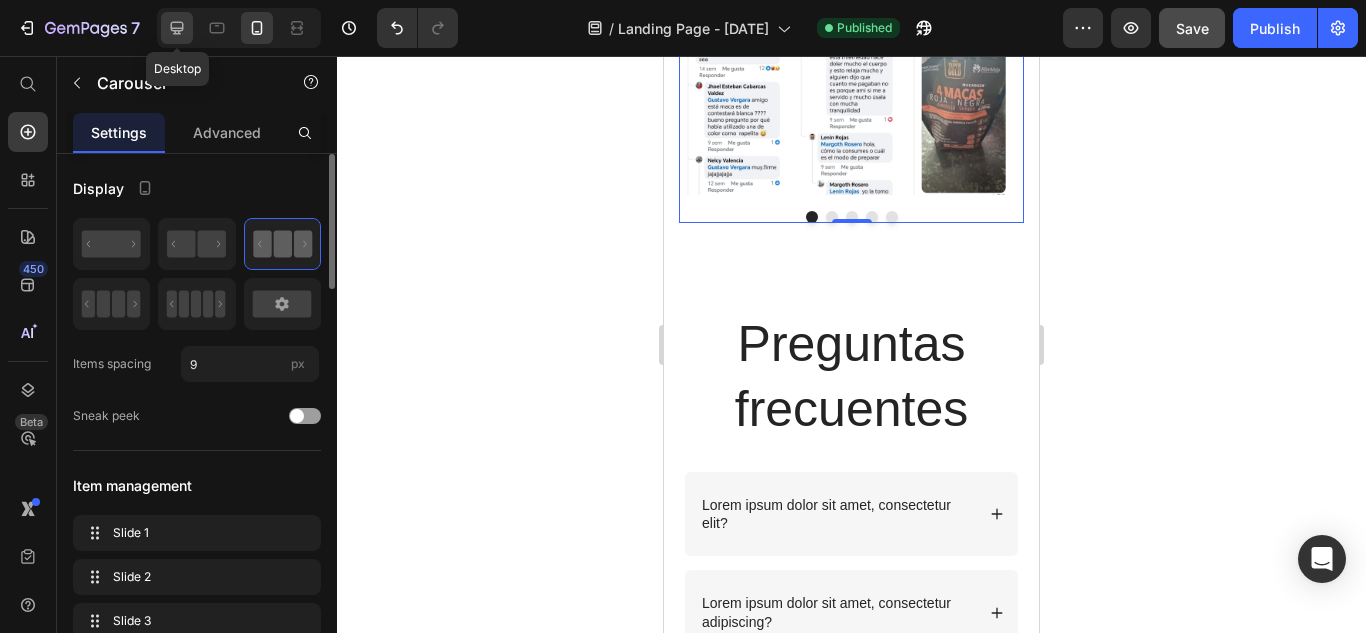 click 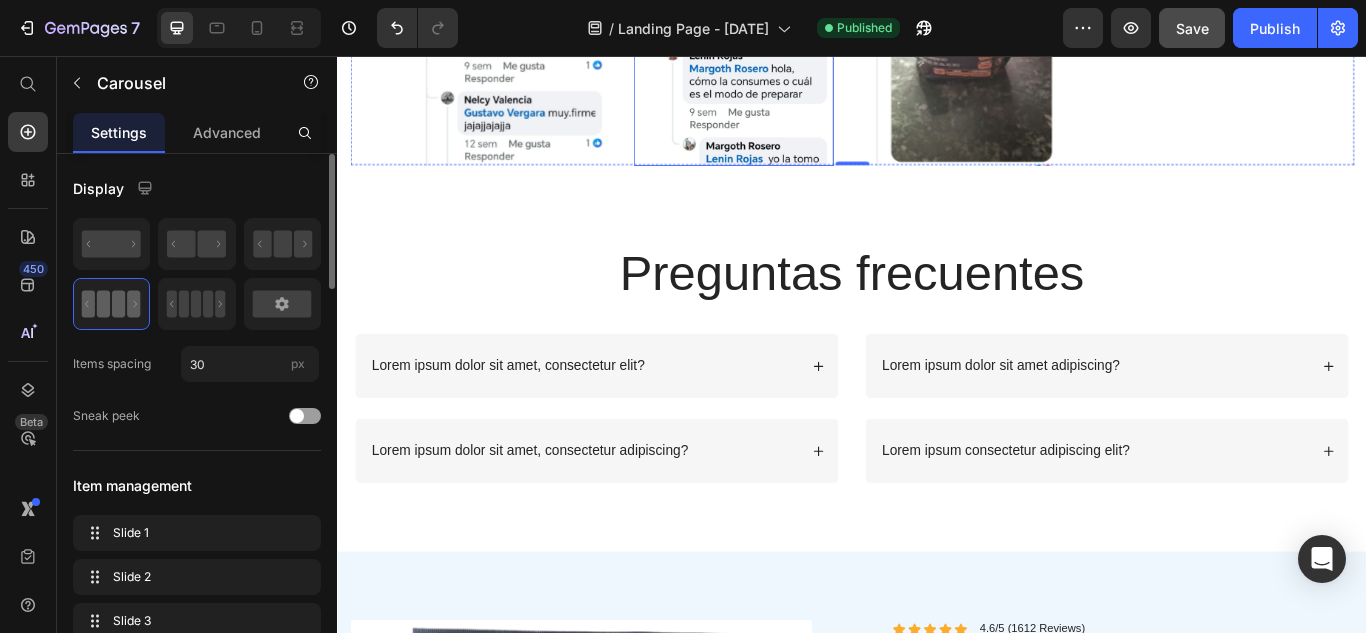 scroll, scrollTop: 4740, scrollLeft: 0, axis: vertical 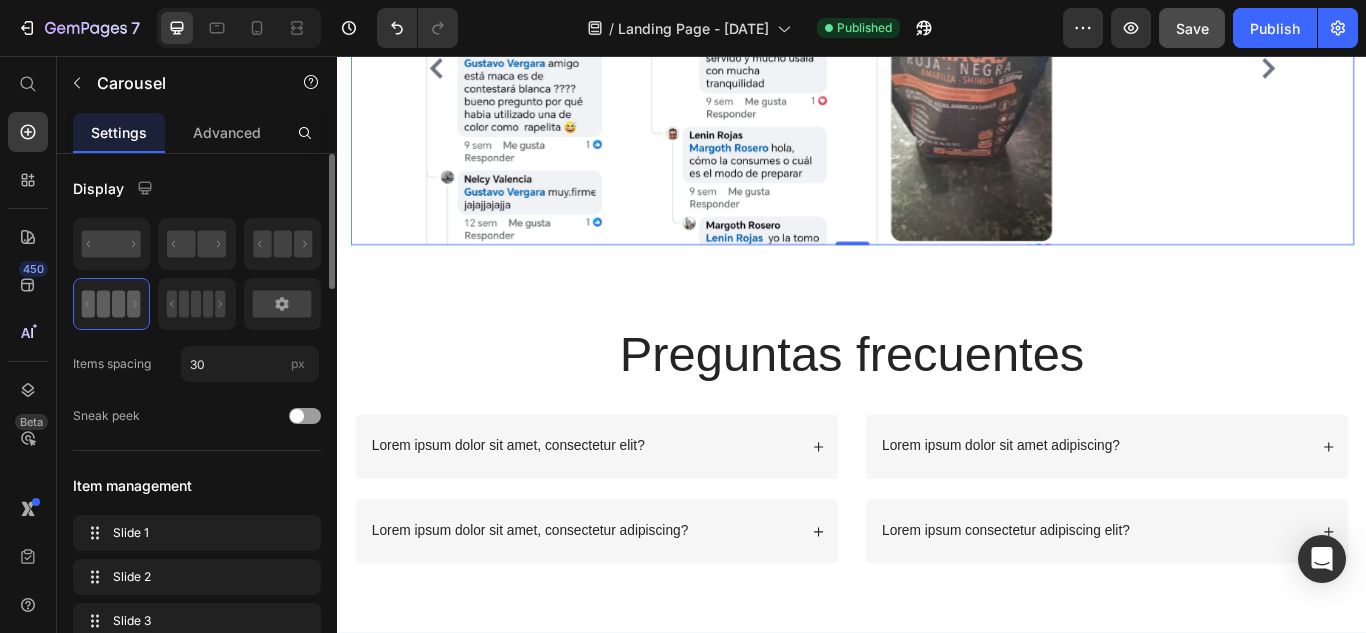 click 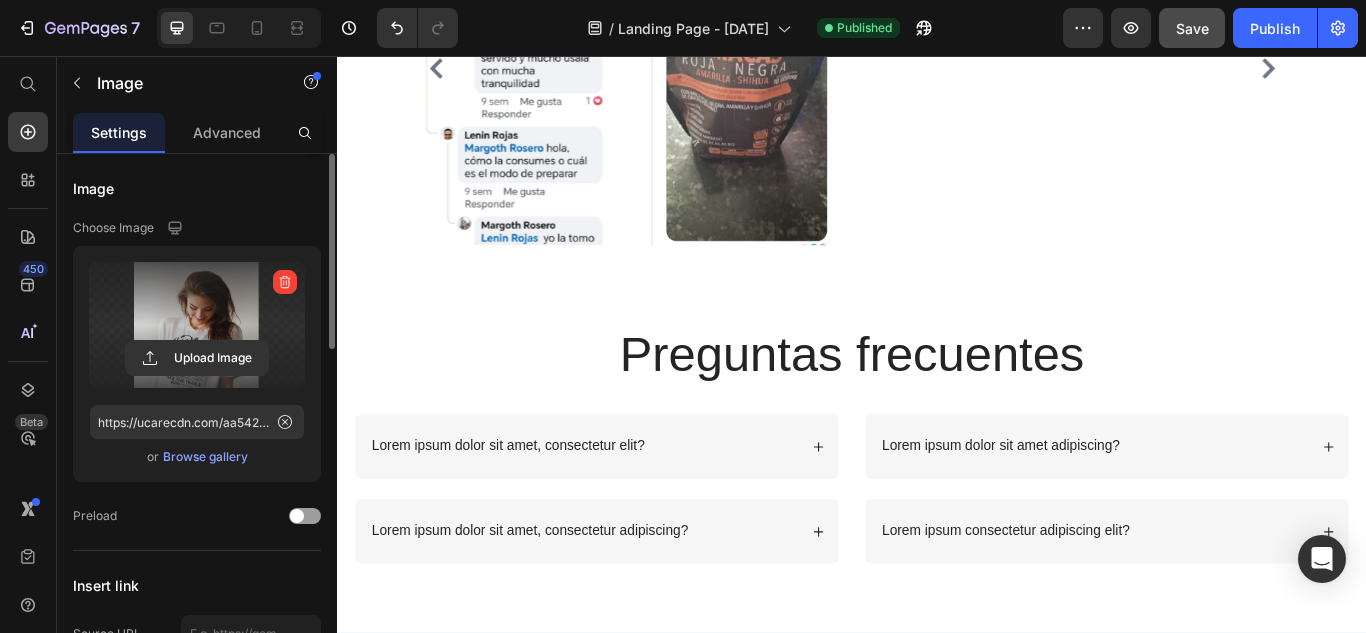 click at bounding box center [197, 325] 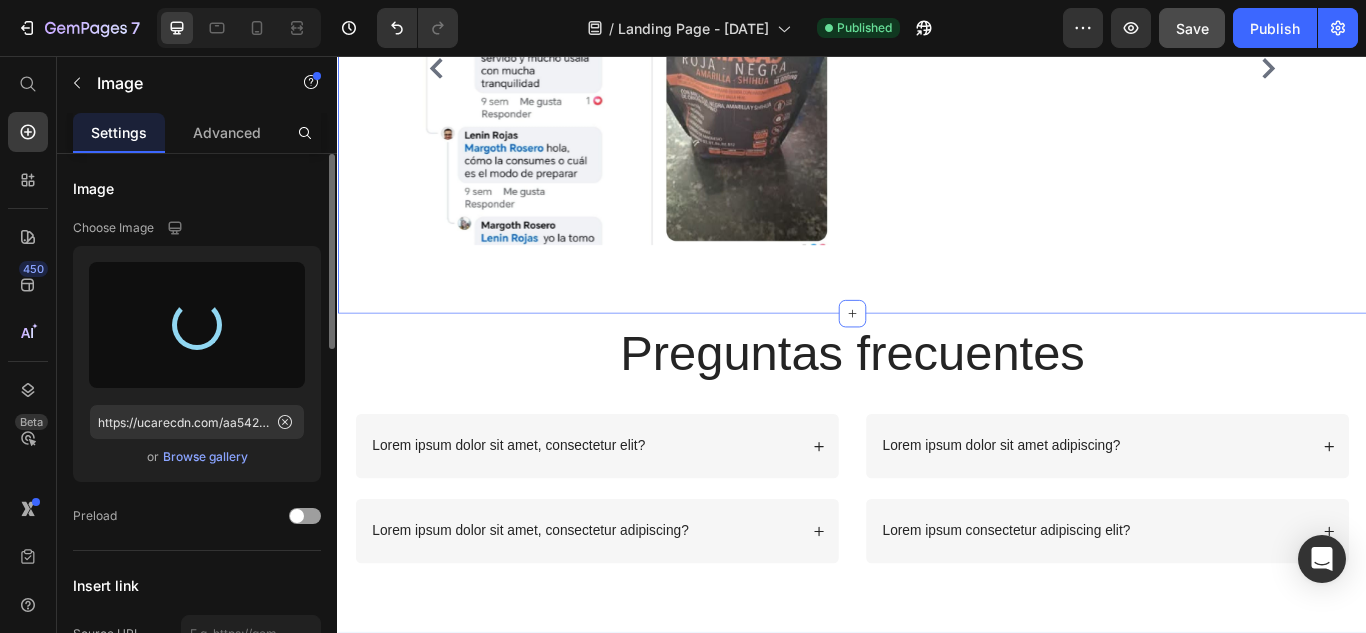 type on "https://cdn.shopify.com/s/files/1/0766/5378/9396/files/gempages_573266698690364641-be7c57f9-a6c4-420e-91a8-0f3409767703.jpg" 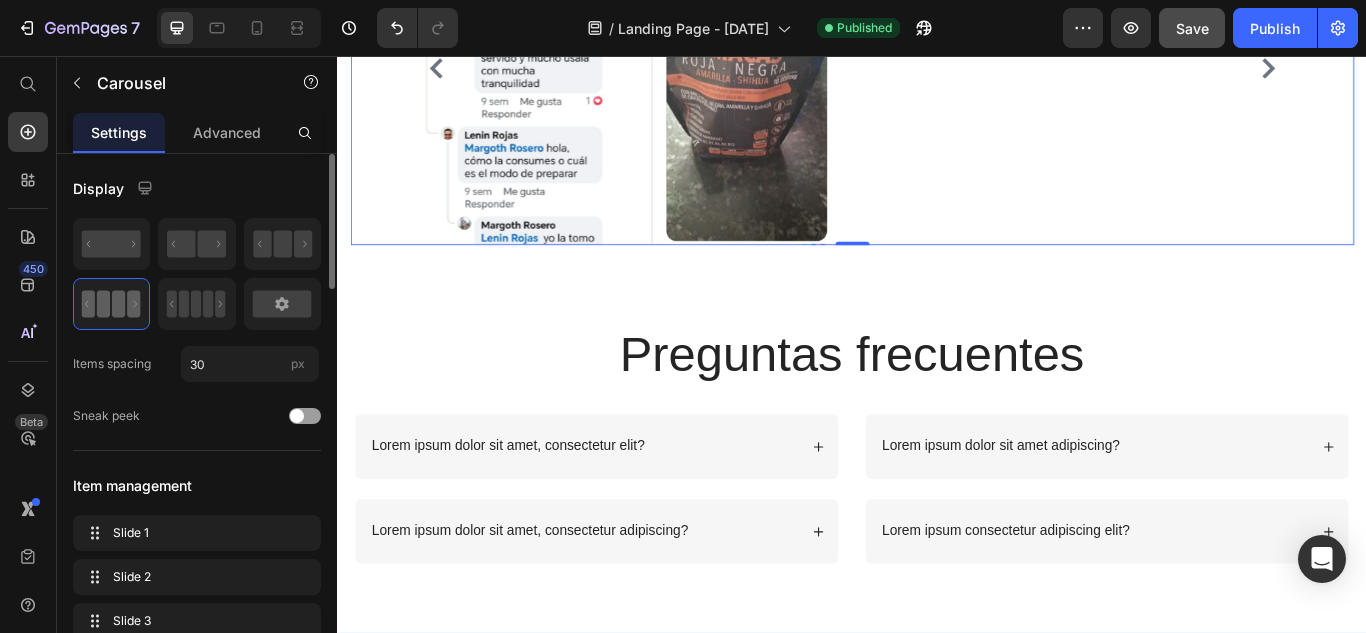 click 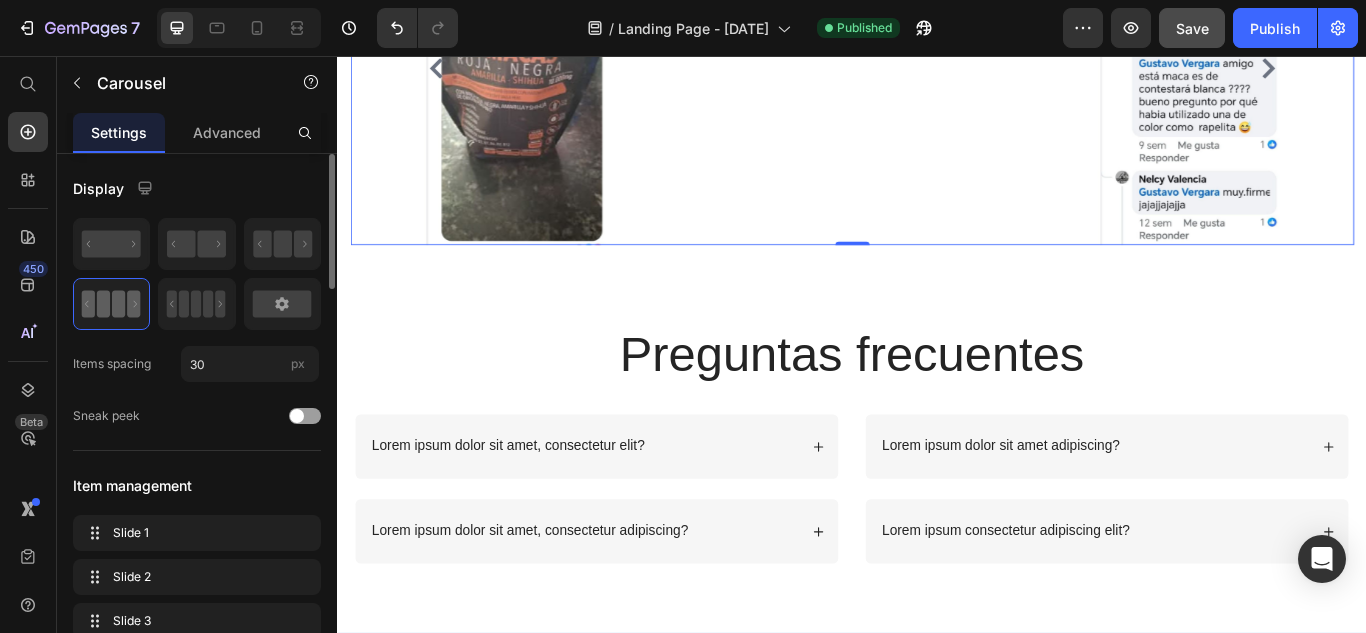 click 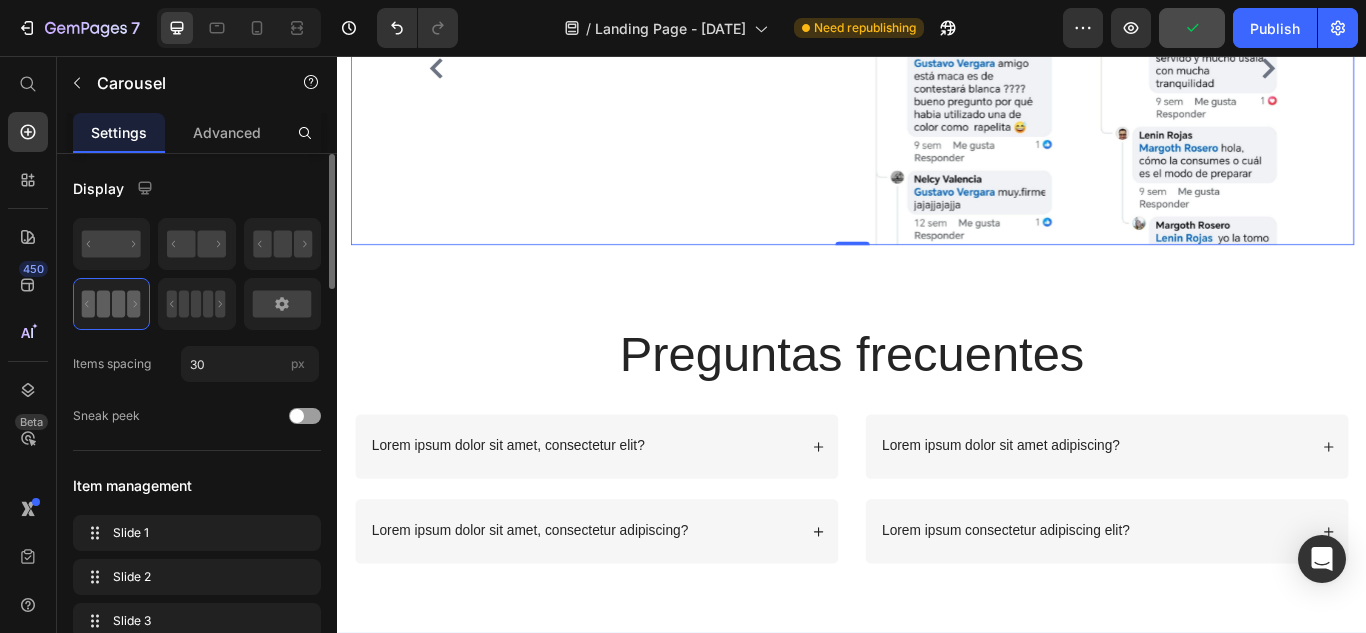 click 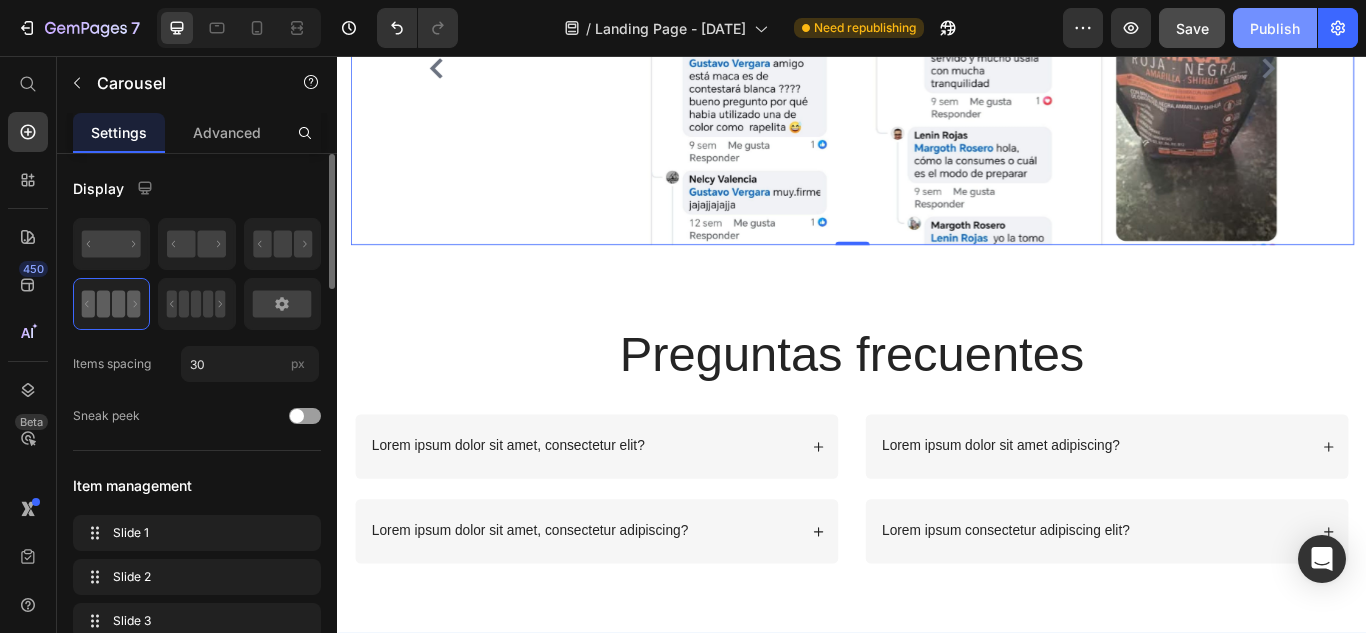 click on "Publish" at bounding box center [1275, 28] 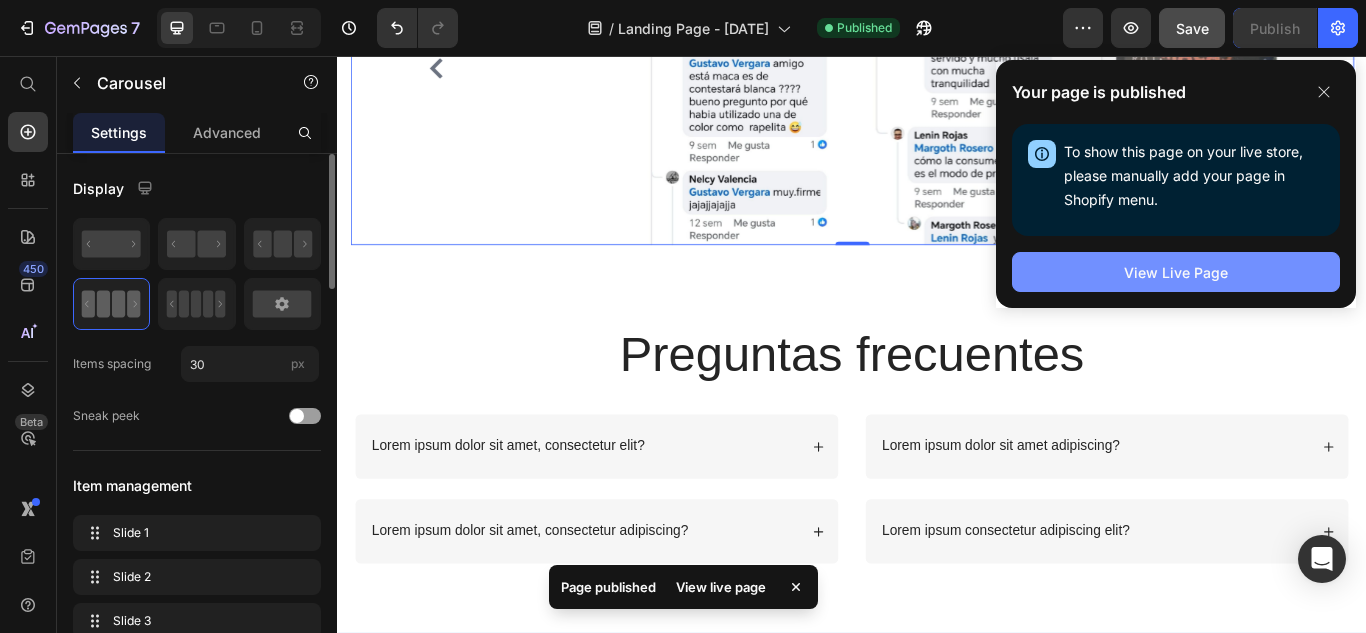 click on "View Live Page" at bounding box center [1176, 272] 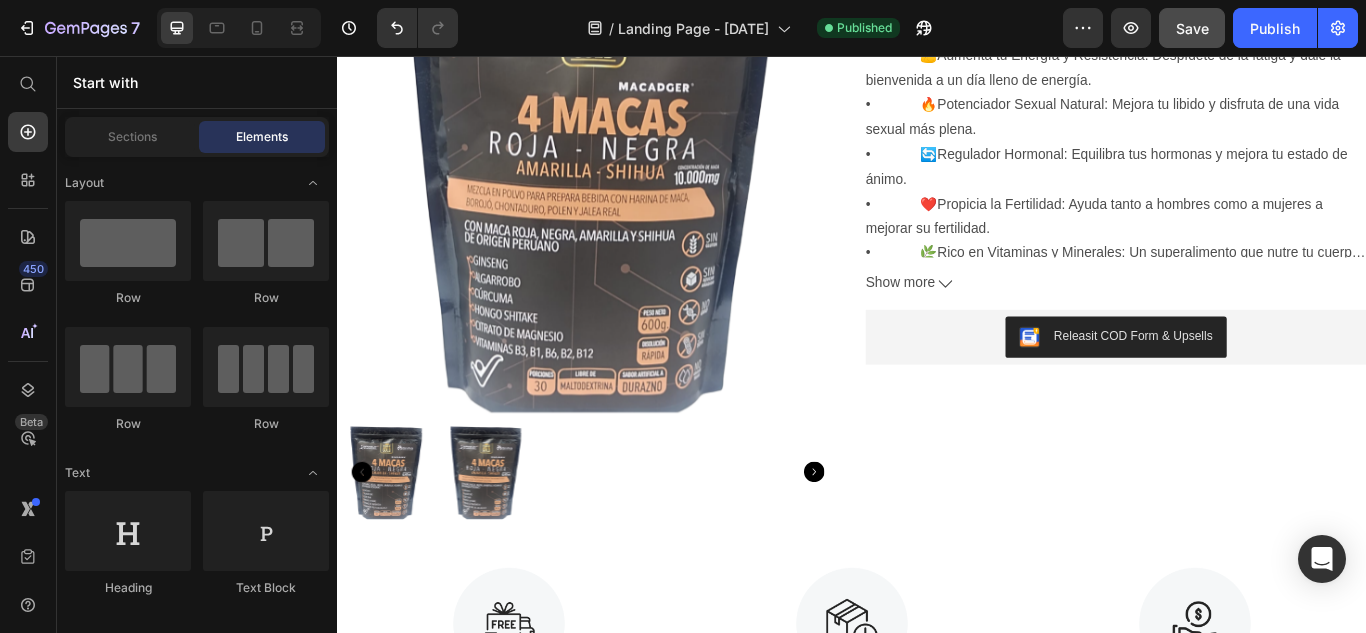 scroll, scrollTop: 265, scrollLeft: 0, axis: vertical 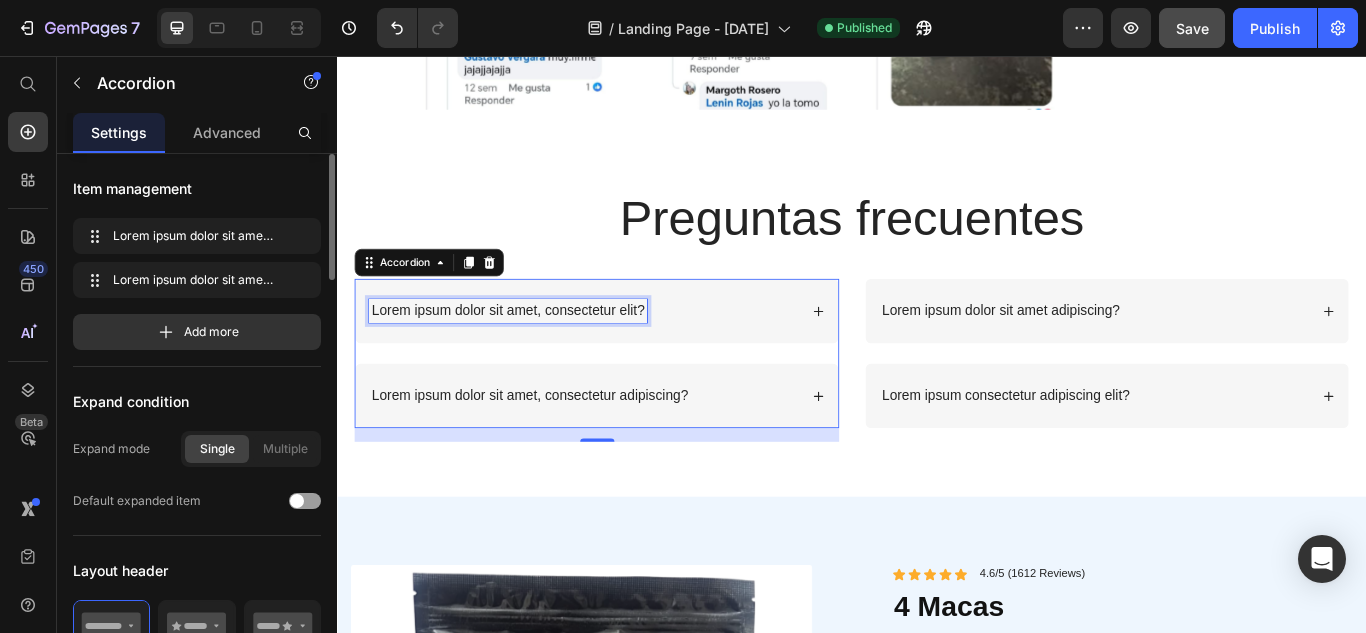 click on "Lorem ipsum dolor sit amet, consectetur elit?" at bounding box center [536, 353] 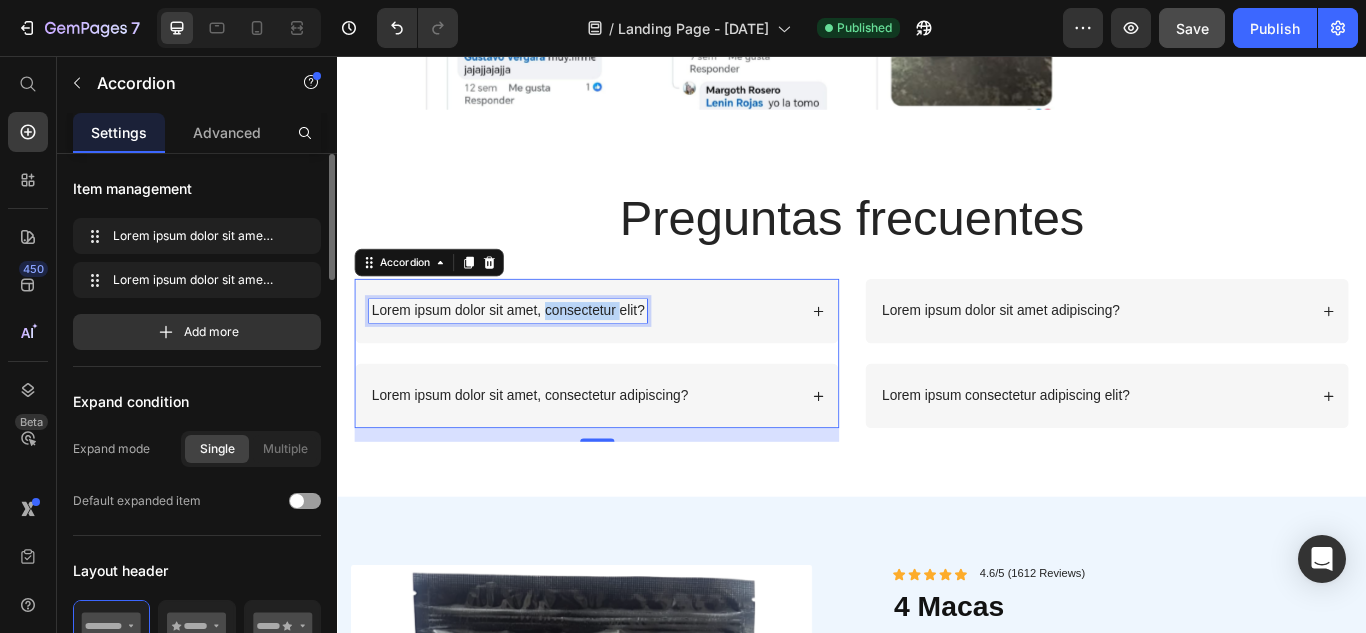 click on "Lorem ipsum dolor sit amet, consectetur elit?" at bounding box center (536, 353) 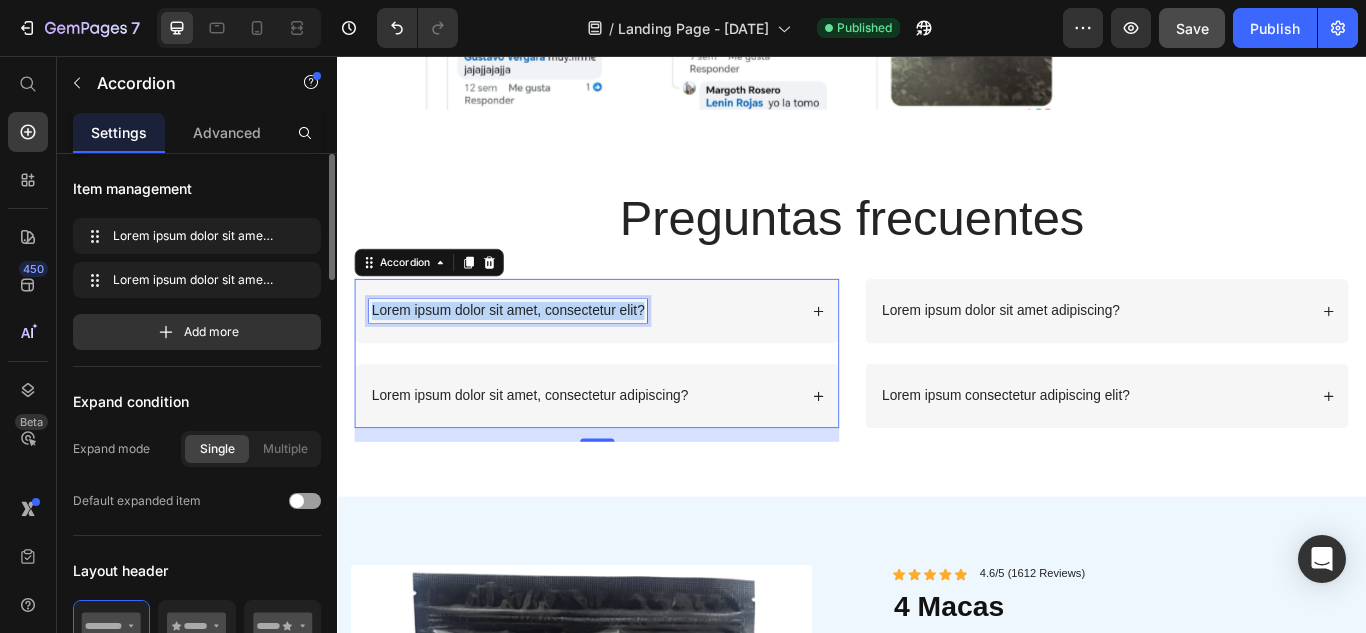 click on "Lorem ipsum dolor sit amet, consectetur elit?" at bounding box center (536, 353) 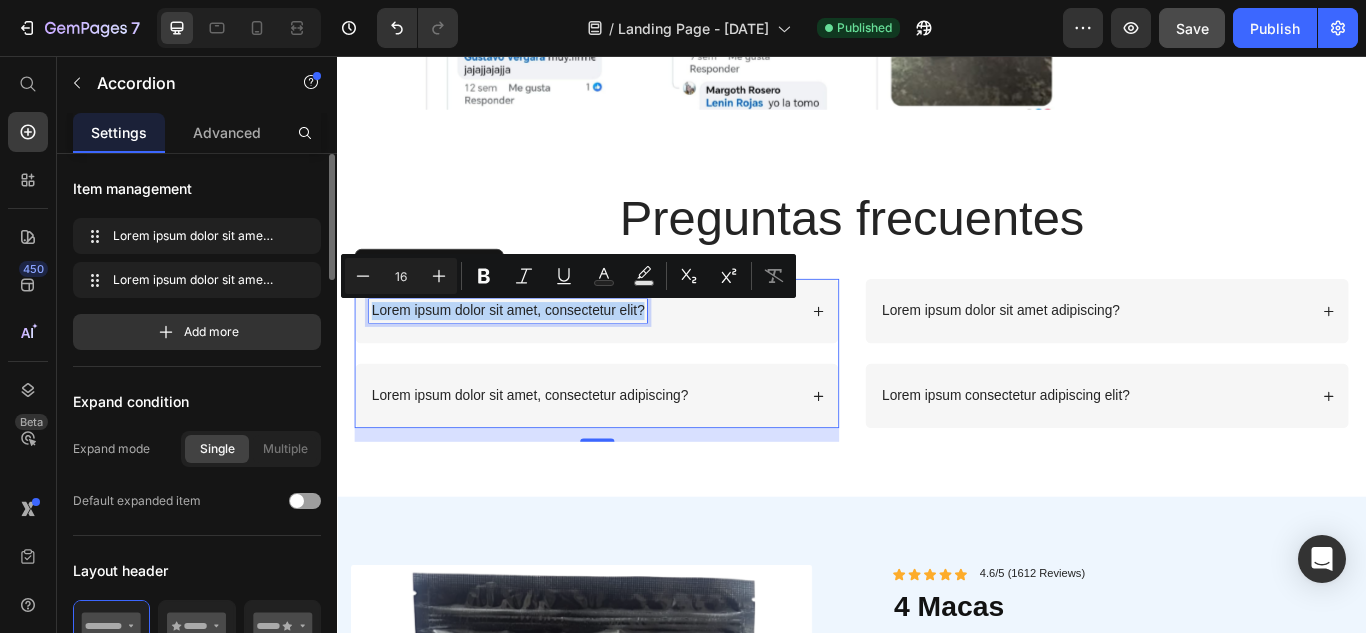click on "Lorem ipsum dolor sit amet, consectetur elit?" at bounding box center (536, 353) 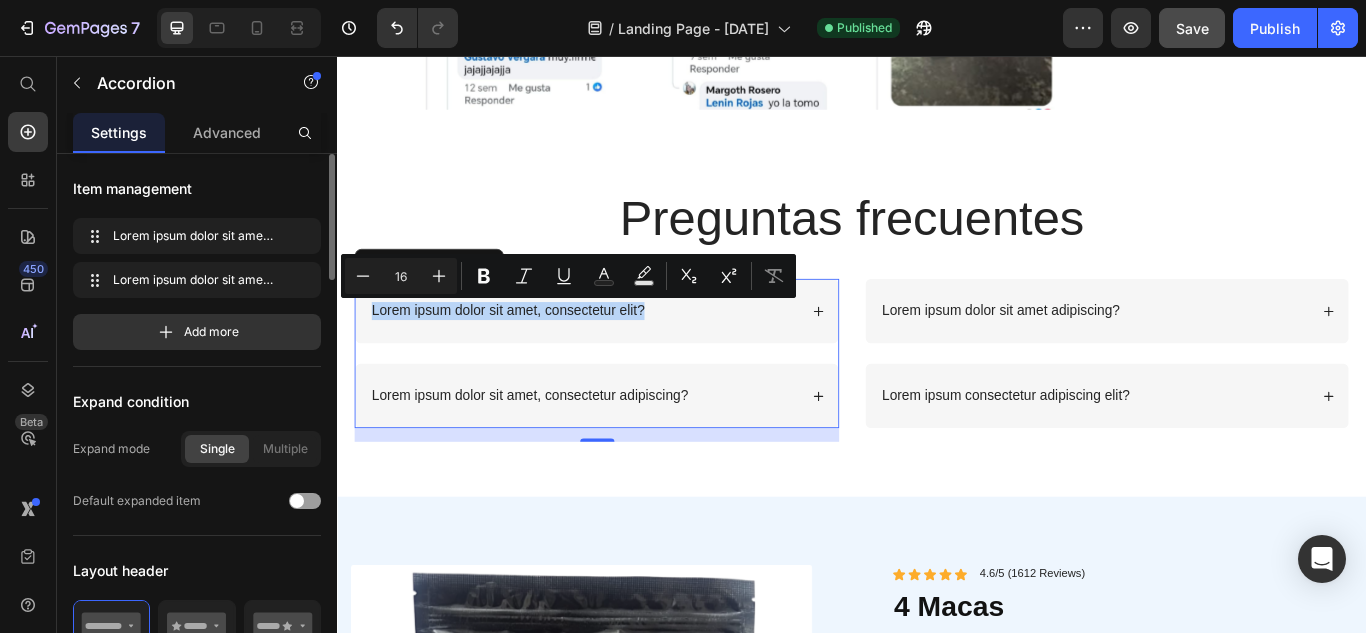 click 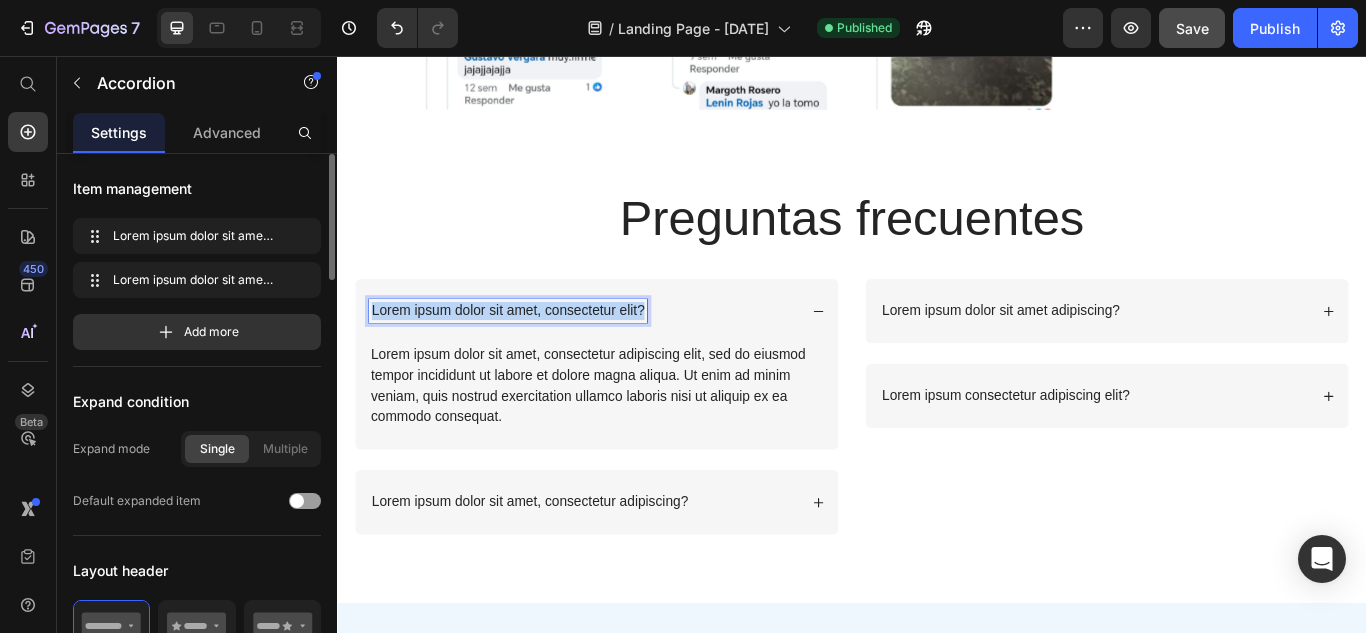 click on "Lorem ipsum dolor sit amet, consectetur elit?" at bounding box center [536, 353] 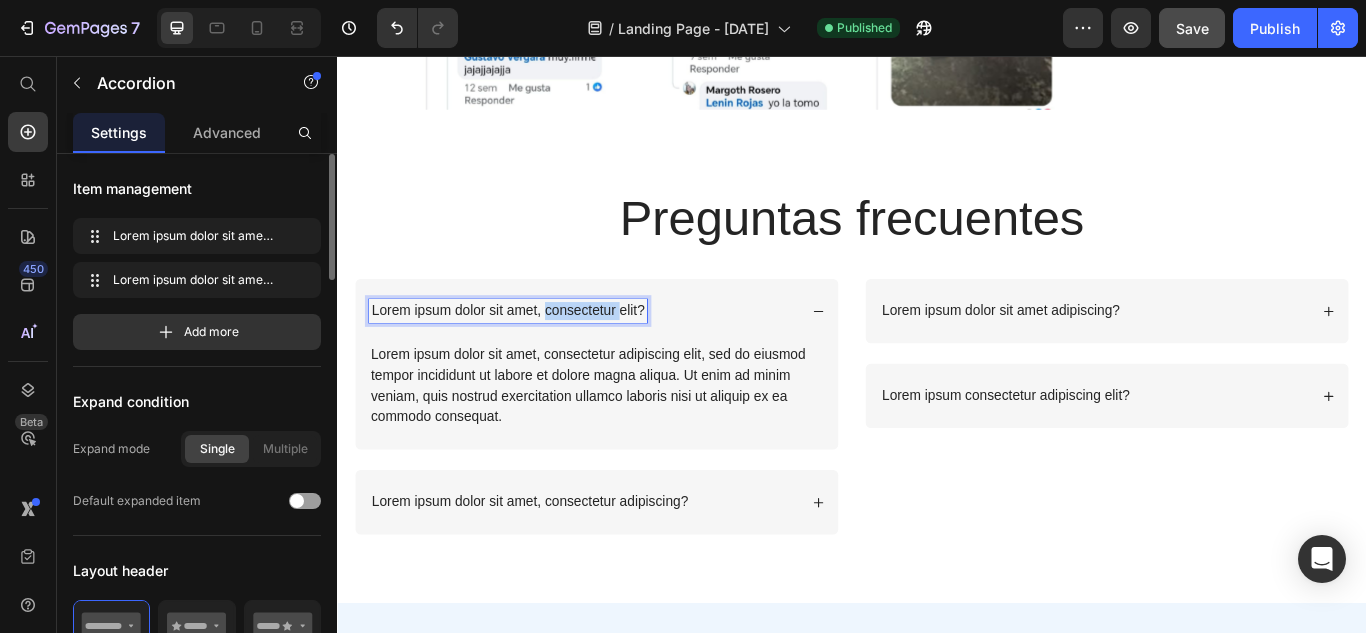 click on "Lorem ipsum dolor sit amet, consectetur elit?" at bounding box center [536, 353] 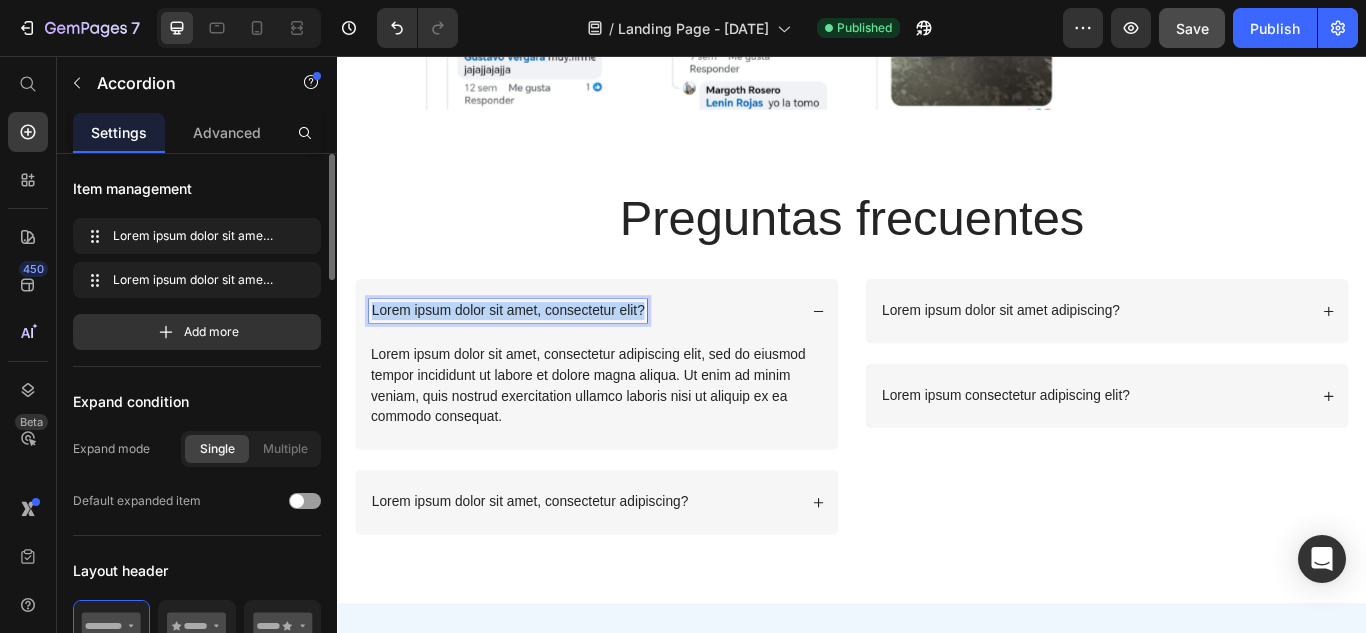 click on "Lorem ipsum dolor sit amet, consectetur elit?" at bounding box center (536, 353) 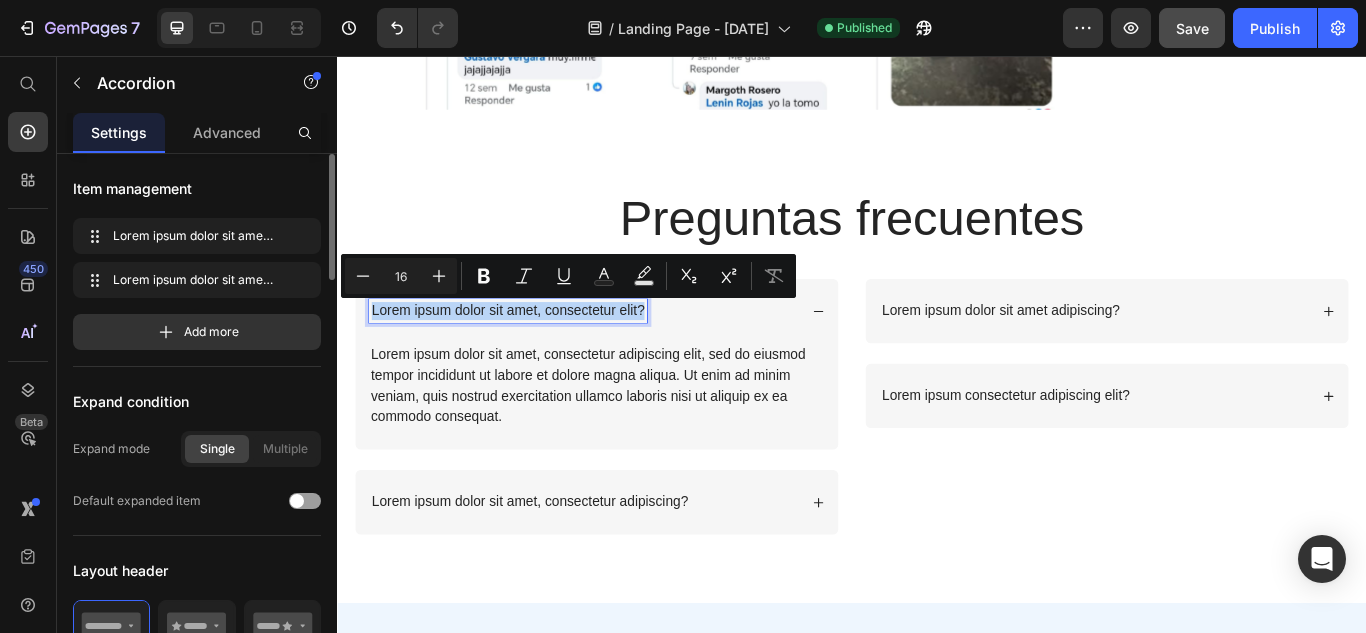 click on "Lorem ipsum dolor sit amet, consectetur elit?" at bounding box center [536, 353] 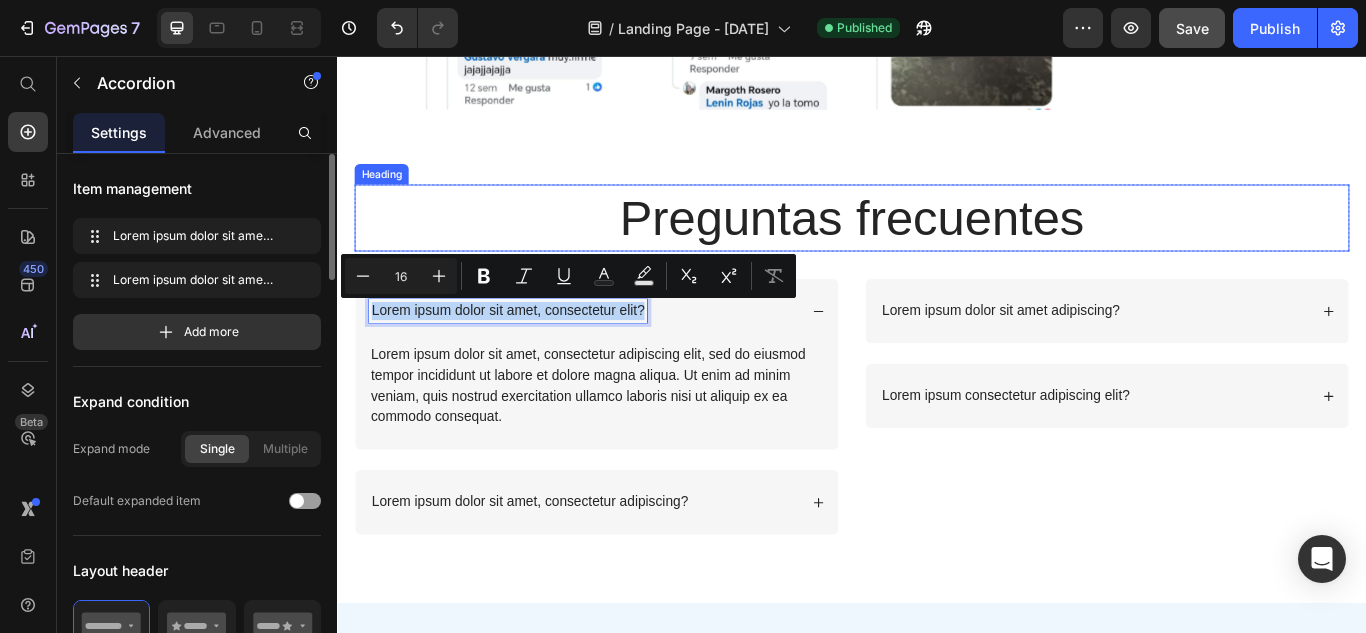 click on "Preguntas frecuentes" at bounding box center [937, 245] 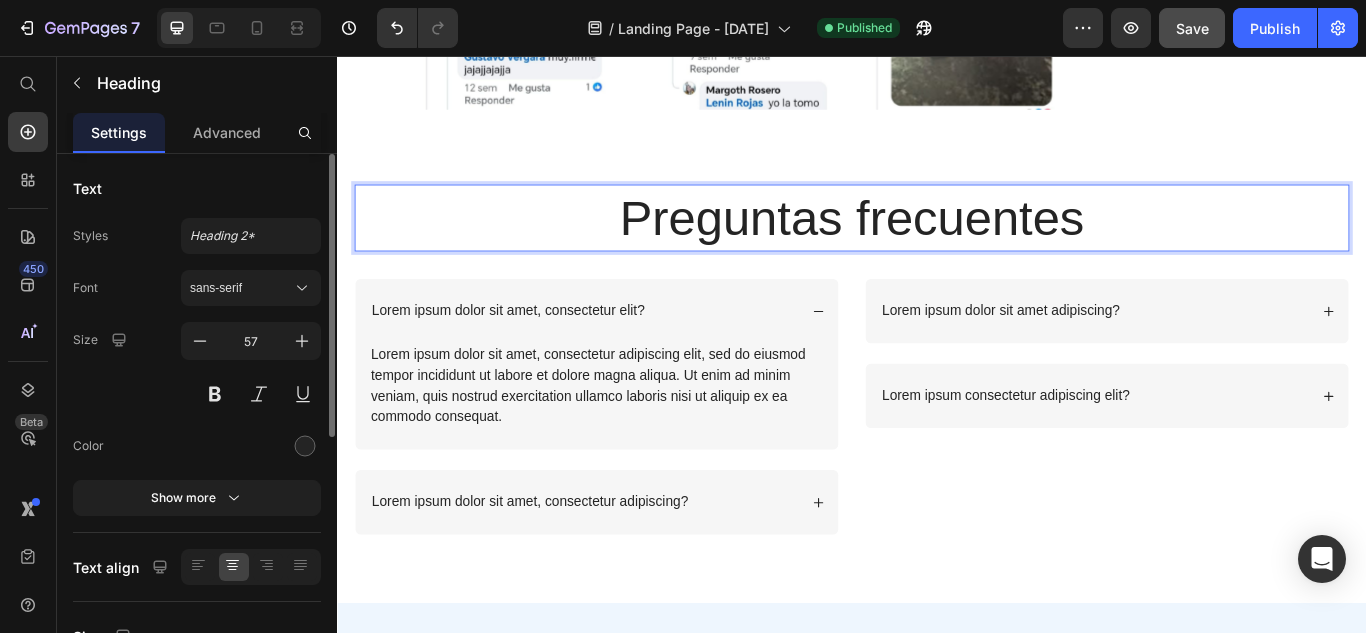 click on "Preguntas frecuentes" at bounding box center (937, 245) 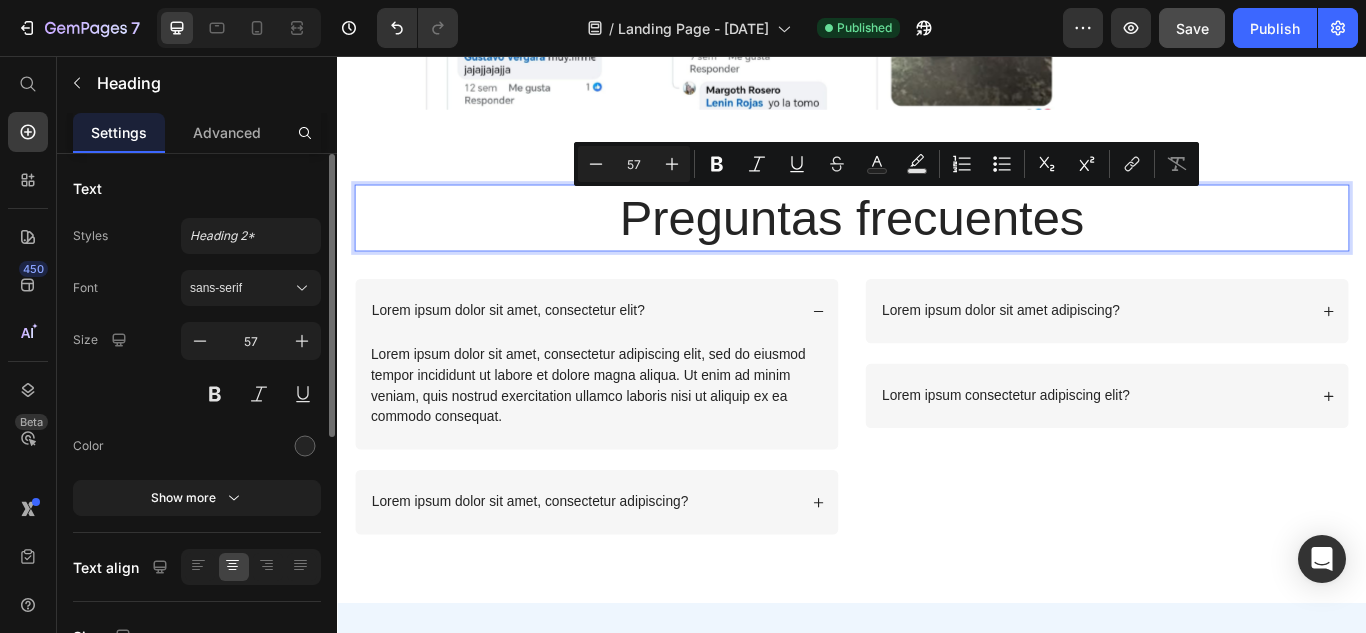 click on "Preguntas frecuentes" at bounding box center [937, 245] 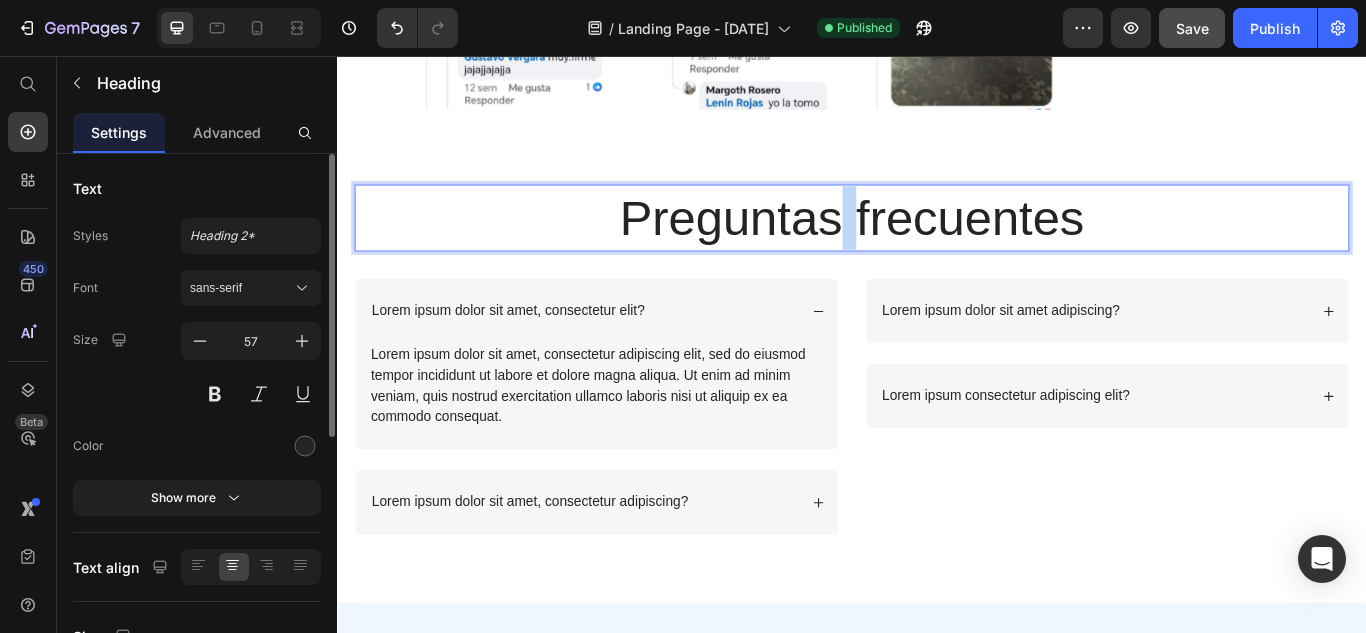 click on "Preguntas frecuentes" at bounding box center [937, 245] 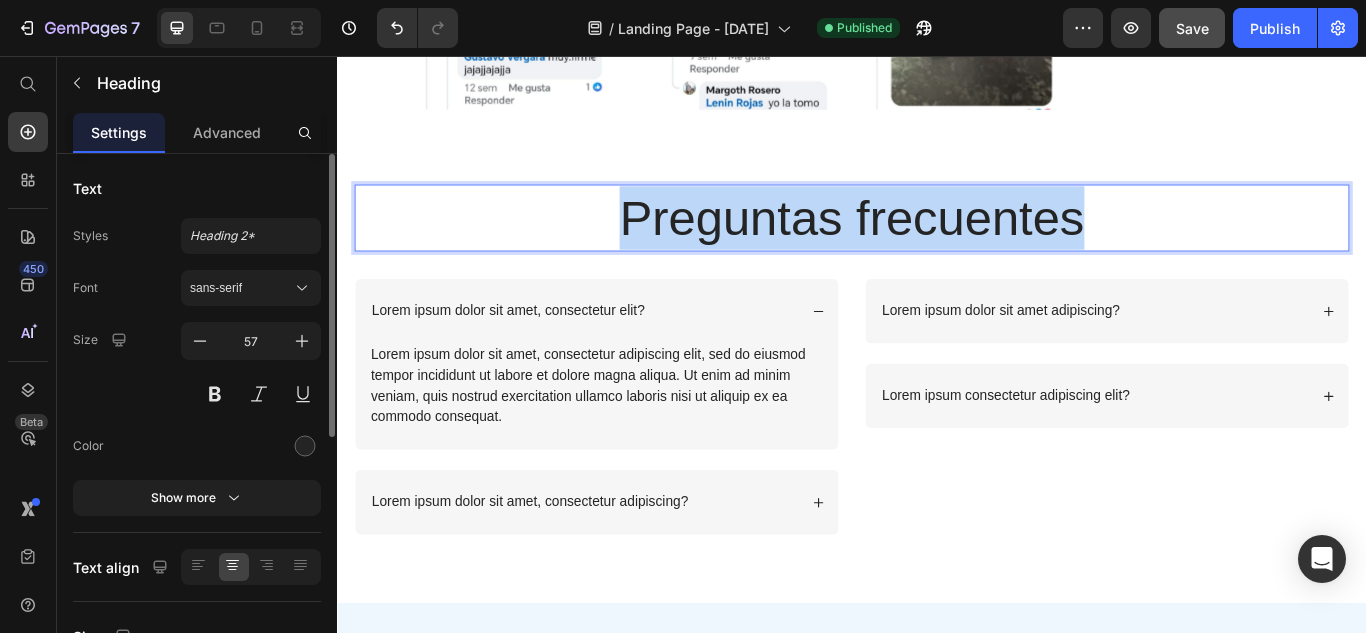 click on "Preguntas frecuentes" at bounding box center (937, 245) 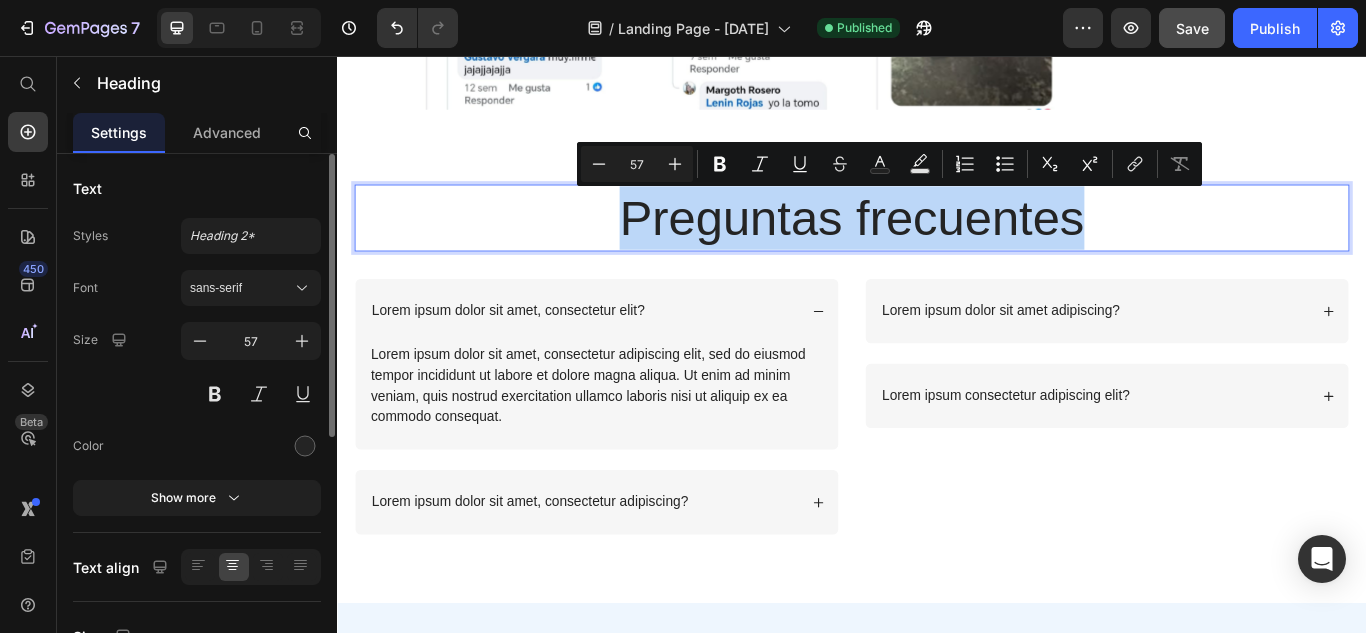 click on "Preguntas frecuentes" at bounding box center [937, 245] 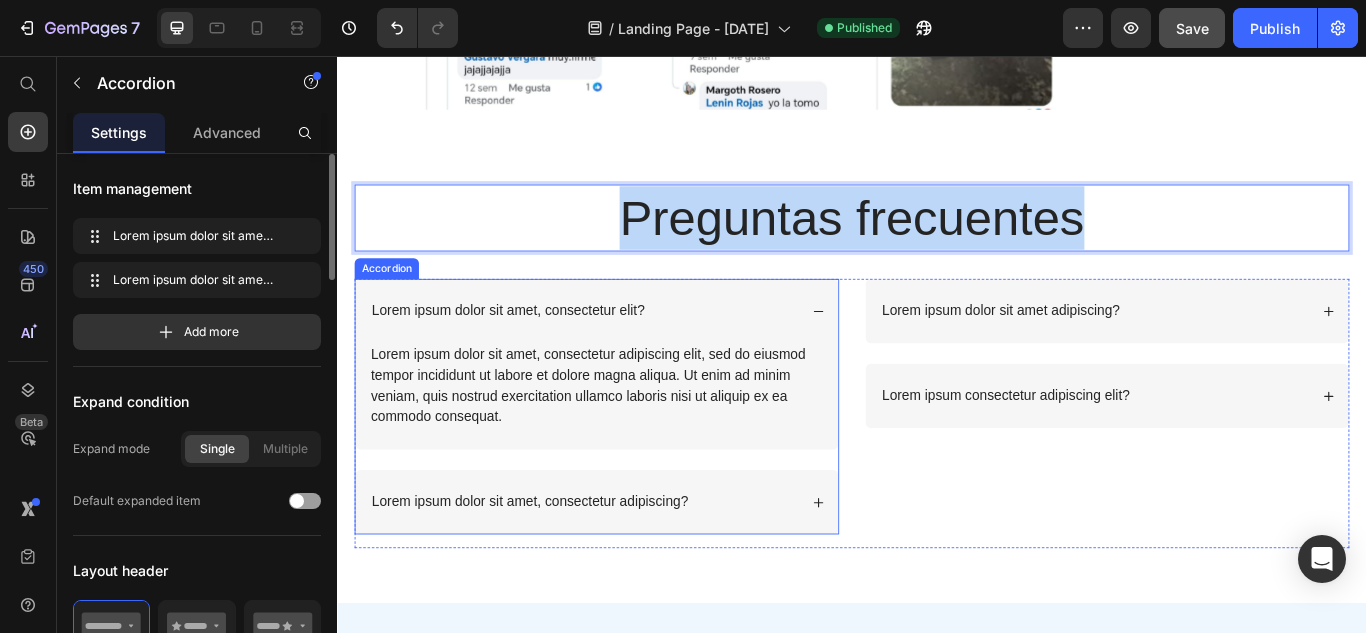 click on "Lorem ipsum dolor sit amet, consectetur elit?" at bounding box center [536, 353] 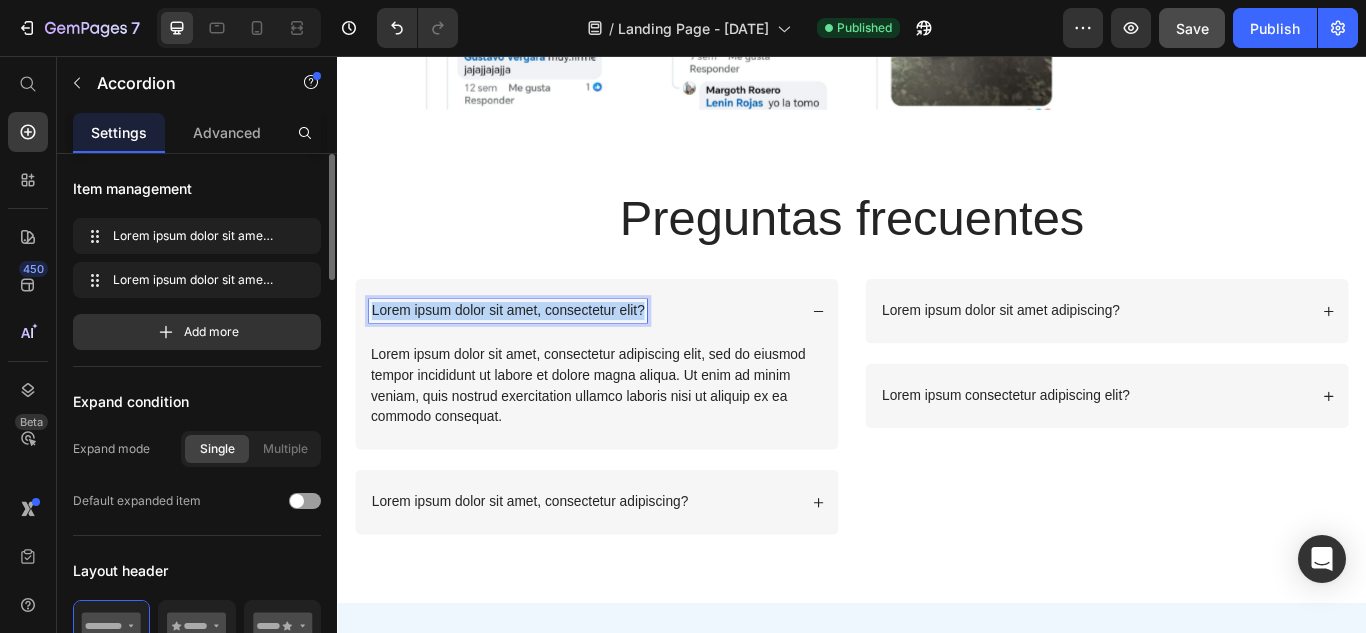 click on "Lorem ipsum dolor sit amet, consectetur elit?" at bounding box center (536, 353) 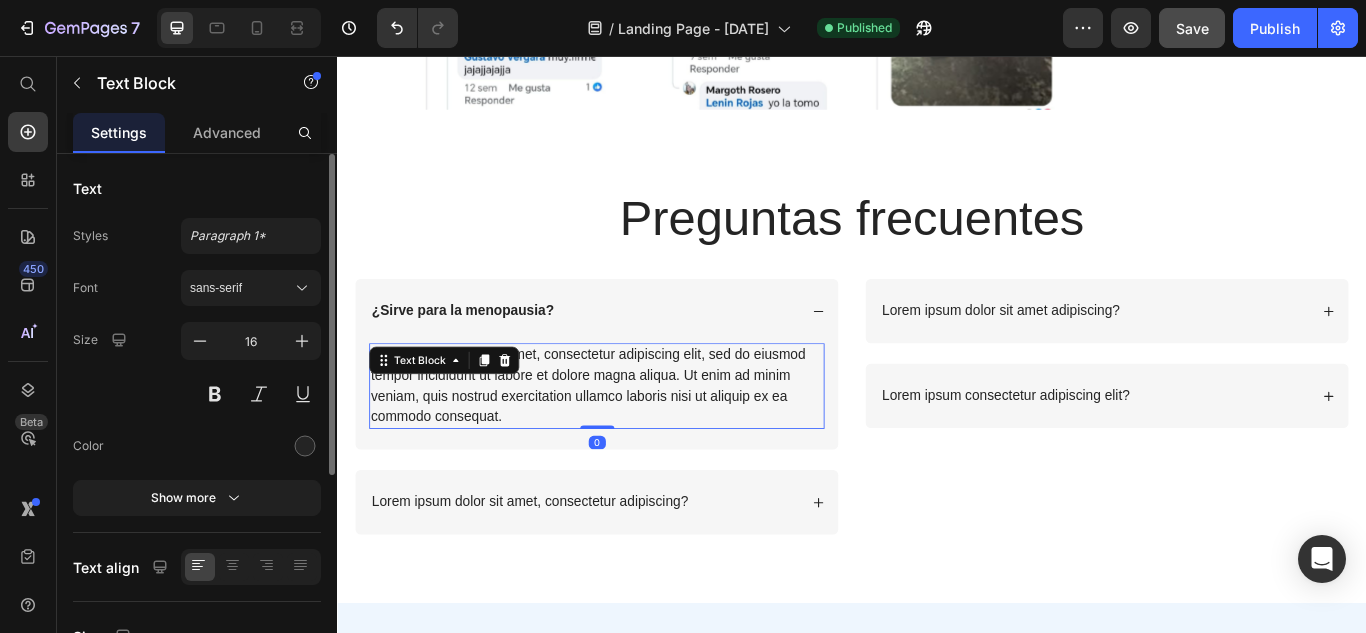 click on "Lorem ipsum dolor sit amet, consectetur adipiscing elit, sed do eiusmod tempor incididunt ut labore et dolore magna aliqua. Ut enim ad minim veniam, quis nostrud exercitation ullamco laboris nisi ut aliquip ex ea commodo consequat." at bounding box center [639, 441] 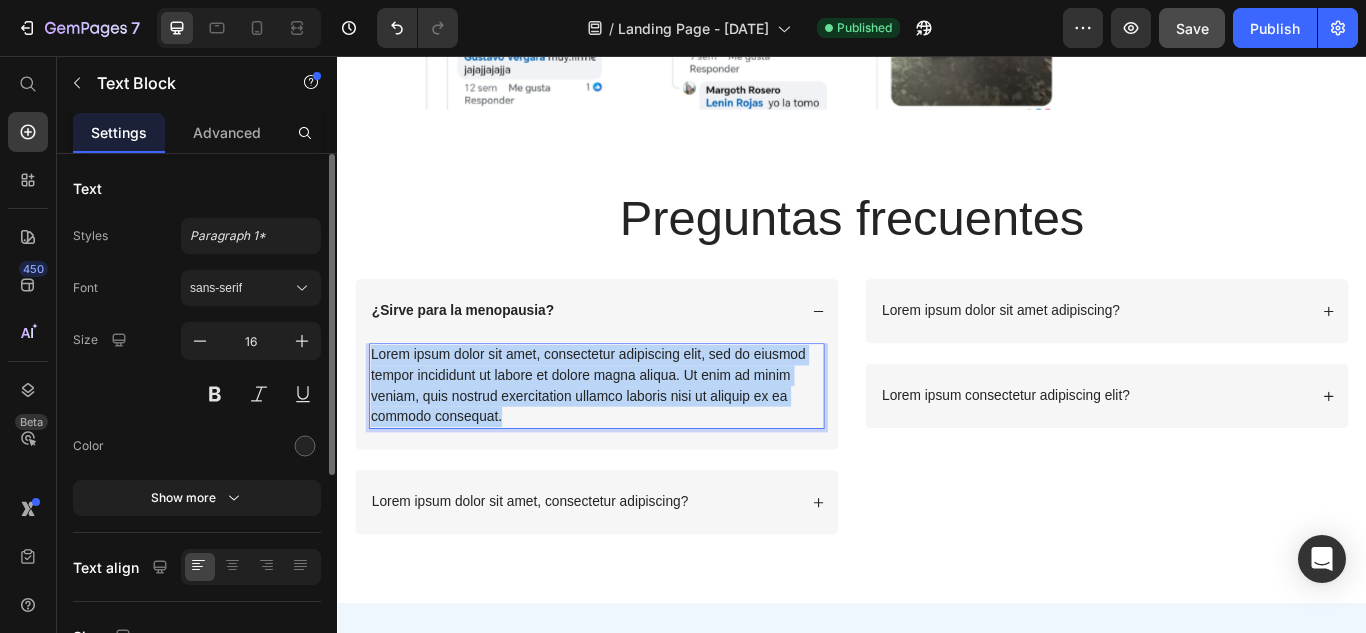click on "Lorem ipsum dolor sit amet, consectetur adipiscing elit, sed do eiusmod tempor incididunt ut labore et dolore magna aliqua. Ut enim ad minim veniam, quis nostrud exercitation ullamco laboris nisi ut aliquip ex ea commodo consequat." at bounding box center (639, 441) 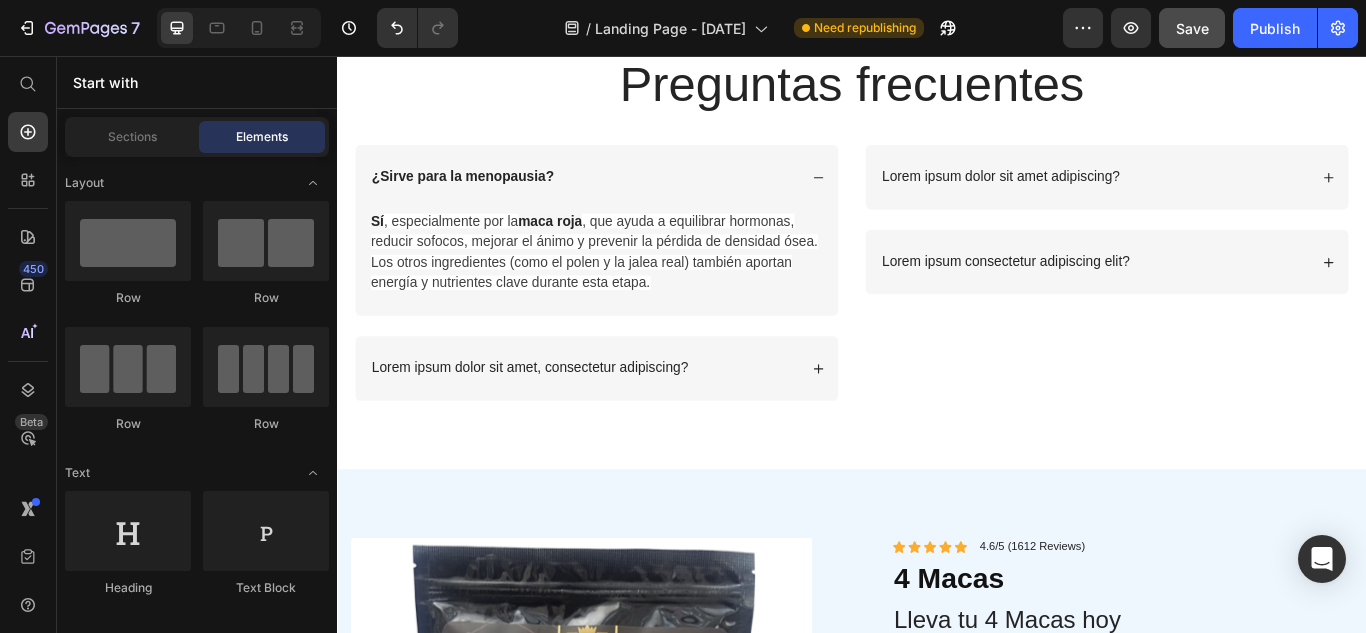 scroll, scrollTop: 5305, scrollLeft: 0, axis: vertical 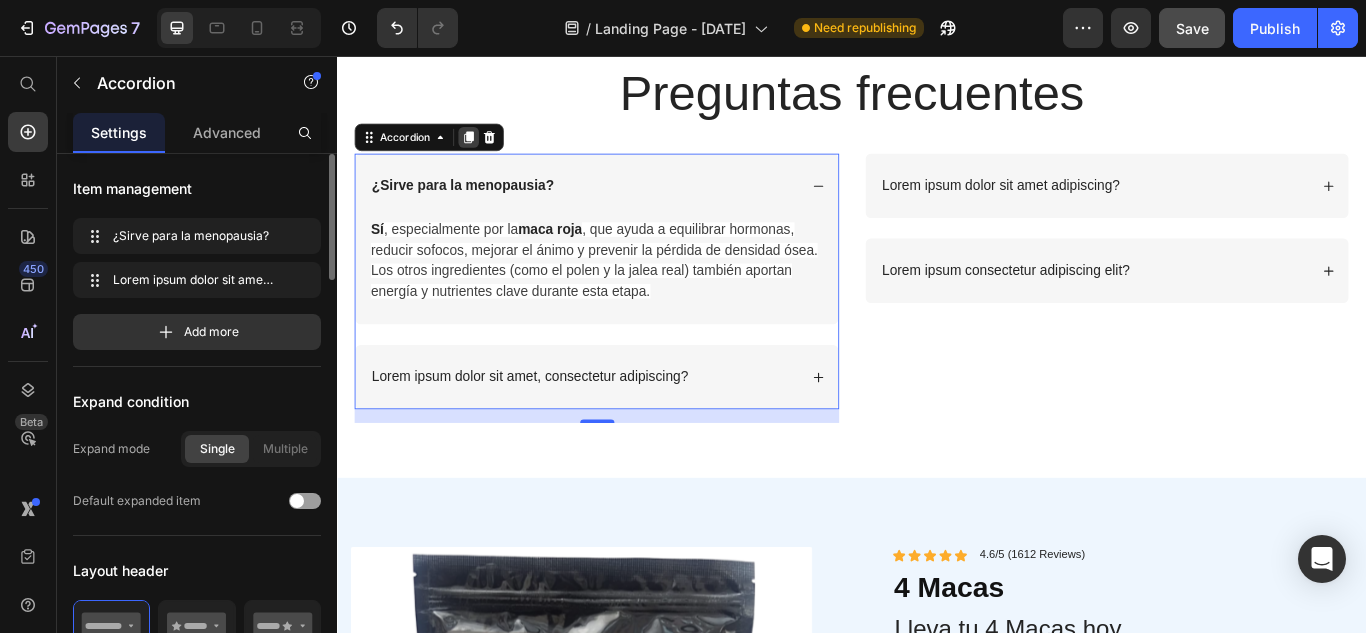 click 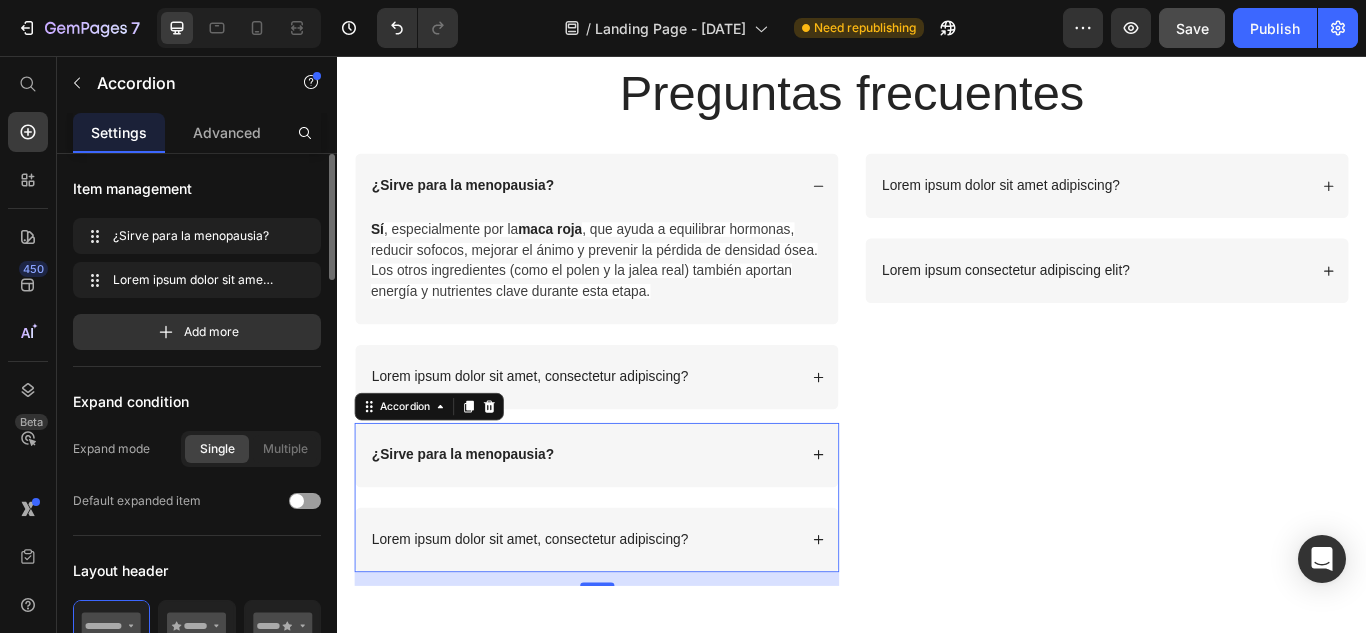 click on "¿Sirve para la menopausia?" at bounding box center [483, 520] 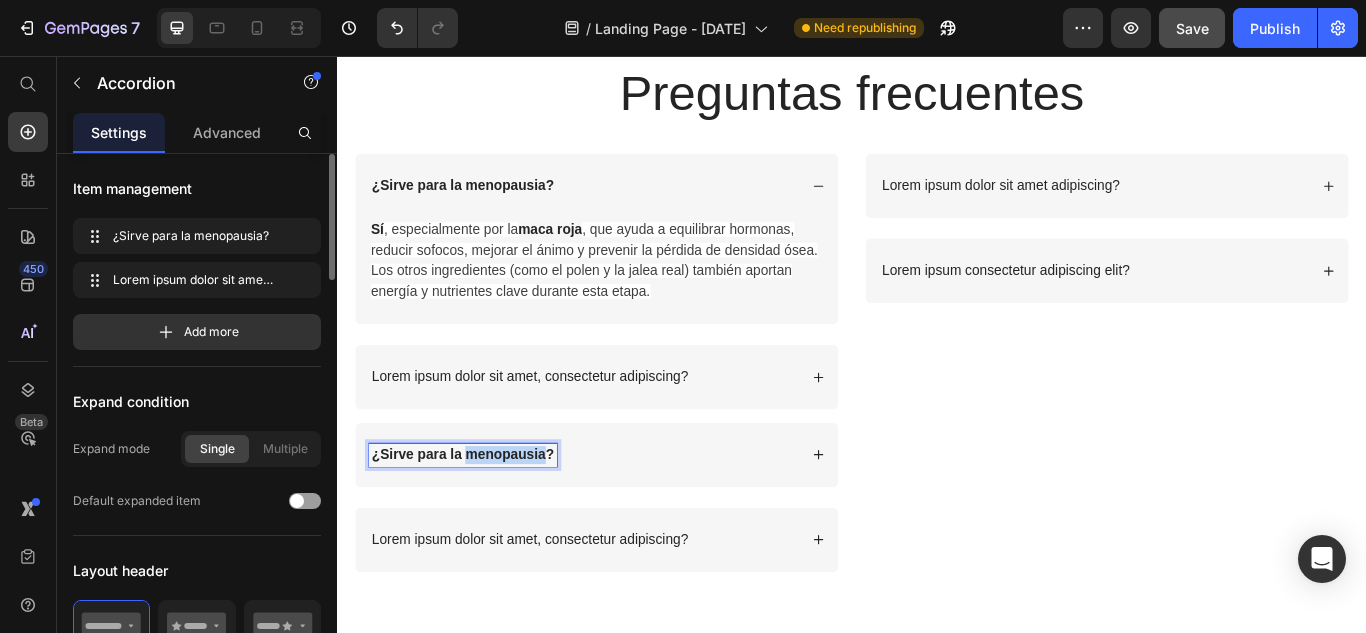 click on "¿Sirve para la menopausia?" at bounding box center (483, 520) 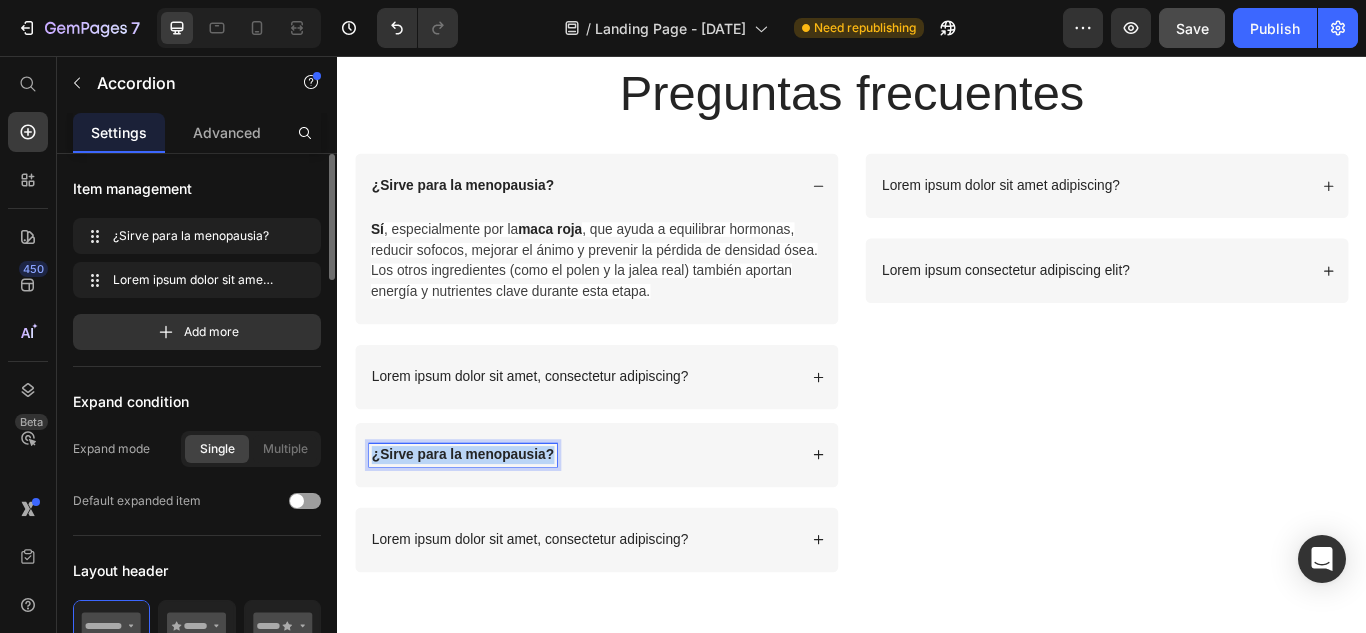 click on "¿Sirve para la menopausia?" at bounding box center (483, 520) 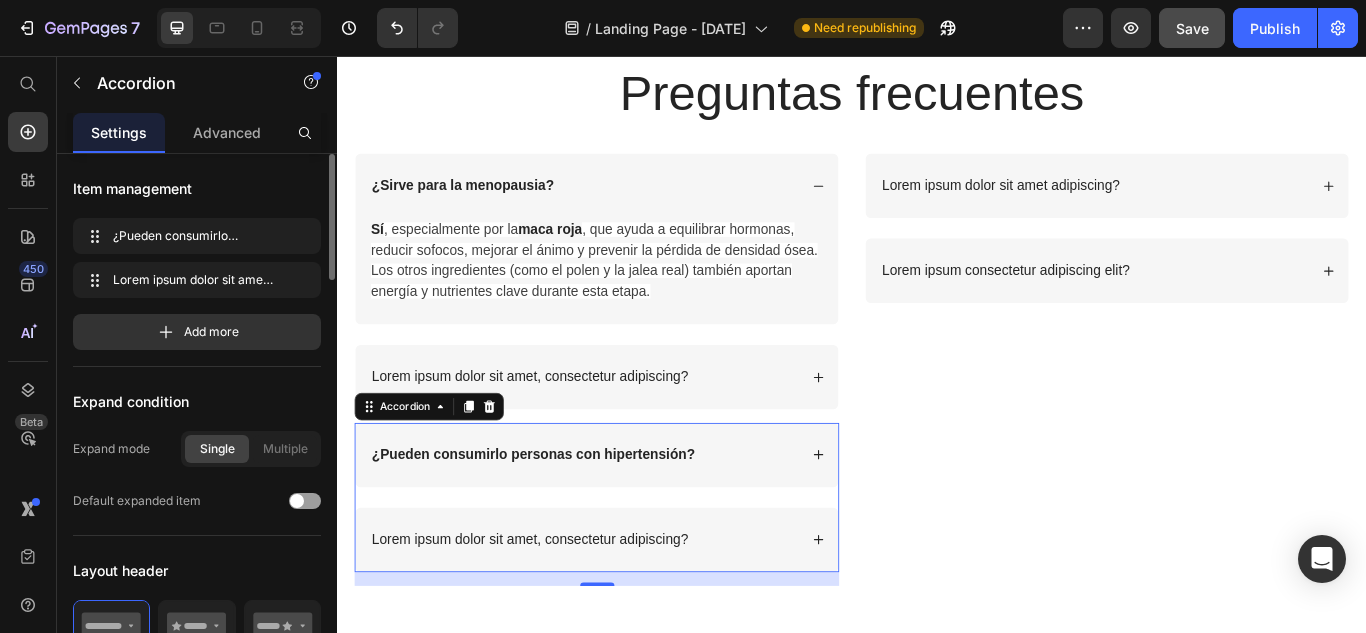 click 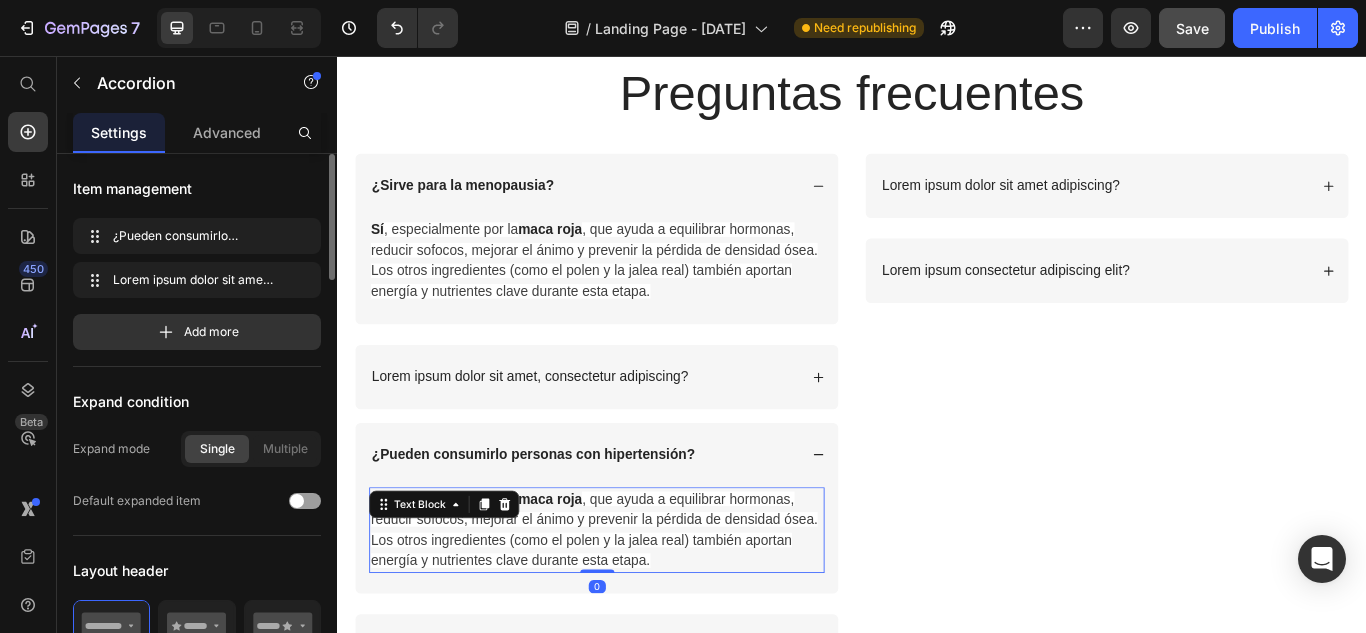 click on "Sí , especialmente por la maca roja , que ayuda a equilibrar hormonas, reducir sofocos, mejorar el ánimo y prevenir la pérdida de densidad ósea. Los otros ingredientes (como el polen y la jalea real) también aportan energía y nutrientes clave durante esta etapa." at bounding box center (639, 609) 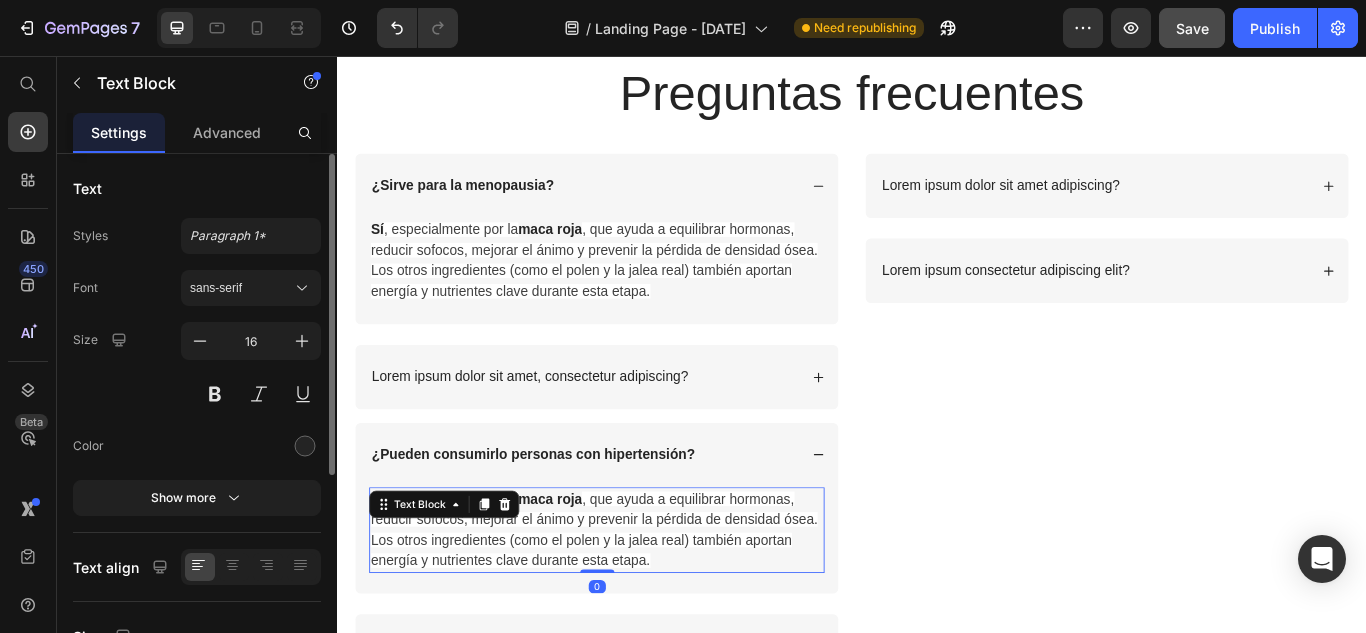 click on "Sí , especialmente por la maca roja , que ayuda a equilibrar hormonas, reducir sofocos, mejorar el ánimo y prevenir la pérdida de densidad ósea. Los otros ingredientes (como el polen y la jalea real) también aportan energía y nutrientes clave durante esta etapa." at bounding box center (639, 609) 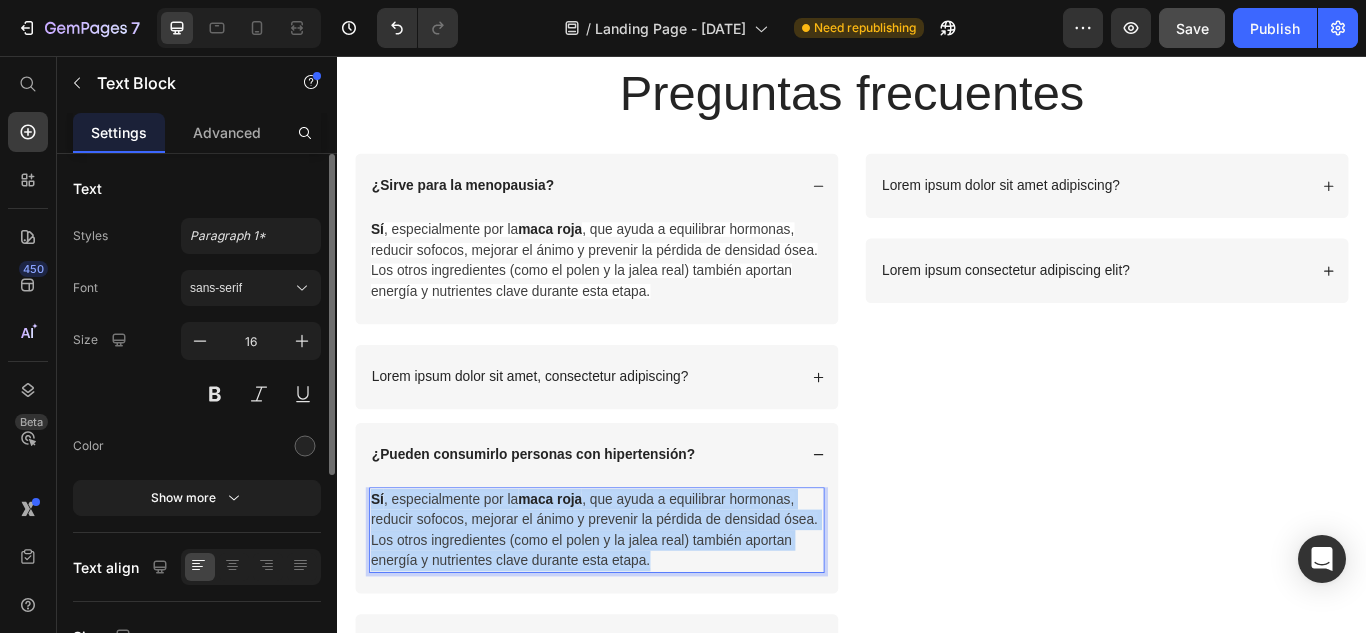 click on "Sí , especialmente por la maca roja , que ayuda a equilibrar hormonas, reducir sofocos, mejorar el ánimo y prevenir la pérdida de densidad ósea. Los otros ingredientes (como el polen y la jalea real) también aportan energía y nutrientes clave durante esta etapa." at bounding box center [639, 609] 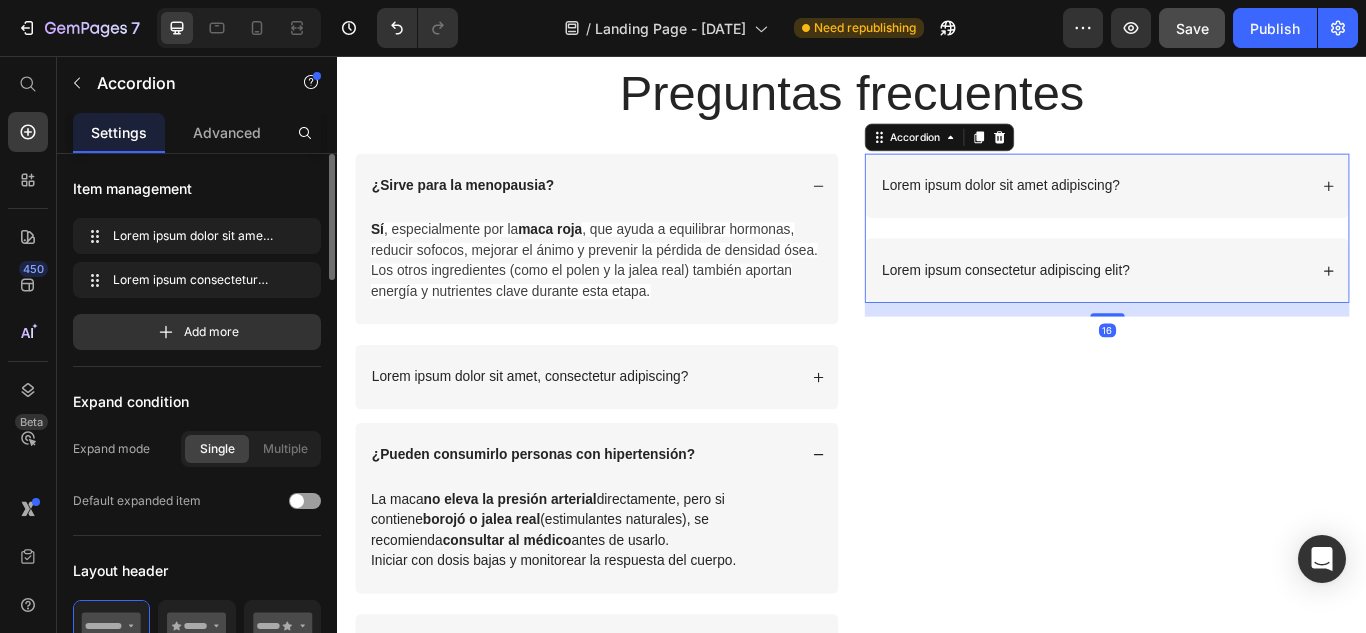 scroll, scrollTop: 0, scrollLeft: 0, axis: both 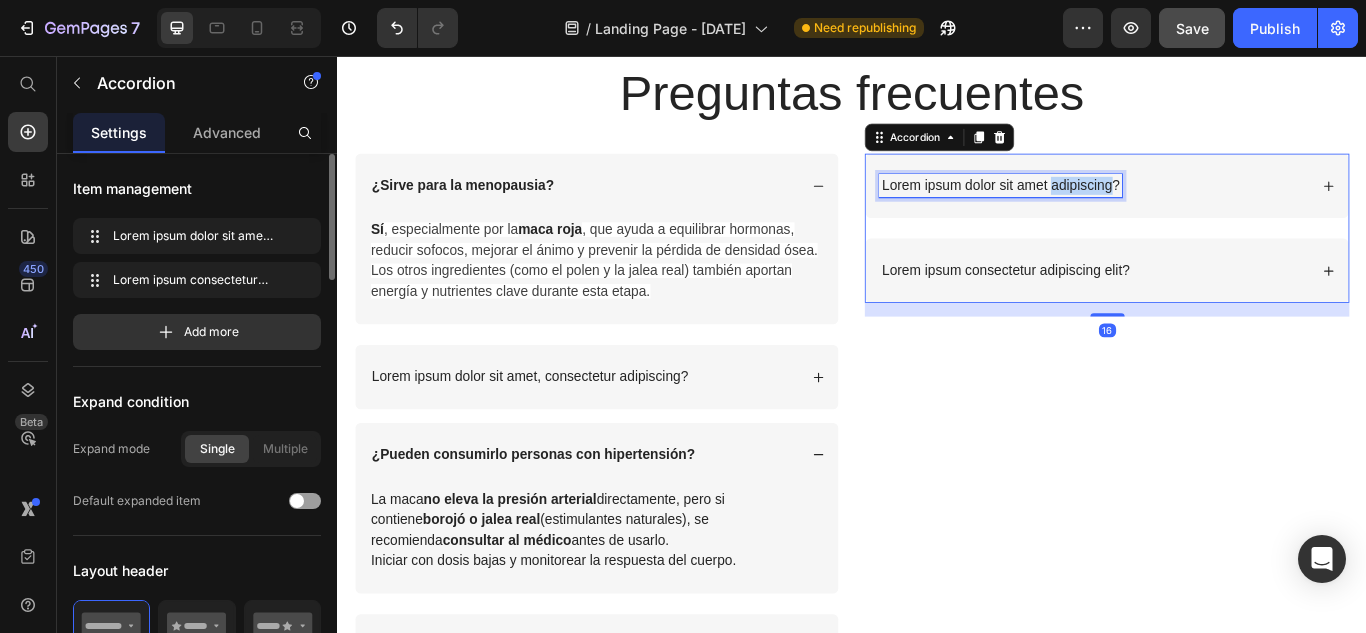 click on "Lorem ipsum dolor sit amet adipiscing?" at bounding box center [1110, 207] 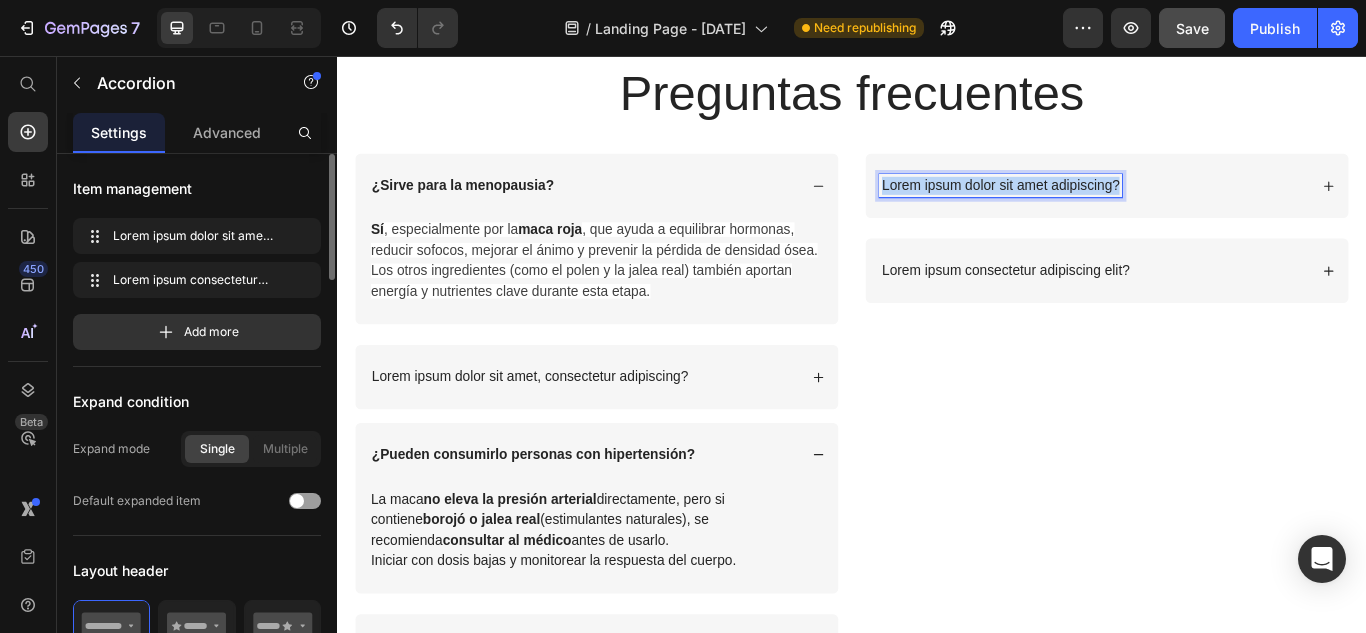 click on "Lorem ipsum dolor sit amet adipiscing?" at bounding box center (1110, 207) 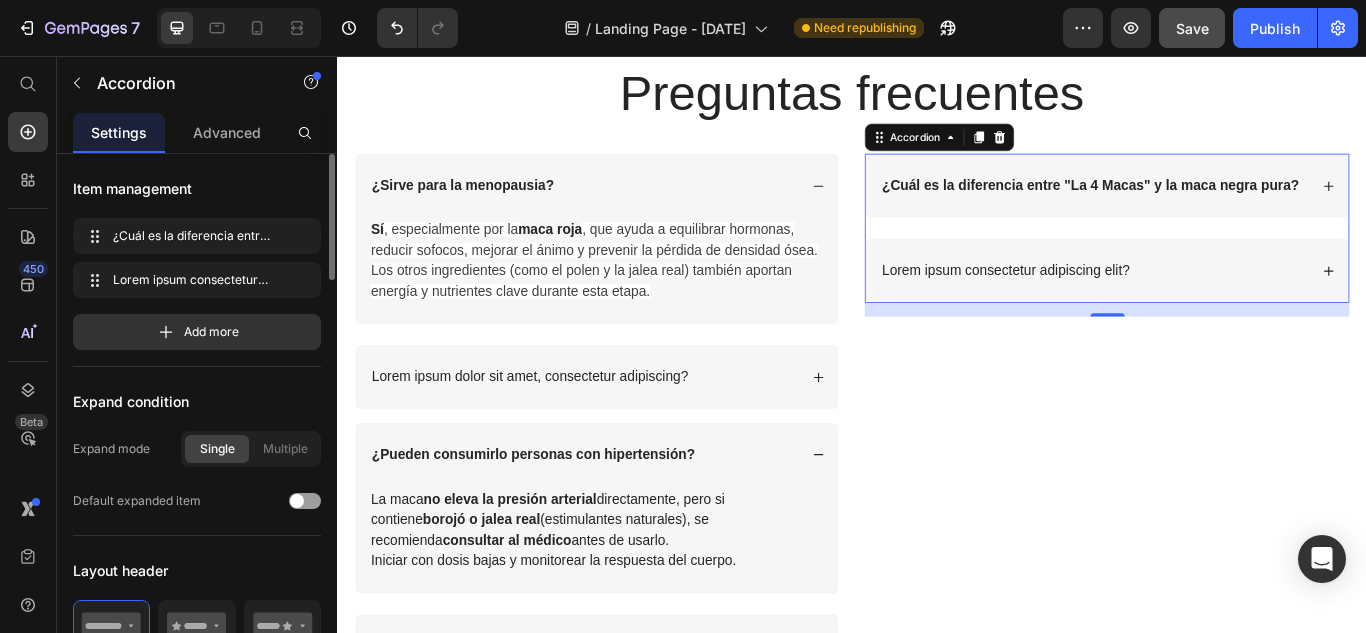 click 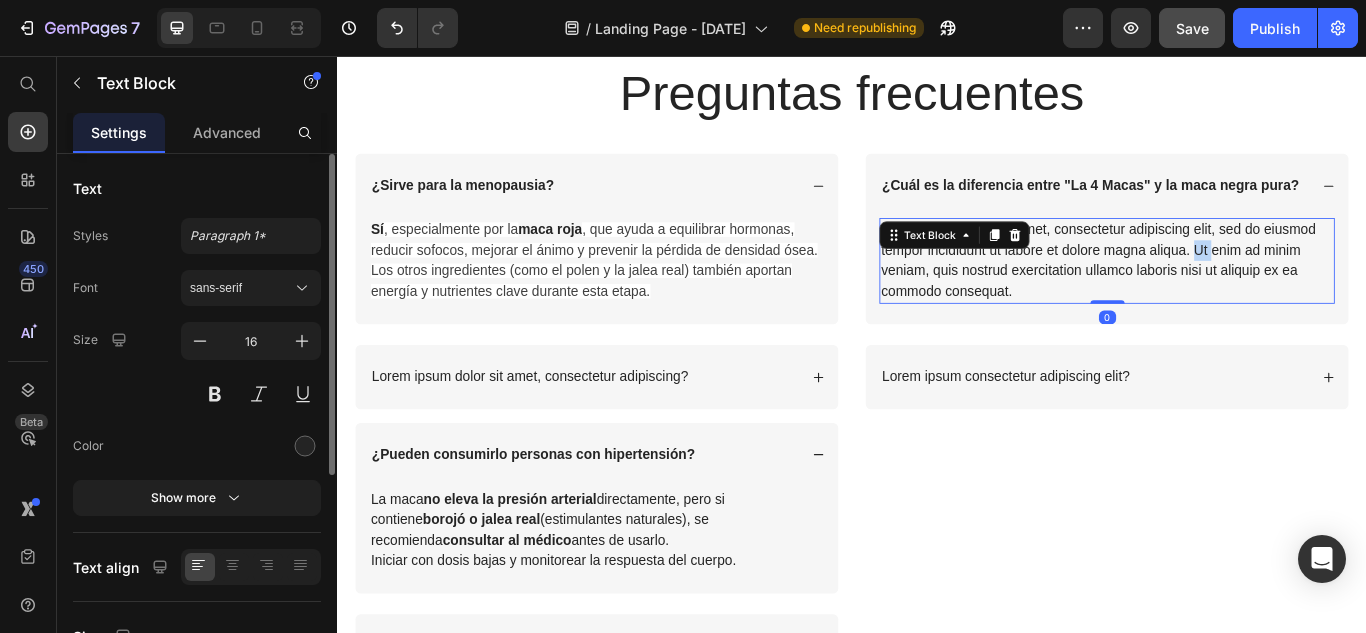 click on "Lorem ipsum dolor sit amet, consectetur adipiscing elit, sed do eiusmod tempor incididunt ut labore et dolore magna aliqua. Ut enim ad minim veniam, quis nostrud exercitation ullamco laboris nisi ut aliquip ex ea commodo consequat." at bounding box center (1234, 295) 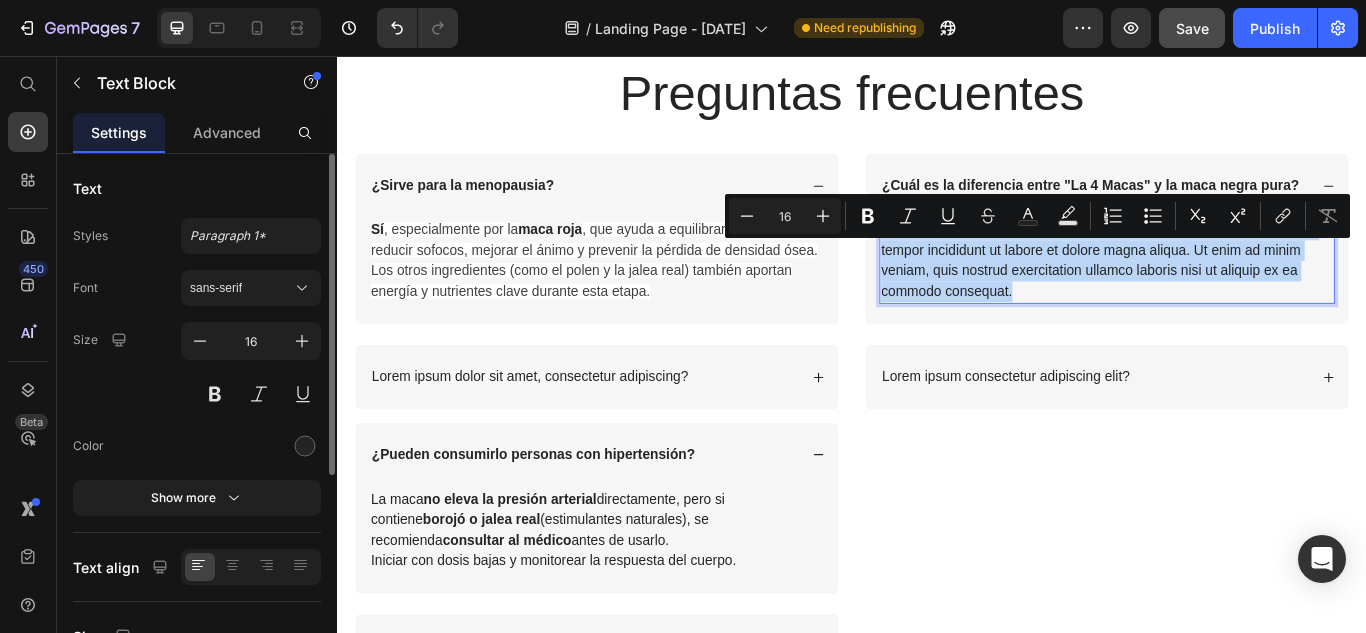click on "Lorem ipsum dolor sit amet, consectetur adipiscing elit, sed do eiusmod tempor incididunt ut labore et dolore magna aliqua. Ut enim ad minim veniam, quis nostrud exercitation ullamco laboris nisi ut aliquip ex ea commodo consequat." at bounding box center (1234, 295) 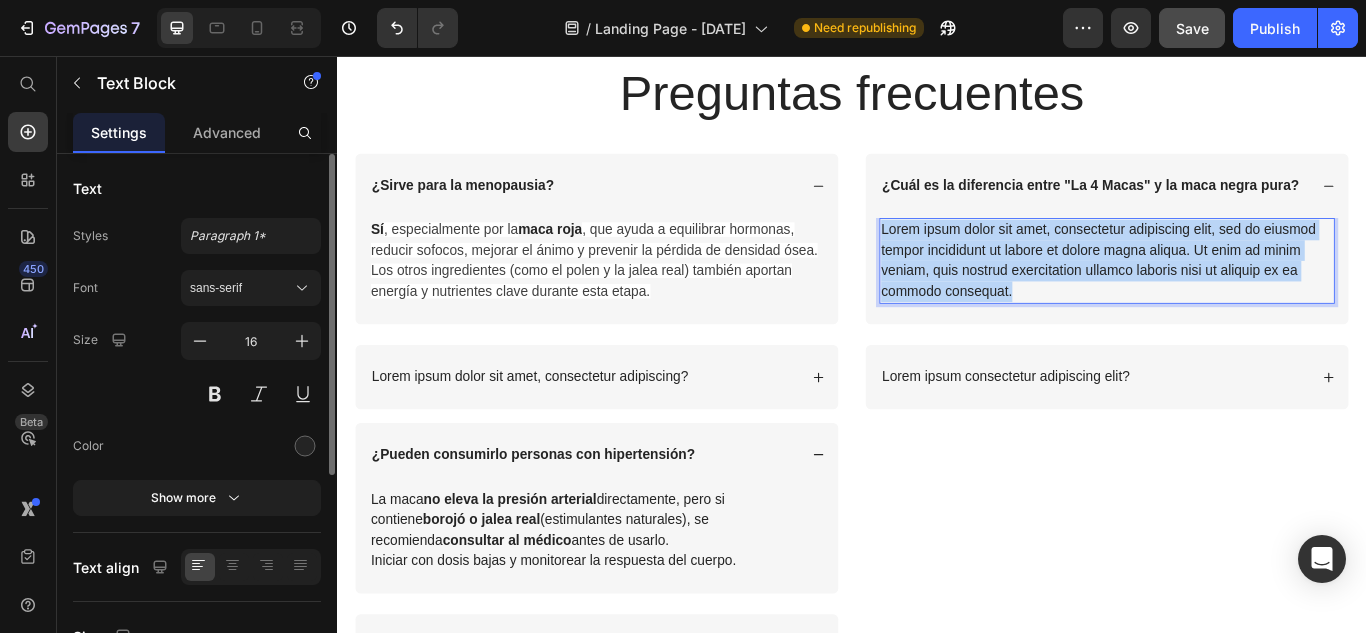 click on "Lorem ipsum dolor sit amet, consectetur adipiscing elit, sed do eiusmod tempor incididunt ut labore et dolore magna aliqua. Ut enim ad minim veniam, quis nostrud exercitation ullamco laboris nisi ut aliquip ex ea commodo consequat." at bounding box center [1234, 295] 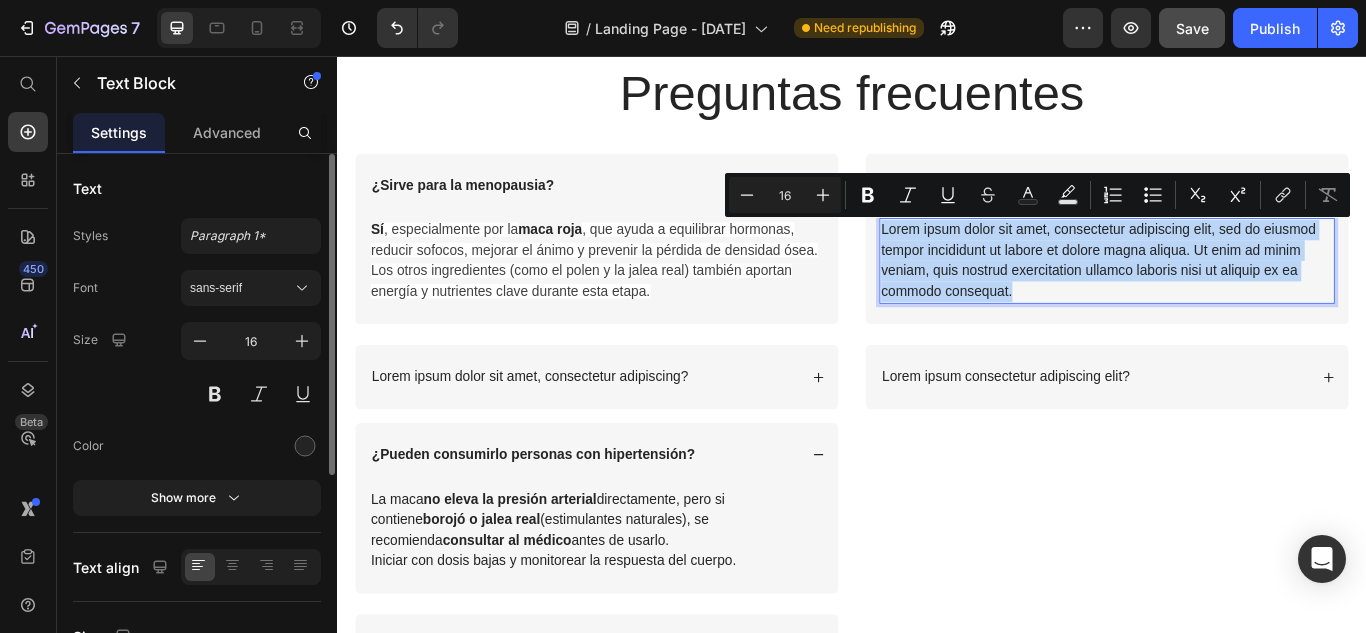 click on "Lorem ipsum dolor sit amet, consectetur adipiscing elit, sed do eiusmod tempor incididunt ut labore et dolore magna aliqua. Ut enim ad minim veniam, quis nostrud exercitation ullamco laboris nisi ut aliquip ex ea commodo consequat." at bounding box center [1234, 295] 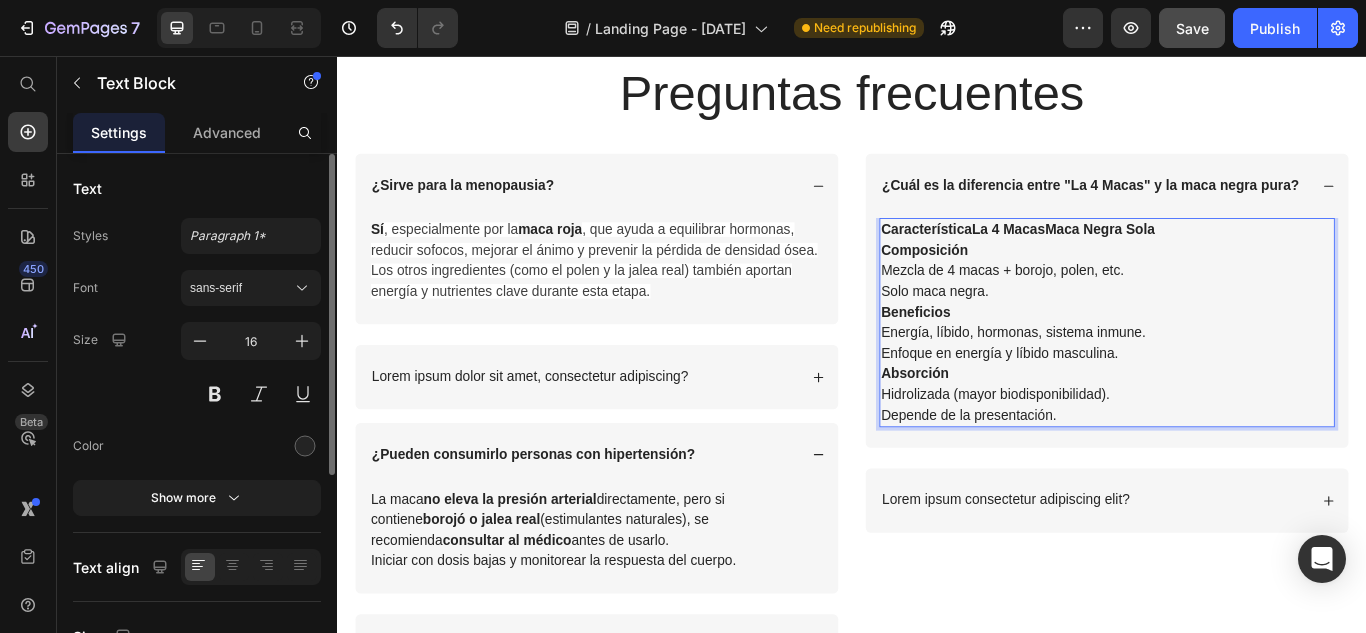 click on "CaracterísticaLa 4 MacasMaca Negra Sola" at bounding box center [1130, 258] 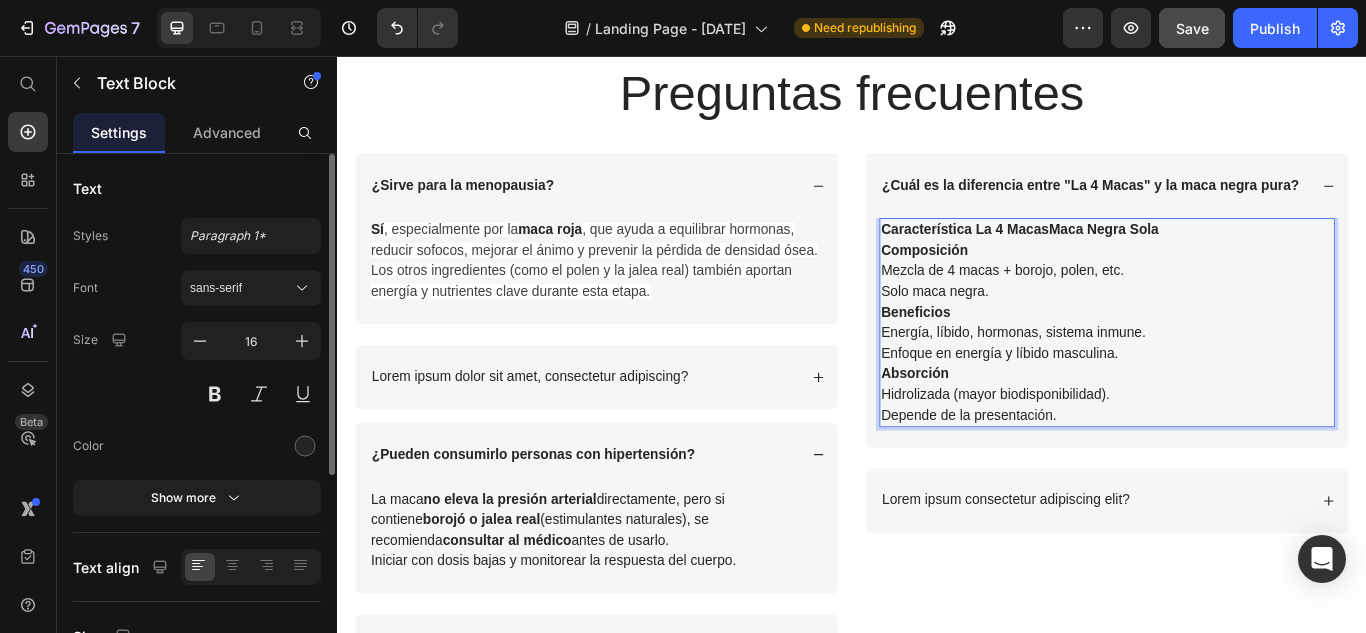 click on "Característica La 4 MacasMaca Negra Sola" at bounding box center [1133, 258] 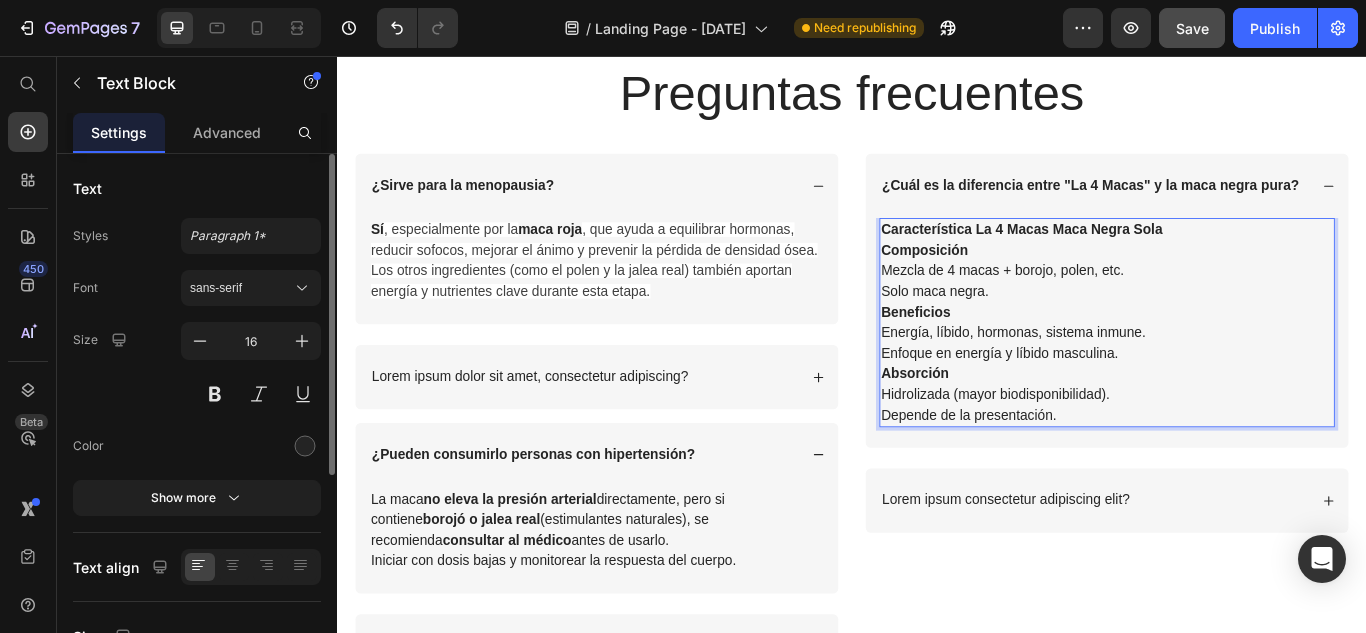 click on "Característica La 4 Macas Maca Negra Sola" at bounding box center (1135, 258) 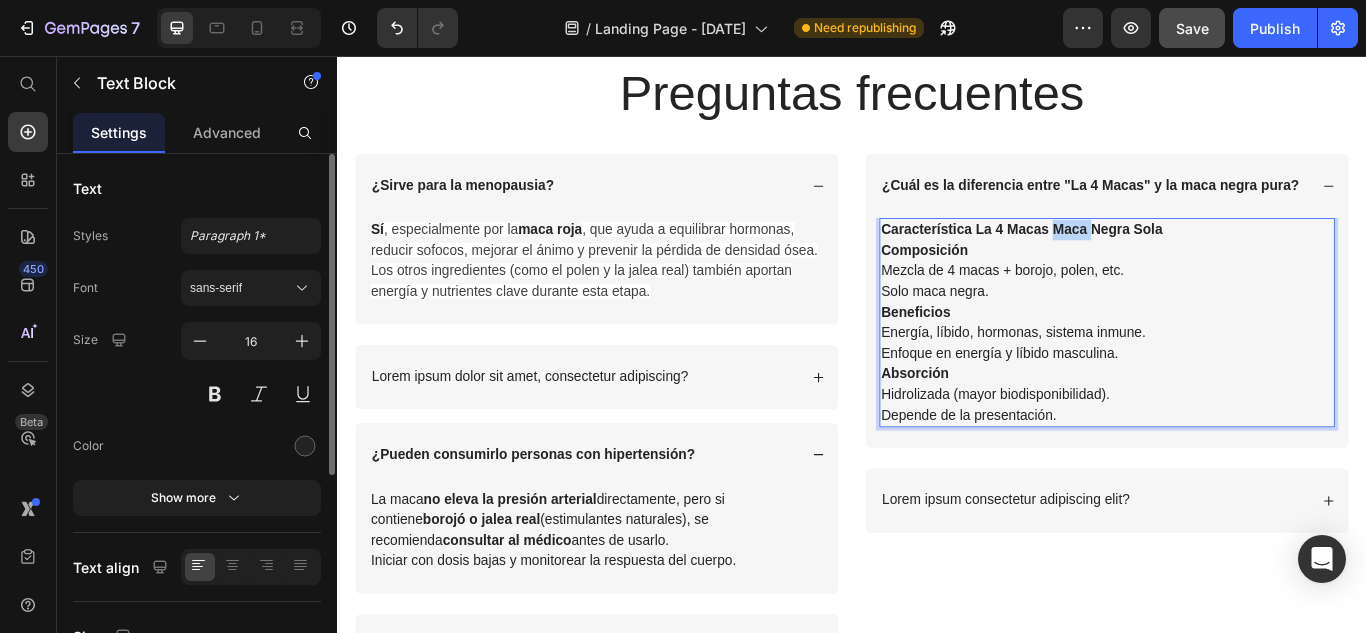 click on "Característica La 4 Macas Maca Negra Sola" at bounding box center (1135, 258) 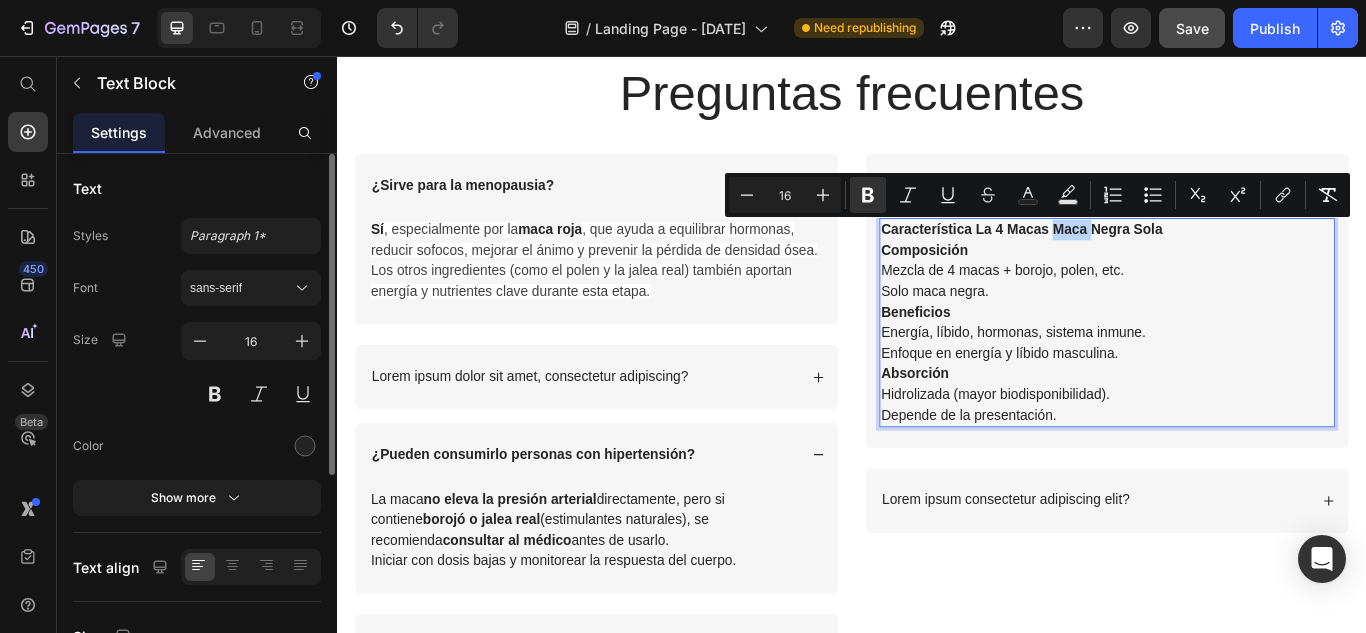 click on "Característica La 4 Macas Maca Negra Sola" at bounding box center (1135, 258) 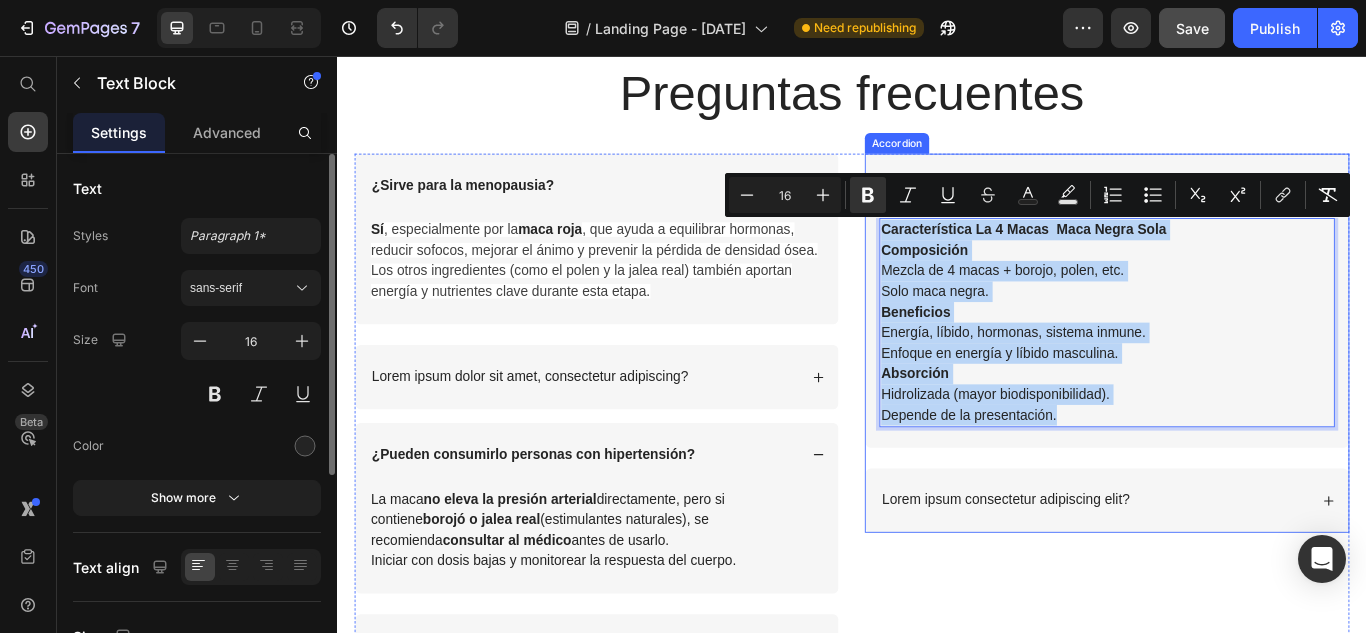 drag, startPoint x: 1203, startPoint y: 474, endPoint x: 963, endPoint y: 237, distance: 337.2966 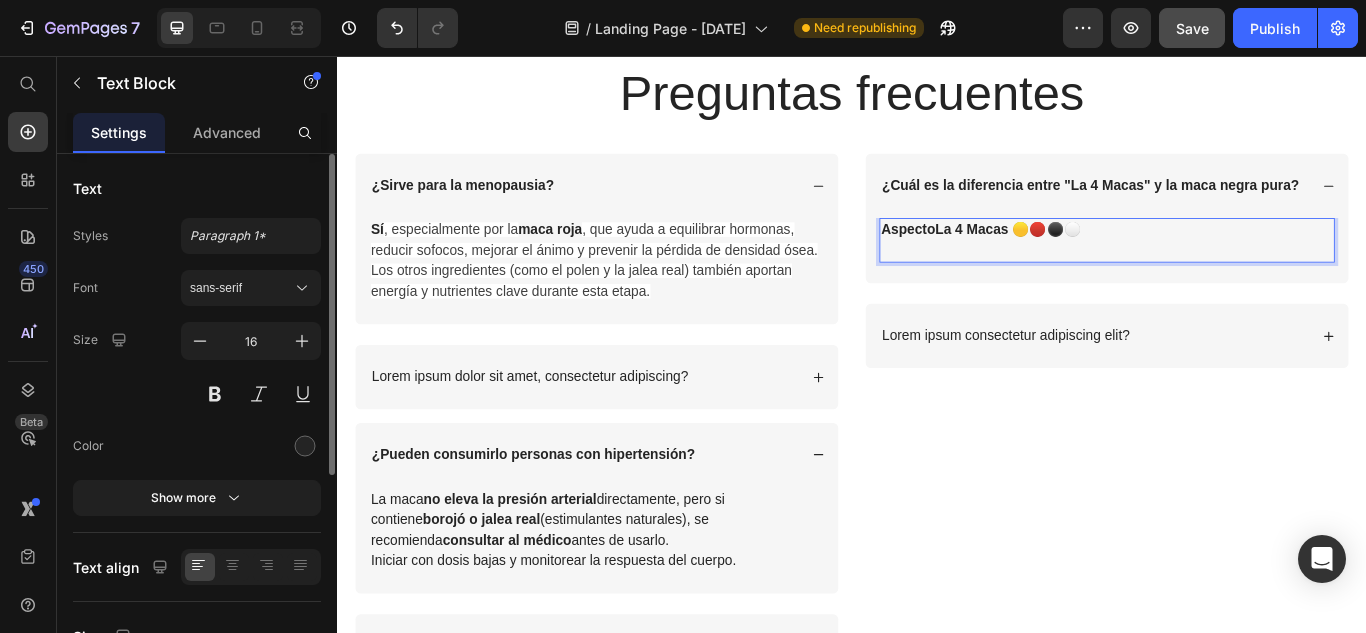 click on "AspectoLa 4 Macas 🟡🔴⚫️⚪️" at bounding box center [1087, 258] 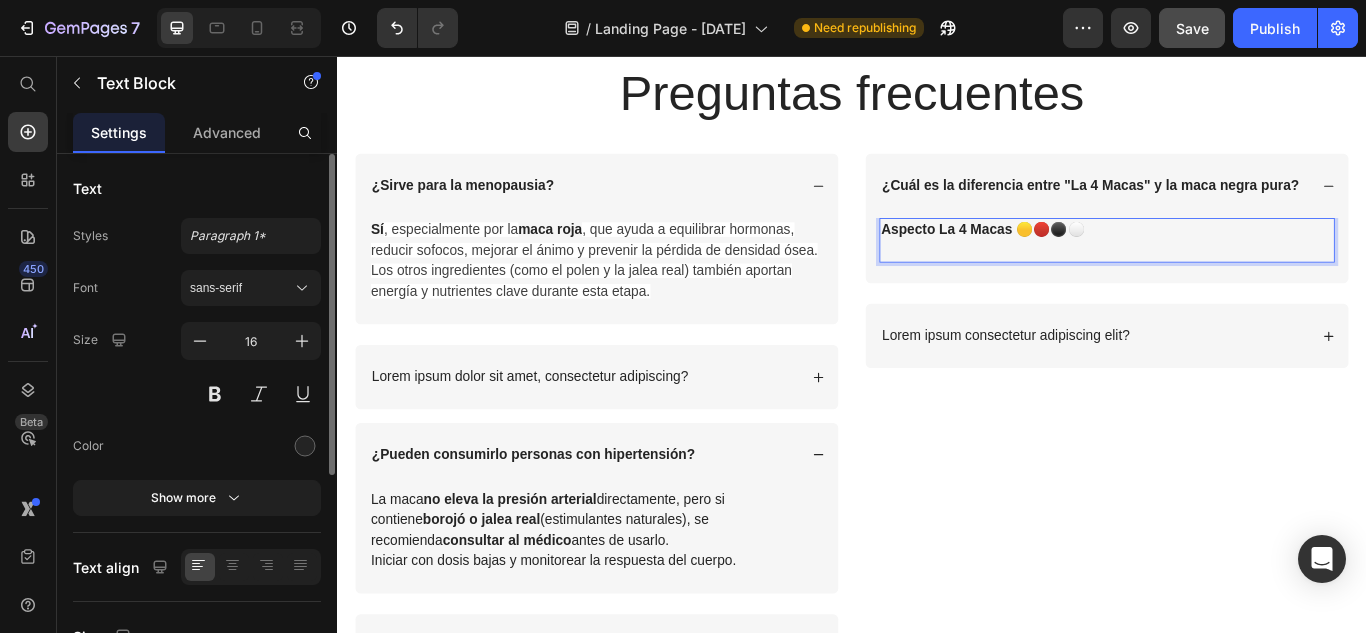 click on "Aspecto La 4 Macas 🟡🔴⚫️⚪️" at bounding box center (1234, 259) 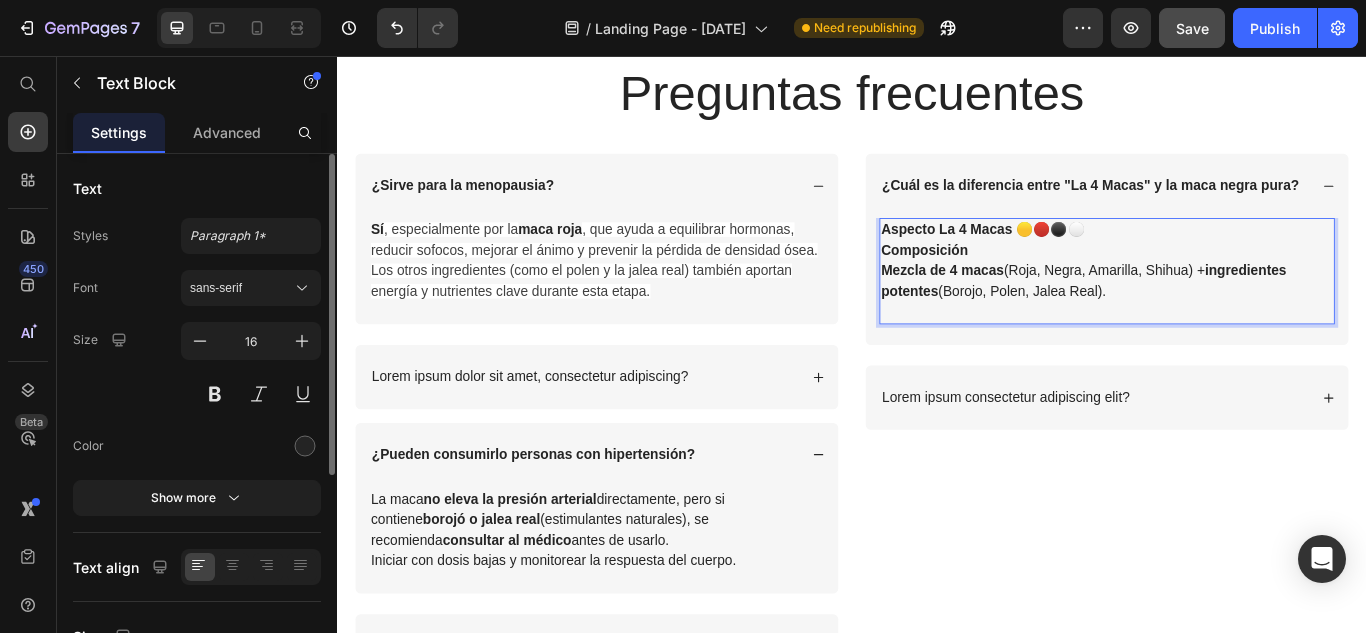 click on "Composición" at bounding box center [1234, 283] 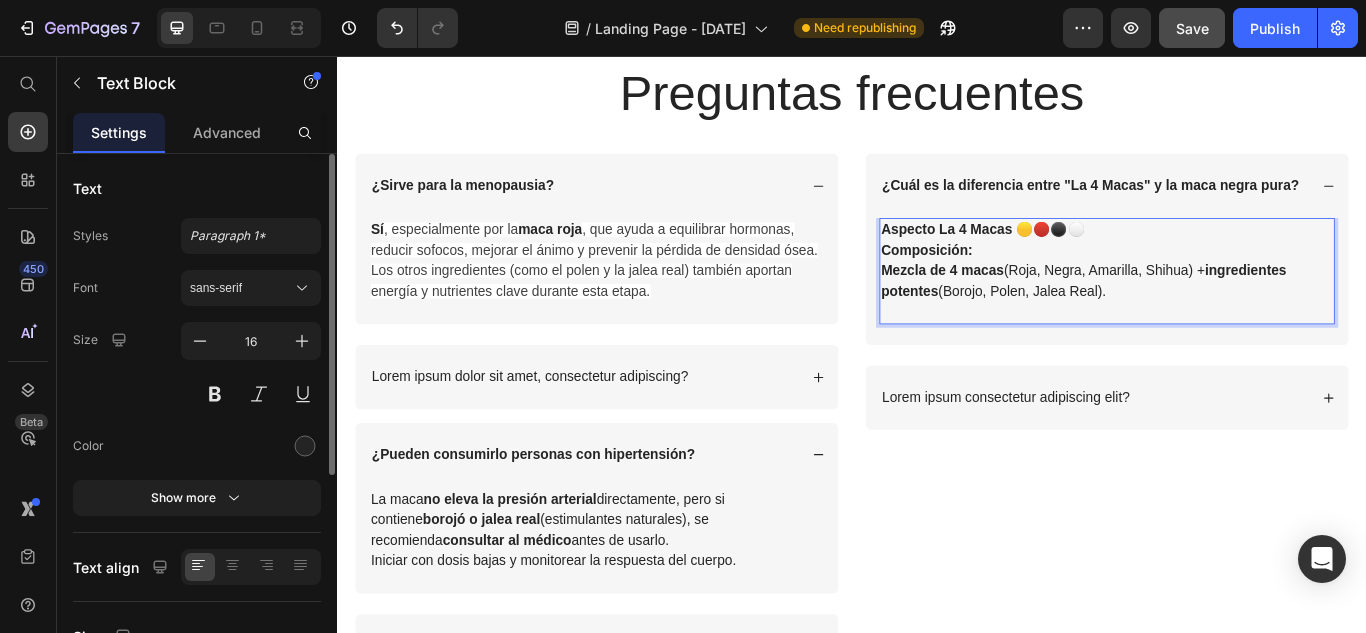 click on "Mezcla de 4 macas  (Roja, Negra, Amarilla, Shihua) +  ingredientes potentes  (Borojo, Polen, Jalea Real)." at bounding box center [1234, 319] 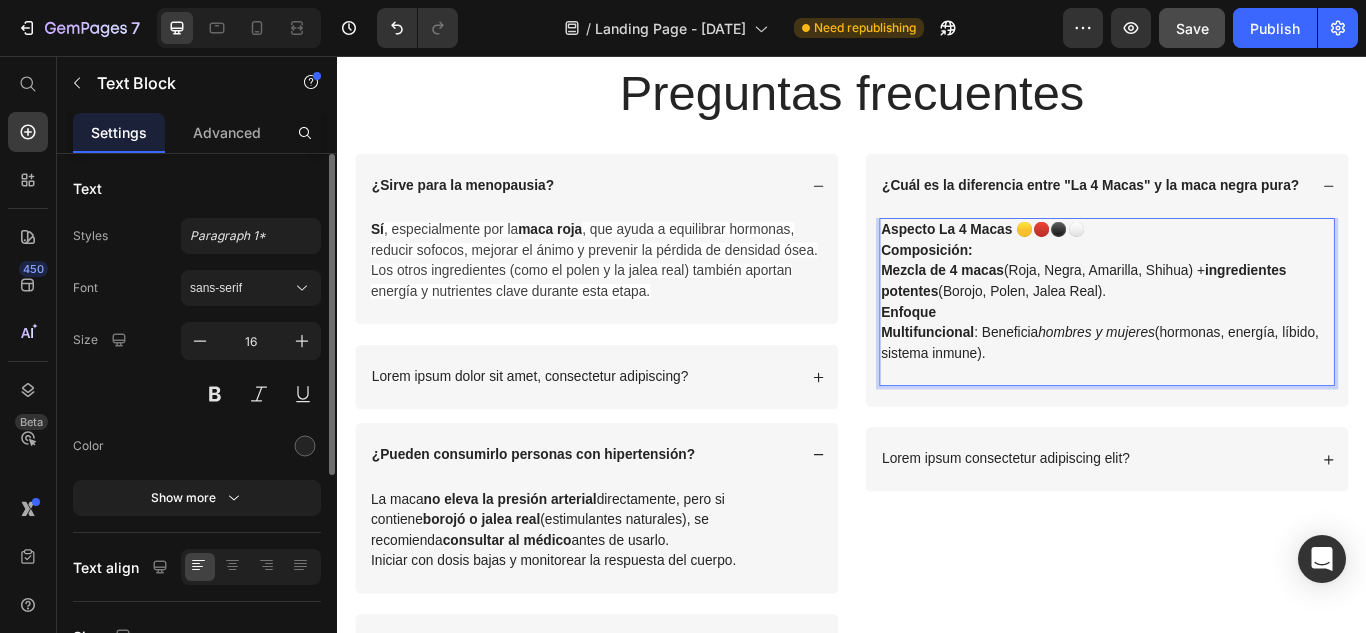 click on "Enfoque" at bounding box center (1234, 355) 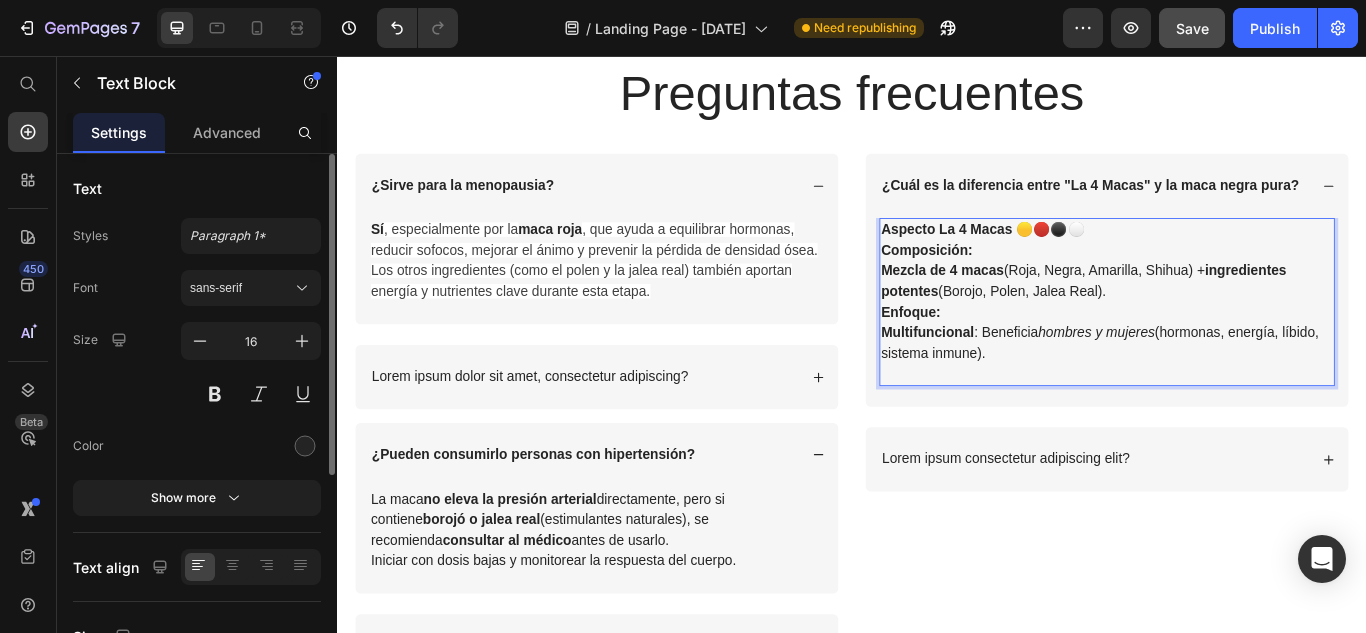 click on "Multifuncional : Beneficia  hombres y mujeres  (hormonas, energía, líbido, sistema inmune)." at bounding box center (1234, 391) 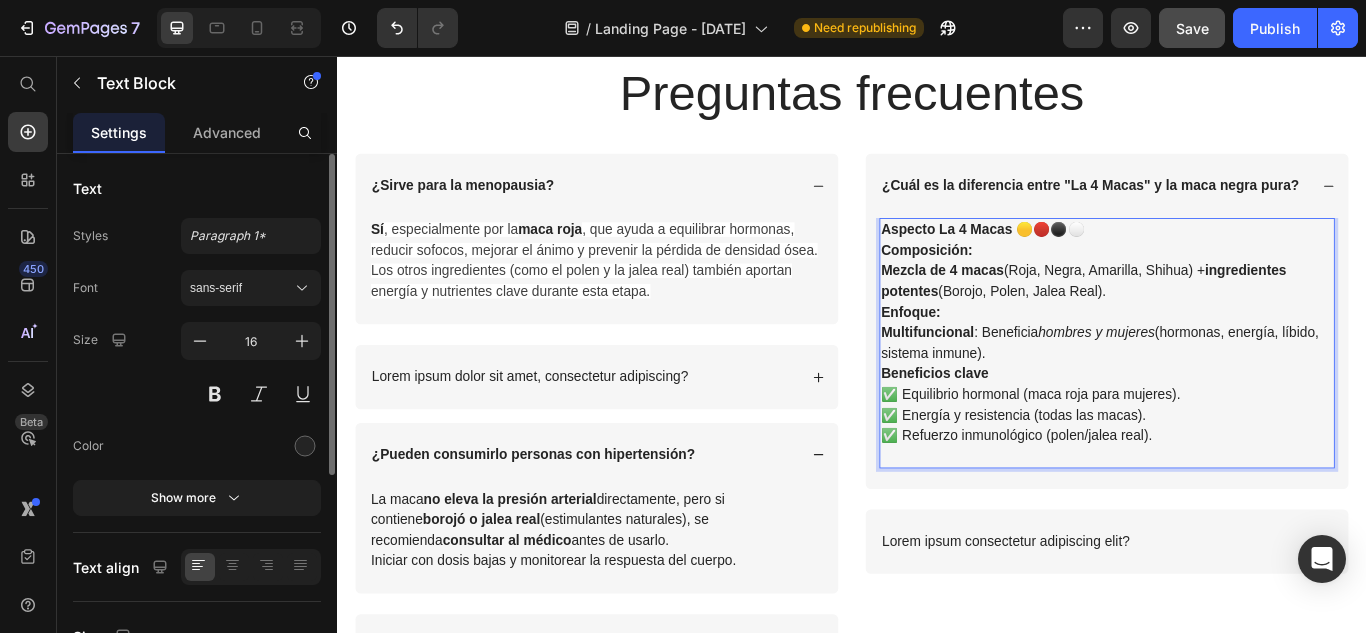 click on "Beneficios clave" at bounding box center [1234, 427] 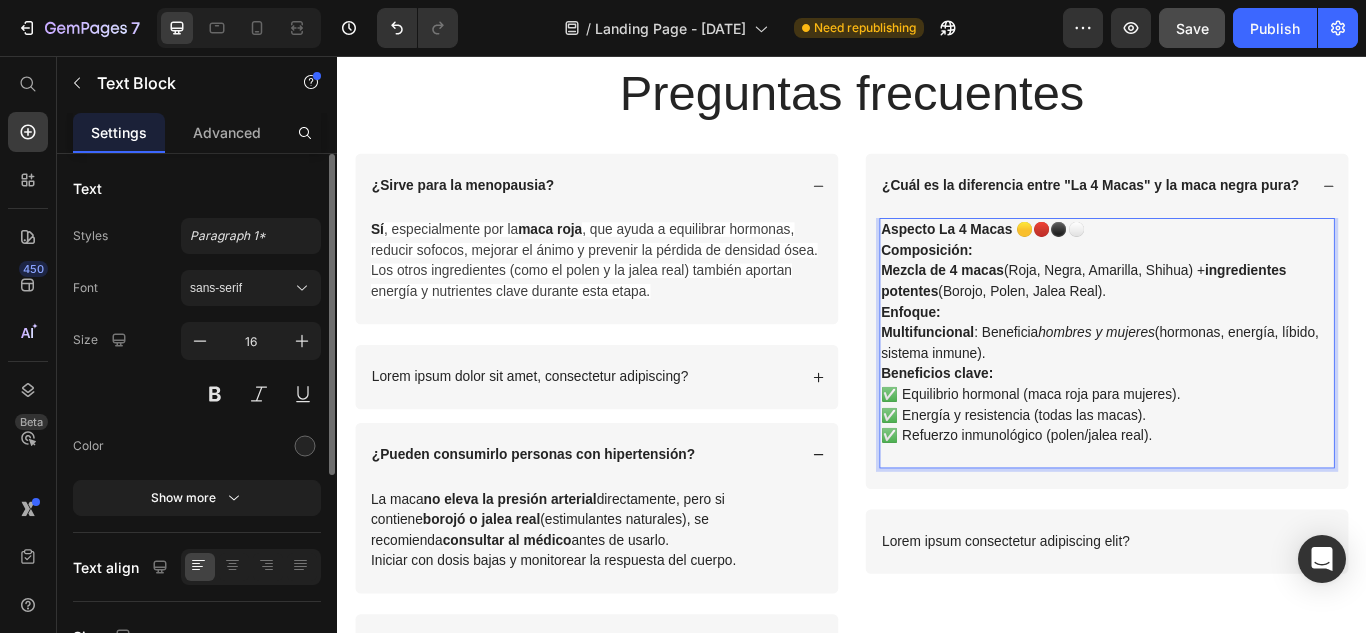 click on "✅ Equilibrio hormonal (maca roja para mujeres). ✅ Energía y resistencia (todas las macas). ✅ Refuerzo inmunológico (polen/jalea real)." at bounding box center (1234, 475) 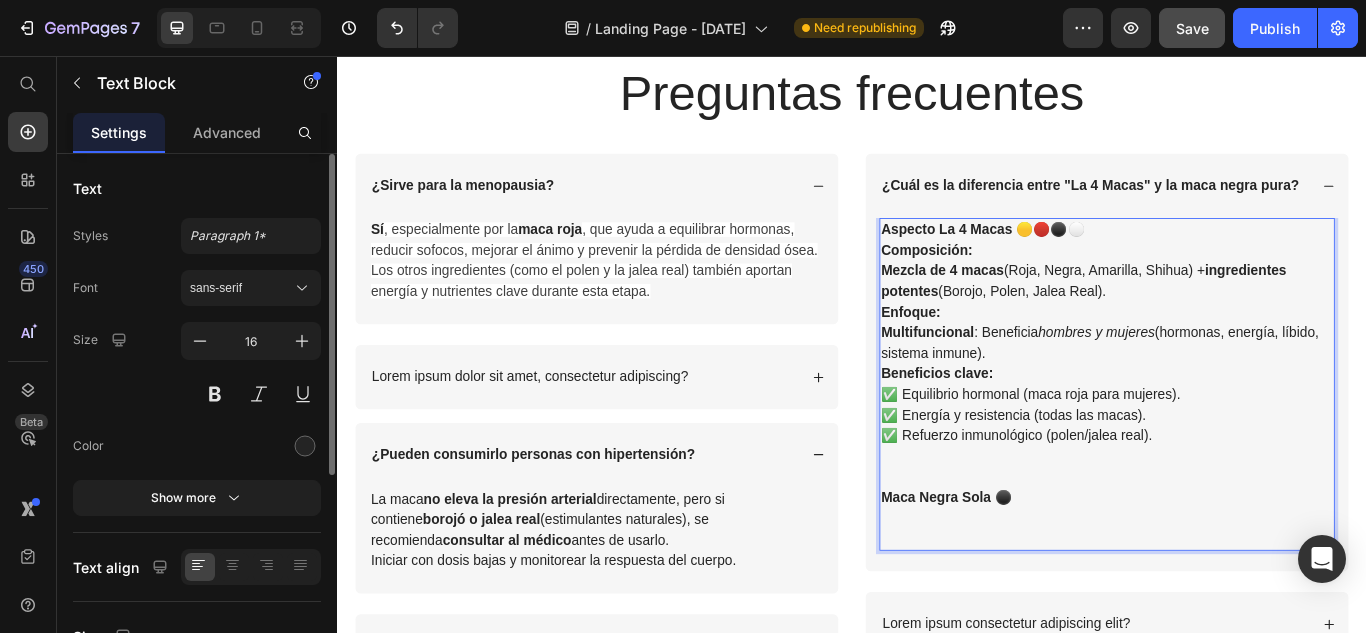 click on "Aspecto La 4 Macas 🟡🔴⚫️⚪️" at bounding box center [1089, 258] 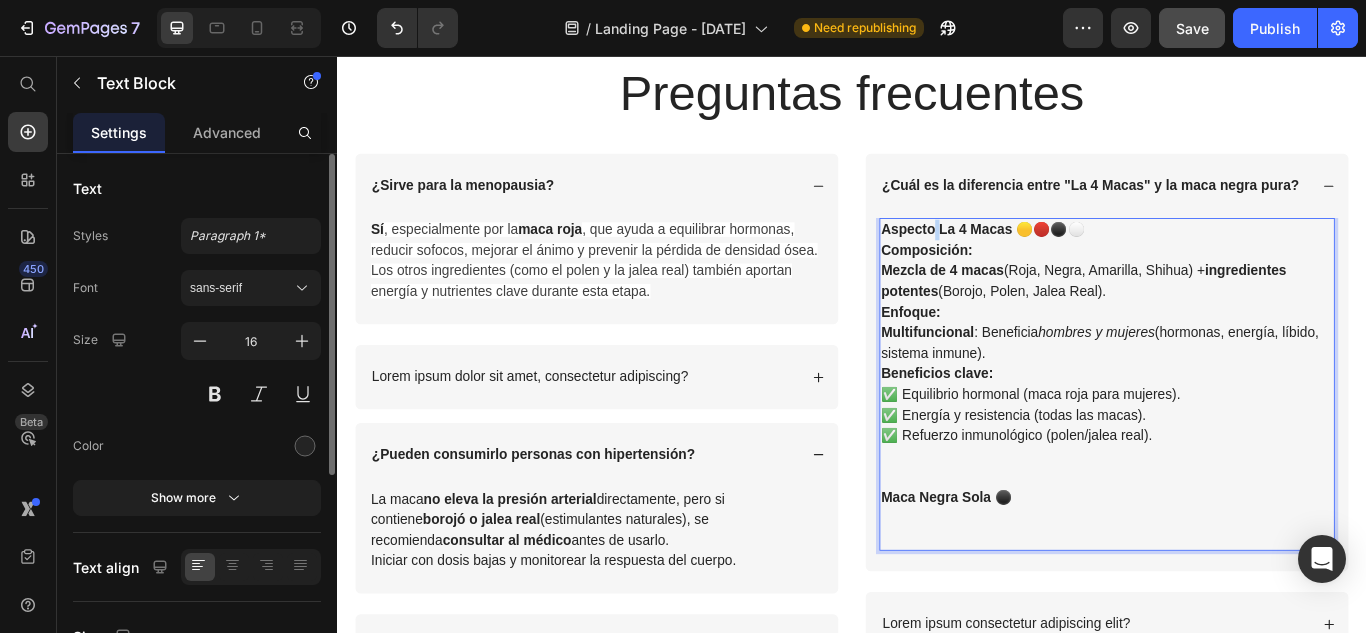 click on "Aspecto La 4 Macas 🟡🔴⚫️⚪️" at bounding box center [1089, 258] 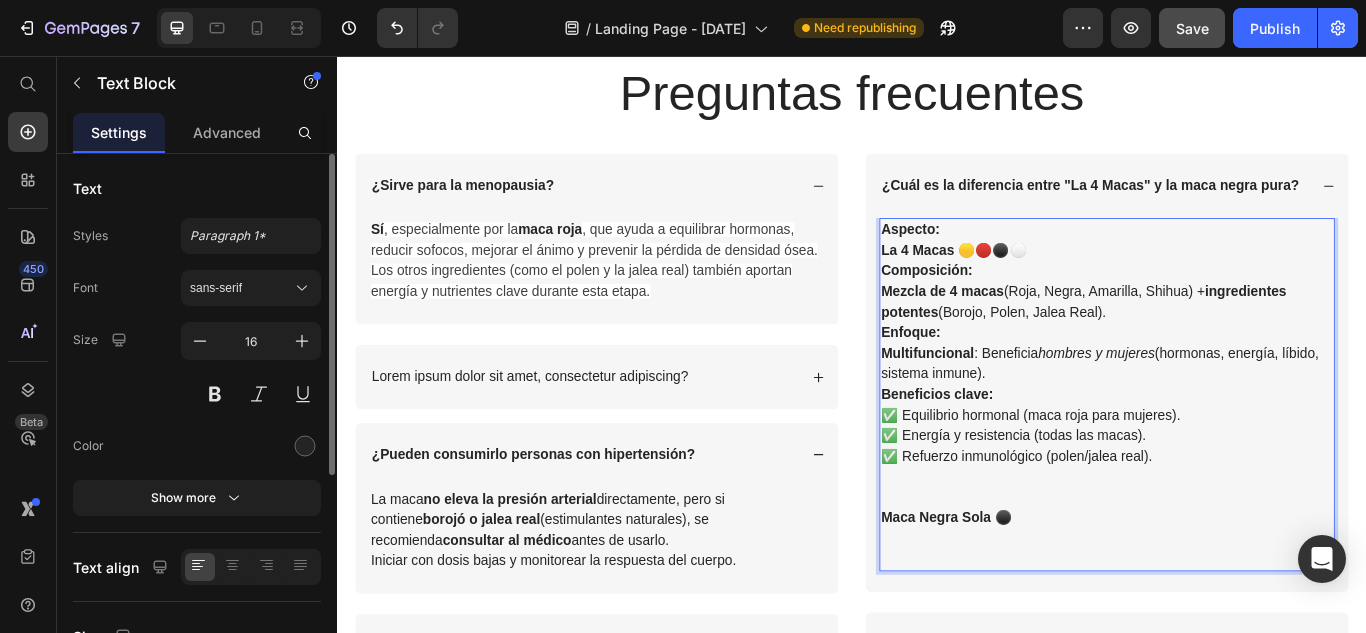 click on "Maca Negra Sola ⚫️" at bounding box center [1234, 583] 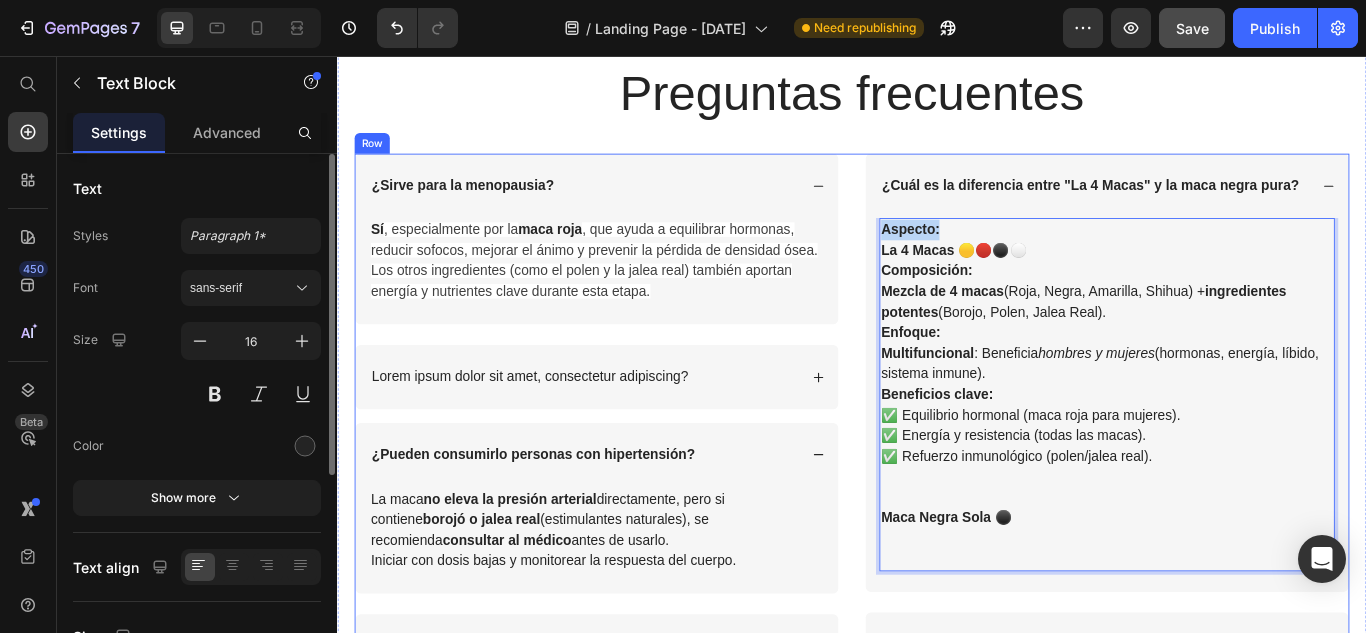 drag, startPoint x: 1040, startPoint y: 255, endPoint x: 934, endPoint y: 256, distance: 106.004715 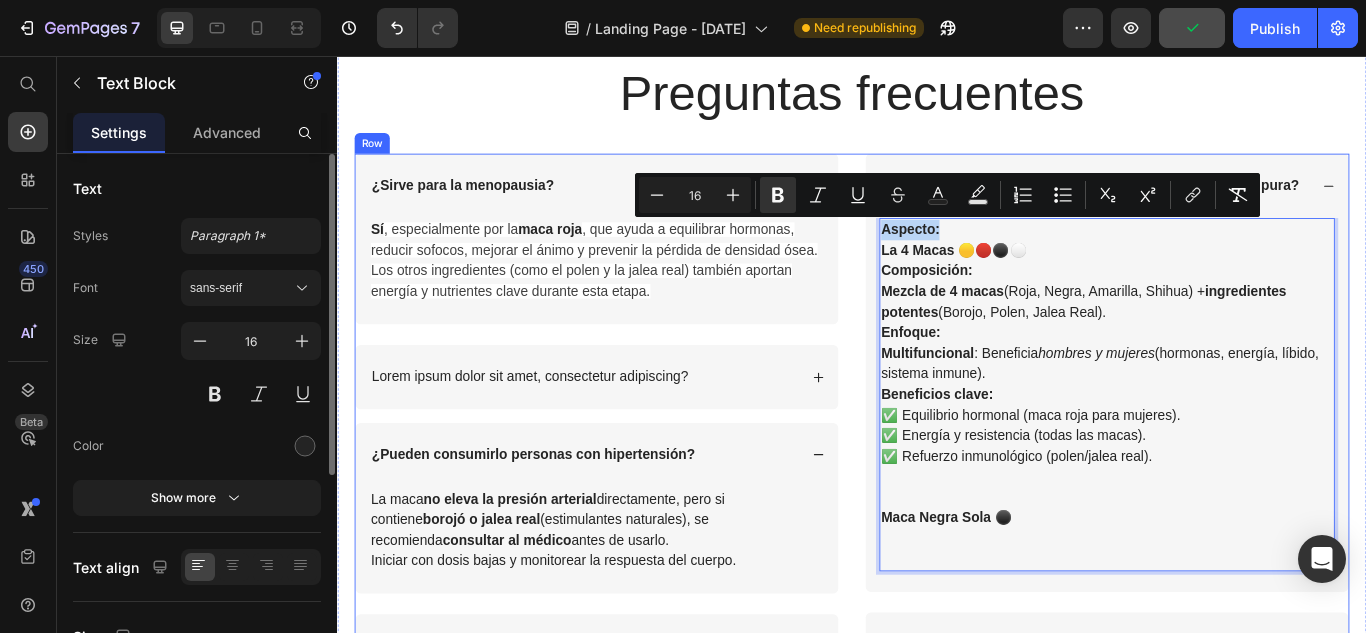 copy on "Aspecto:" 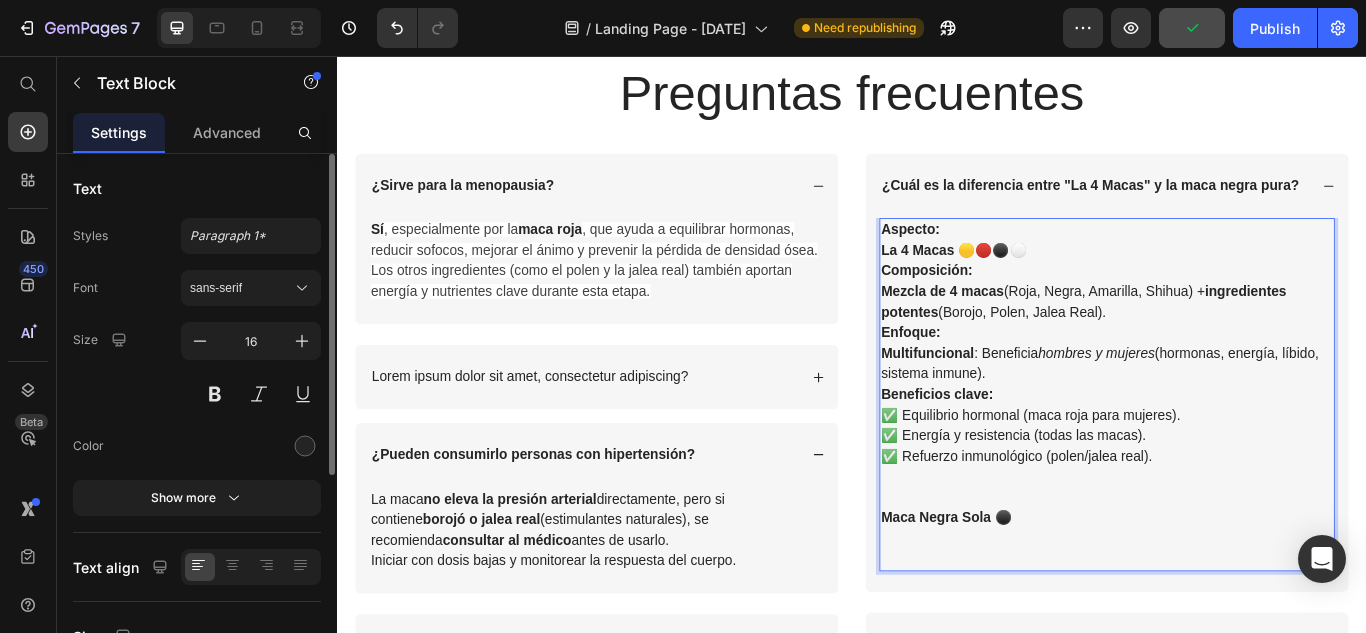 click on "Maca Negra Sola ⚫️" at bounding box center [1234, 583] 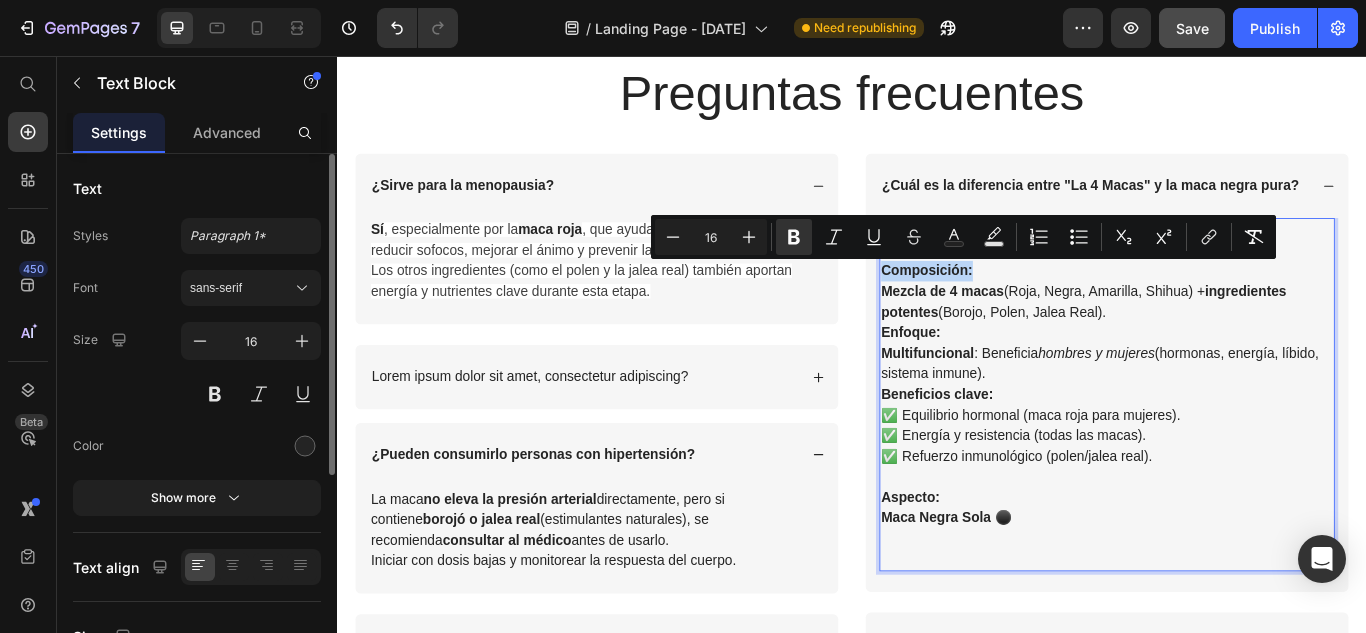 drag, startPoint x: 1078, startPoint y: 309, endPoint x: 966, endPoint y: 311, distance: 112.01785 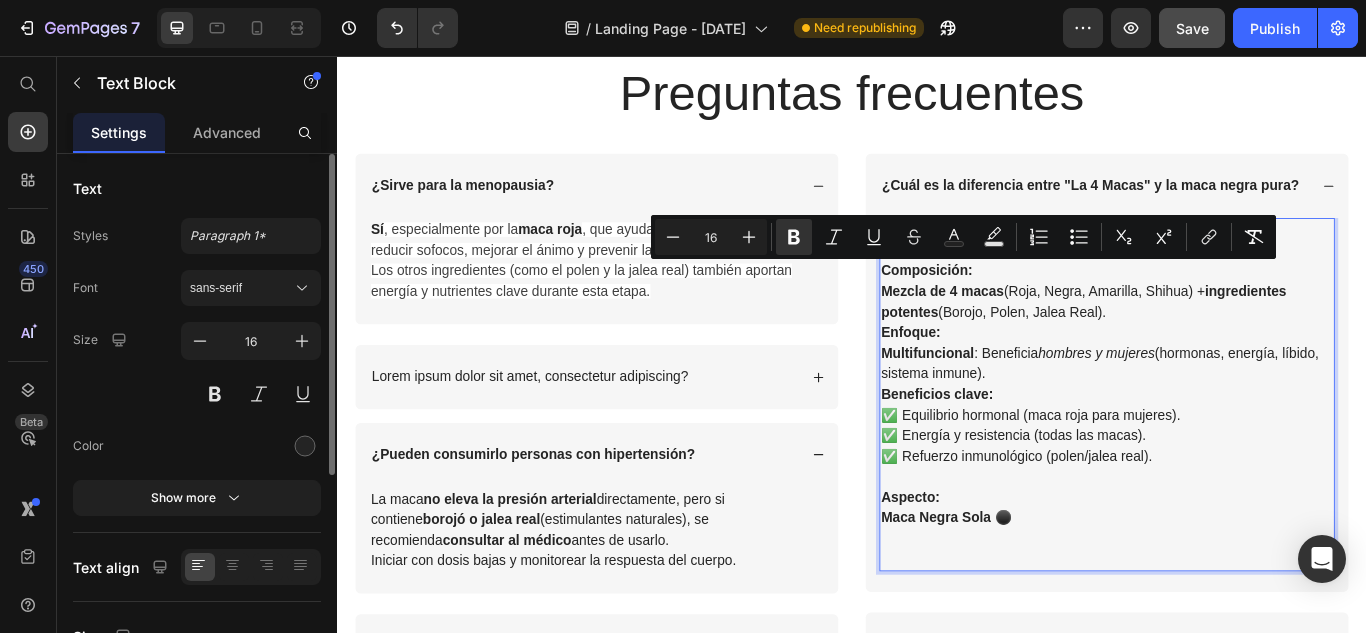 click on "Aspecto: Maca Negra Sola ⚫️" at bounding box center [1234, 583] 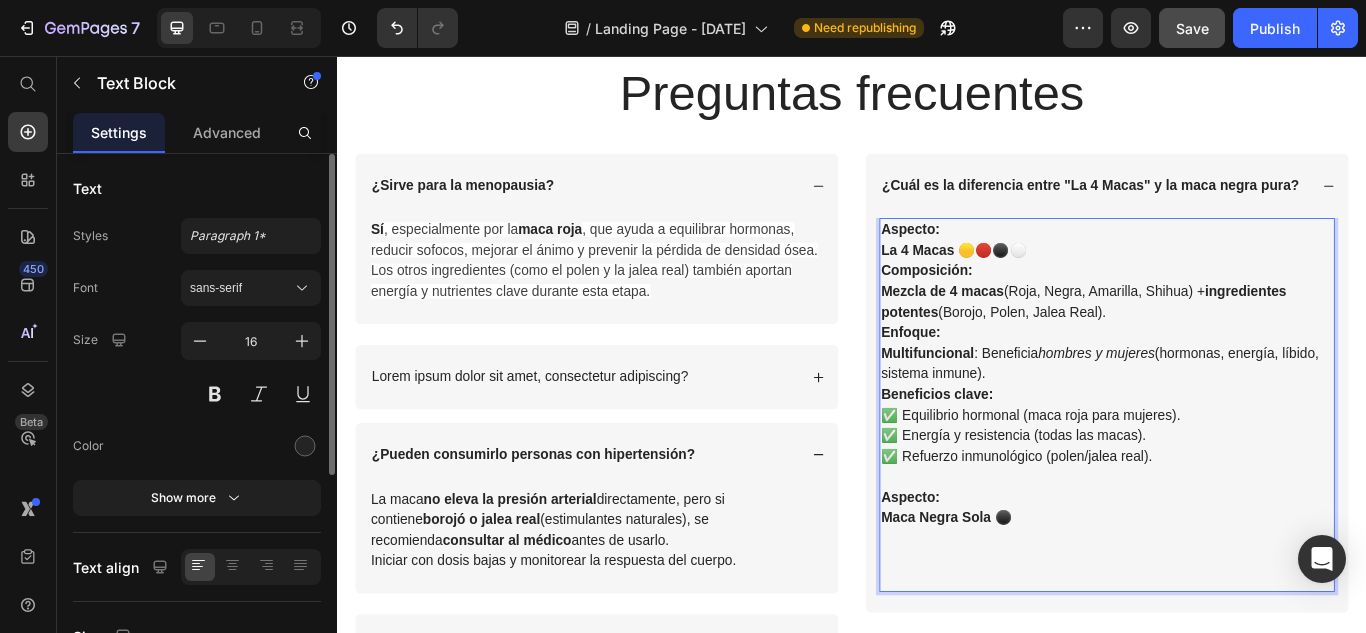 scroll, scrollTop: 28, scrollLeft: 0, axis: vertical 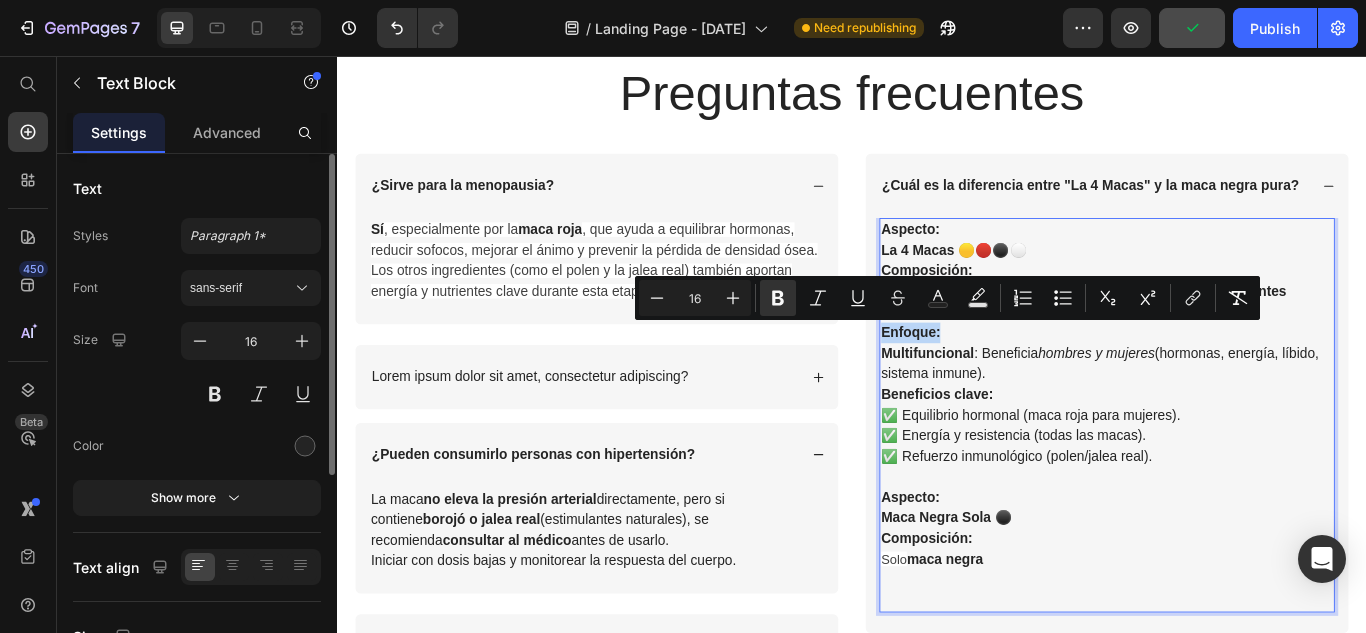 drag, startPoint x: 1039, startPoint y: 382, endPoint x: 964, endPoint y: 384, distance: 75.026665 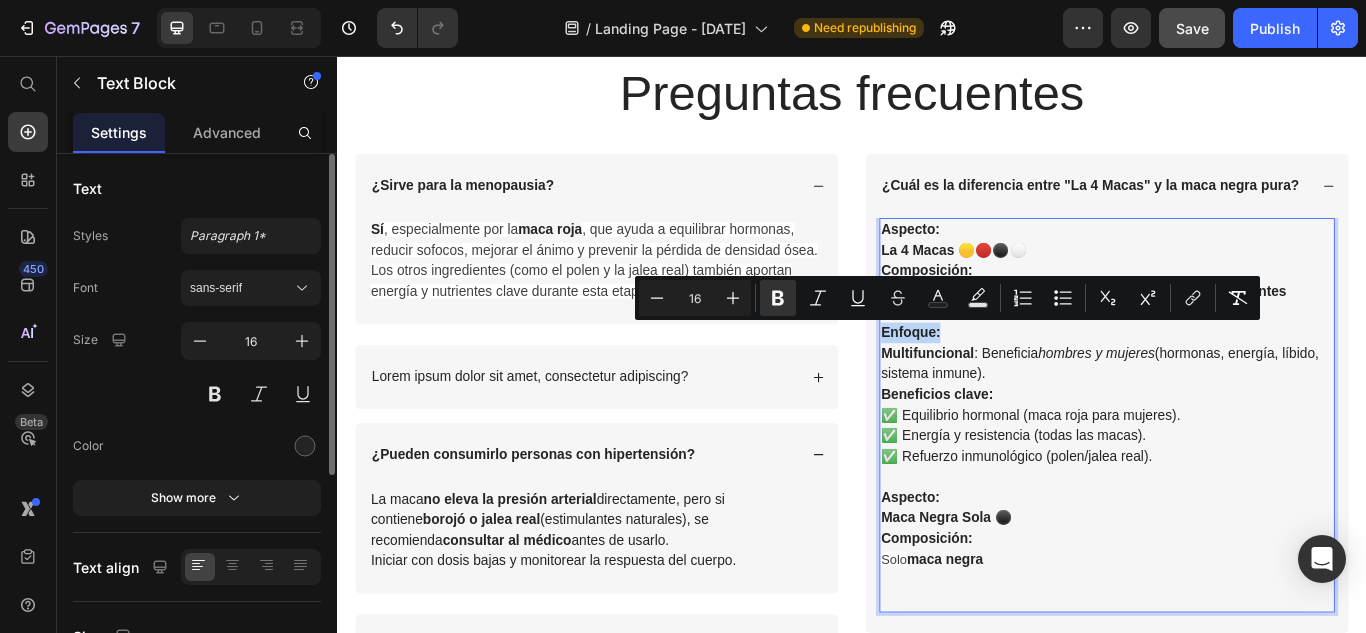 copy on "Enfoque:" 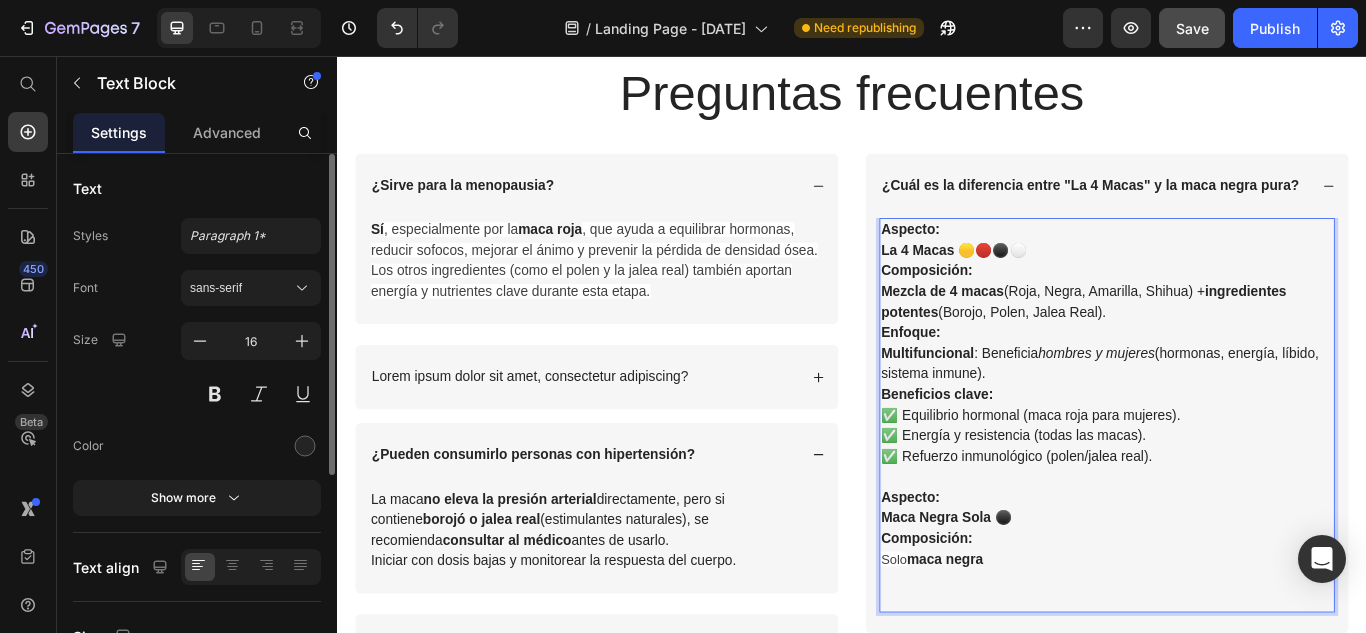 click on "Solo  maca negra" at bounding box center [1234, 643] 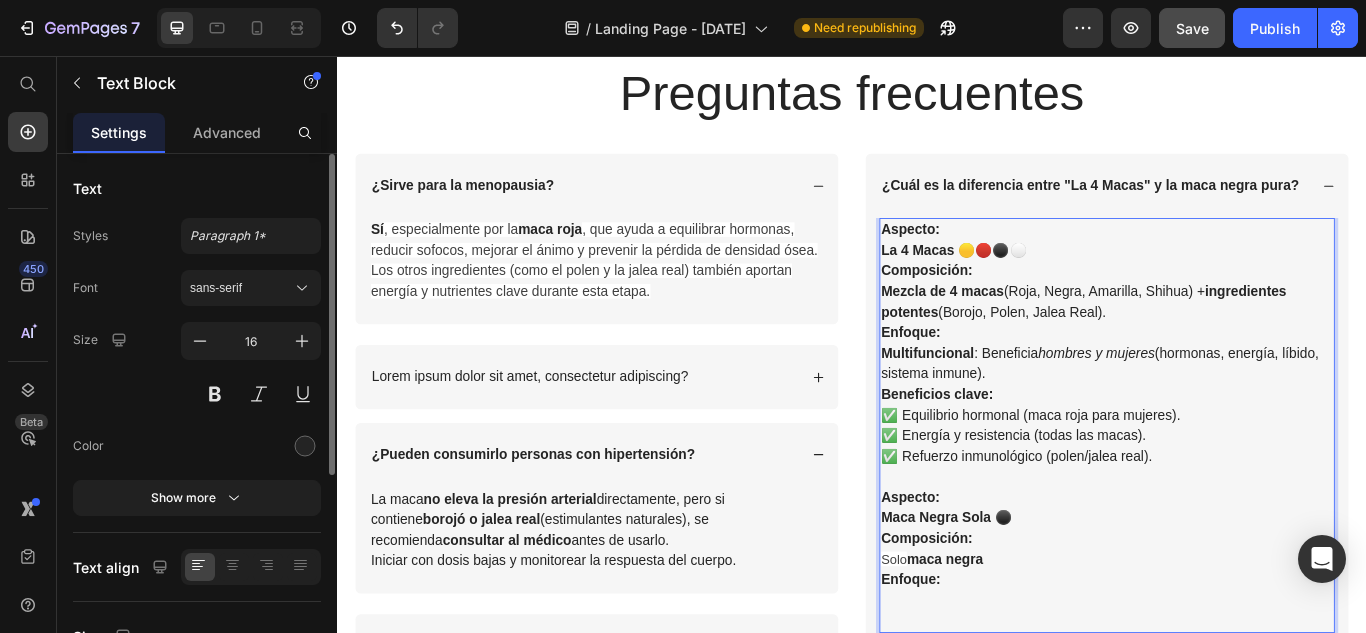scroll, scrollTop: 228, scrollLeft: 0, axis: vertical 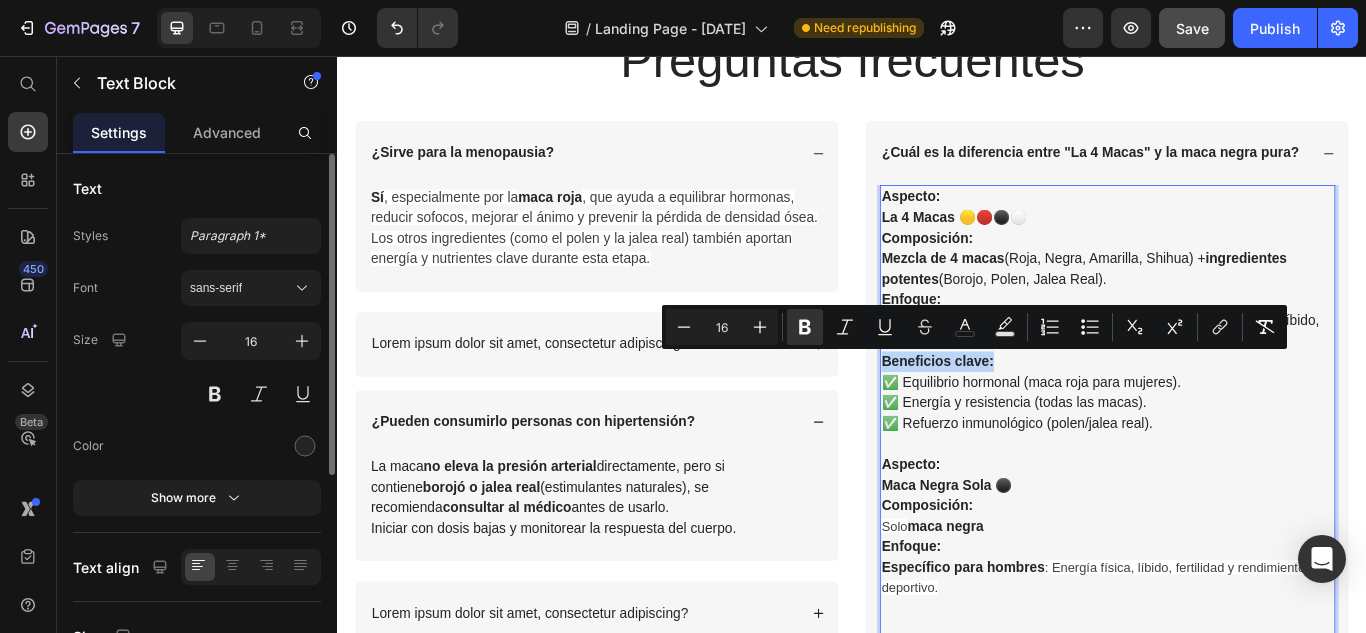 drag, startPoint x: 1099, startPoint y: 410, endPoint x: 960, endPoint y: 415, distance: 139.0899 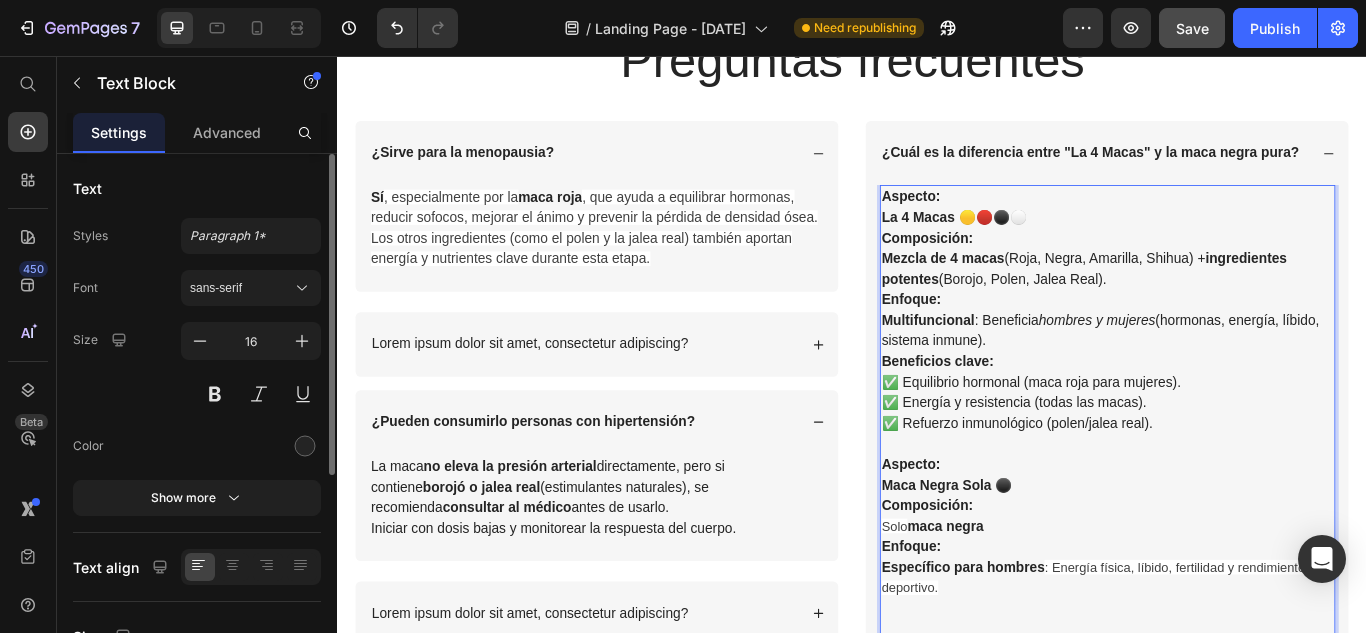 click on "Específico para hombres : Energía física, líbido, fertilidad y rendimiento deportivo." at bounding box center [1234, 665] 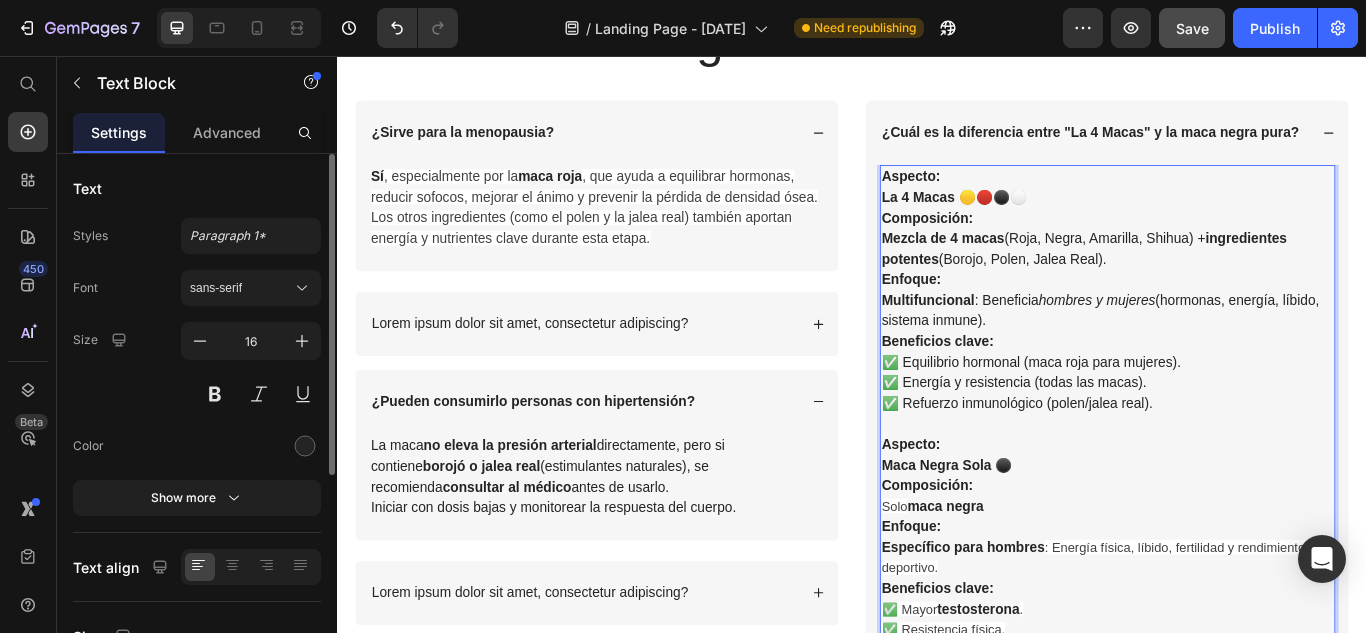 scroll, scrollTop: 5415, scrollLeft: 0, axis: vertical 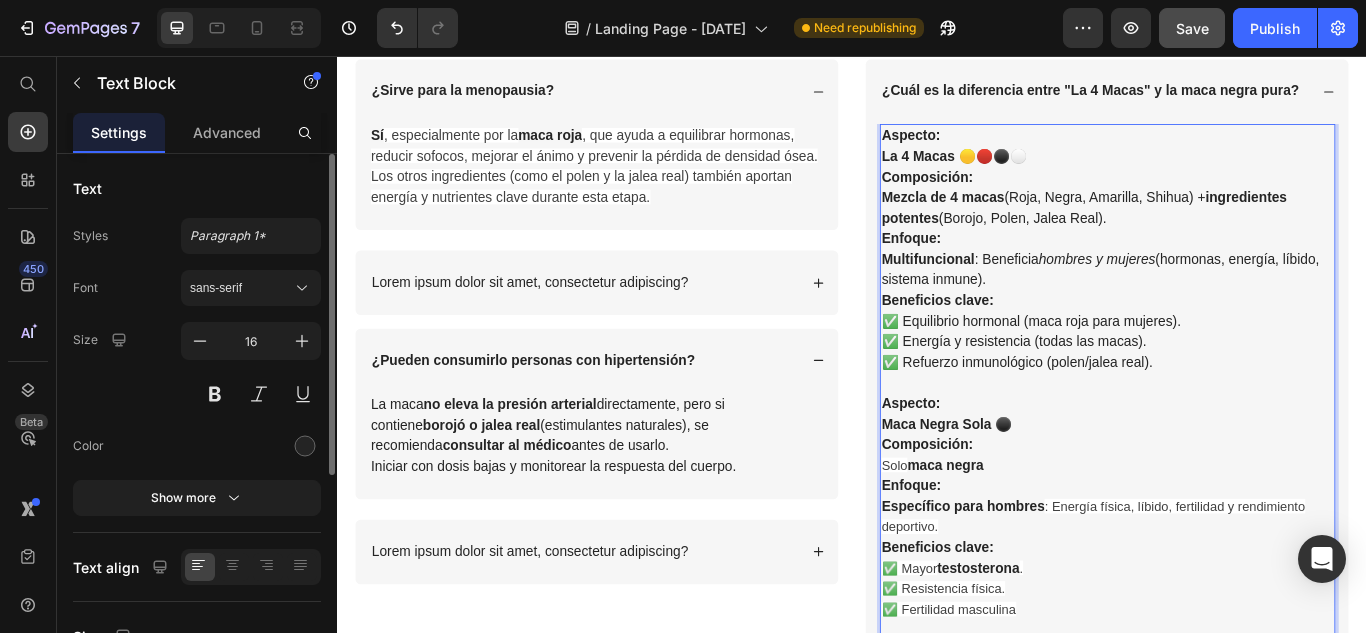 click on "✅ Equilibrio hormonal (maca roja para mujeres). ✅ Energía y resistencia (todas las macas). ✅ Refuerzo inmunológico (polen/jalea real)." at bounding box center [1234, 389] 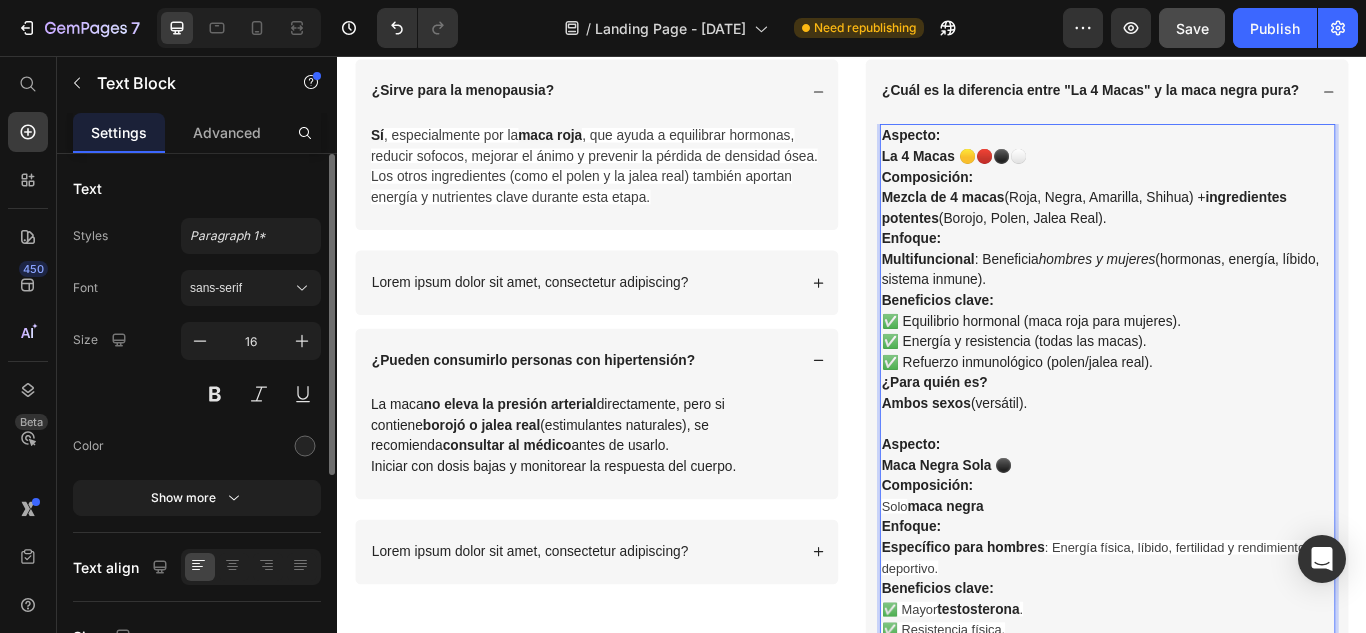 click on "¿Para quién es?" at bounding box center (1234, 437) 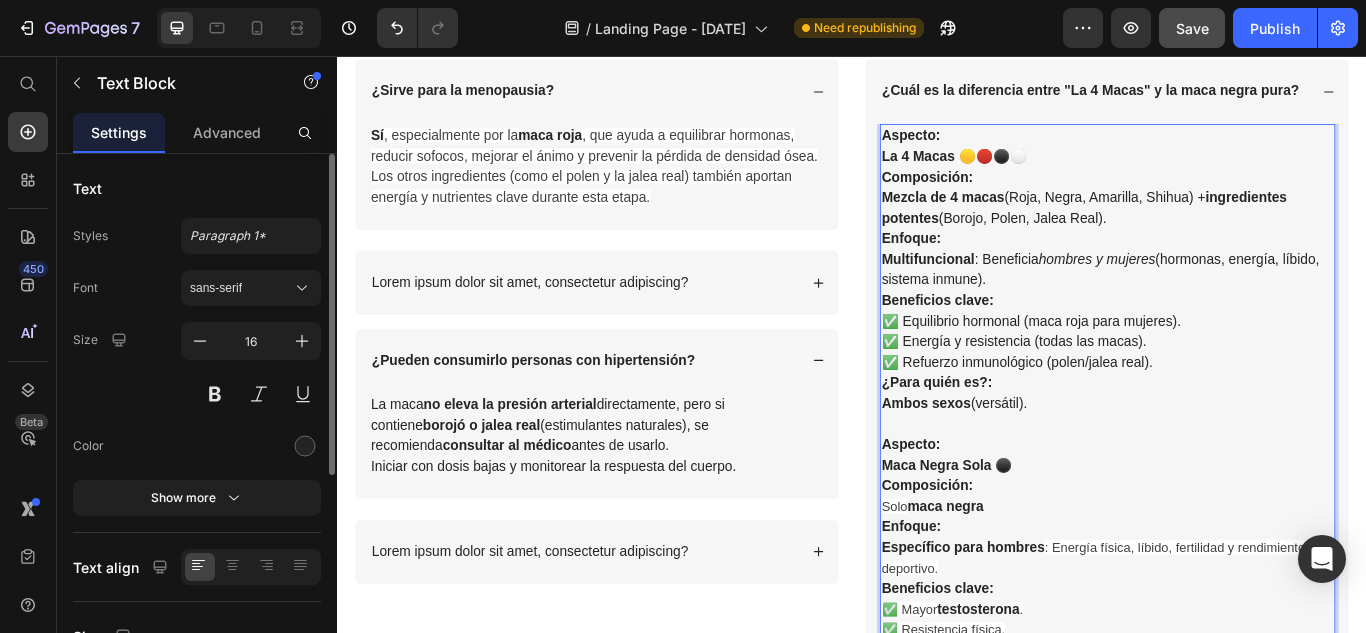 click on "✅ Equilibrio hormonal (maca roja para mujeres). ✅ Energía y resistencia (todas las macas). ✅ Refuerzo inmunológico (polen/jalea real)." at bounding box center (1234, 389) 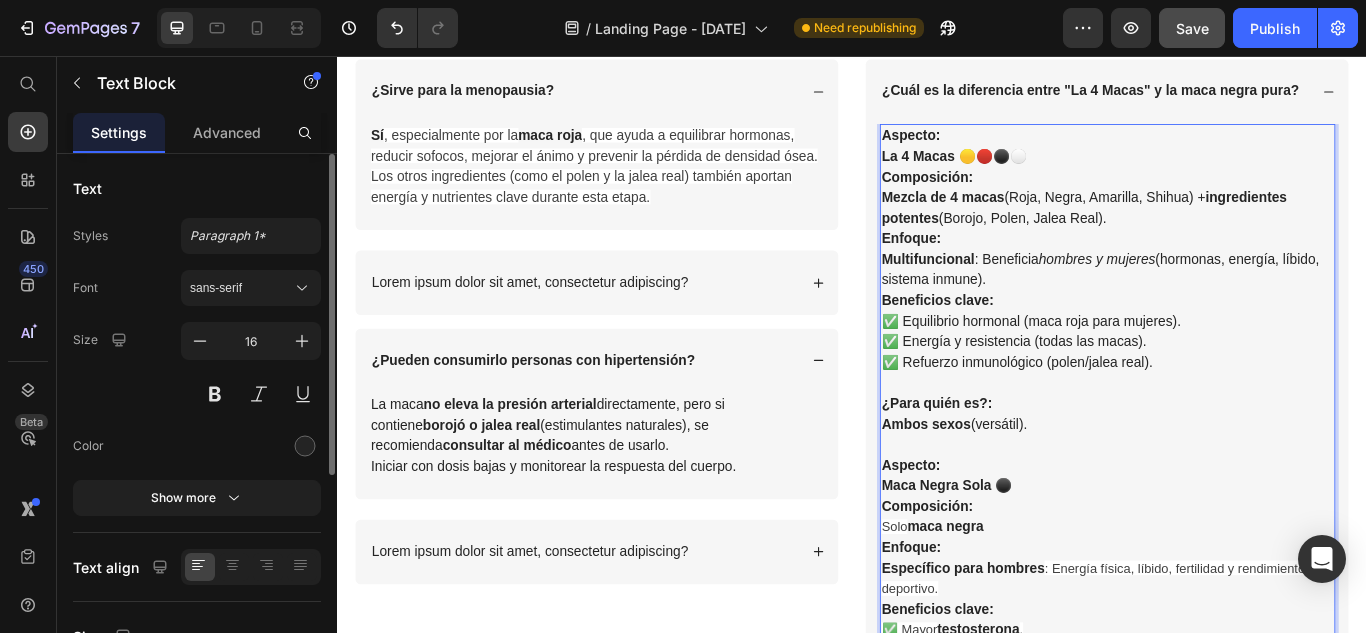 click at bounding box center (1234, 509) 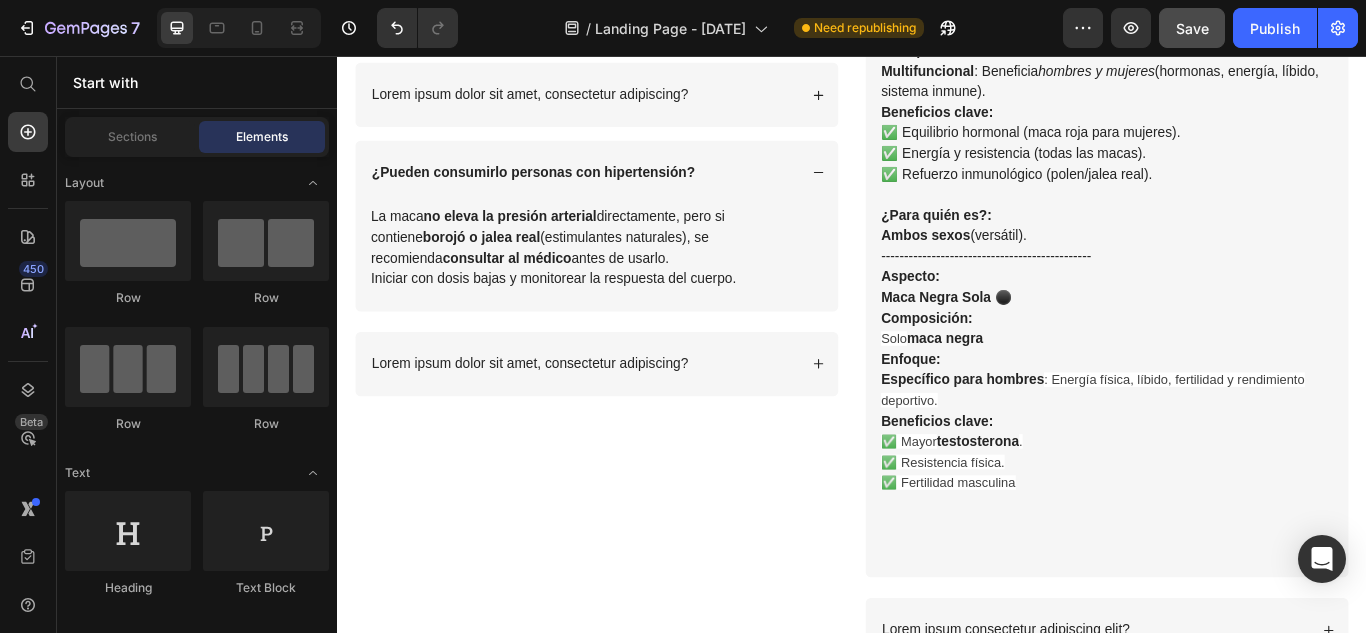 scroll, scrollTop: 5648, scrollLeft: 0, axis: vertical 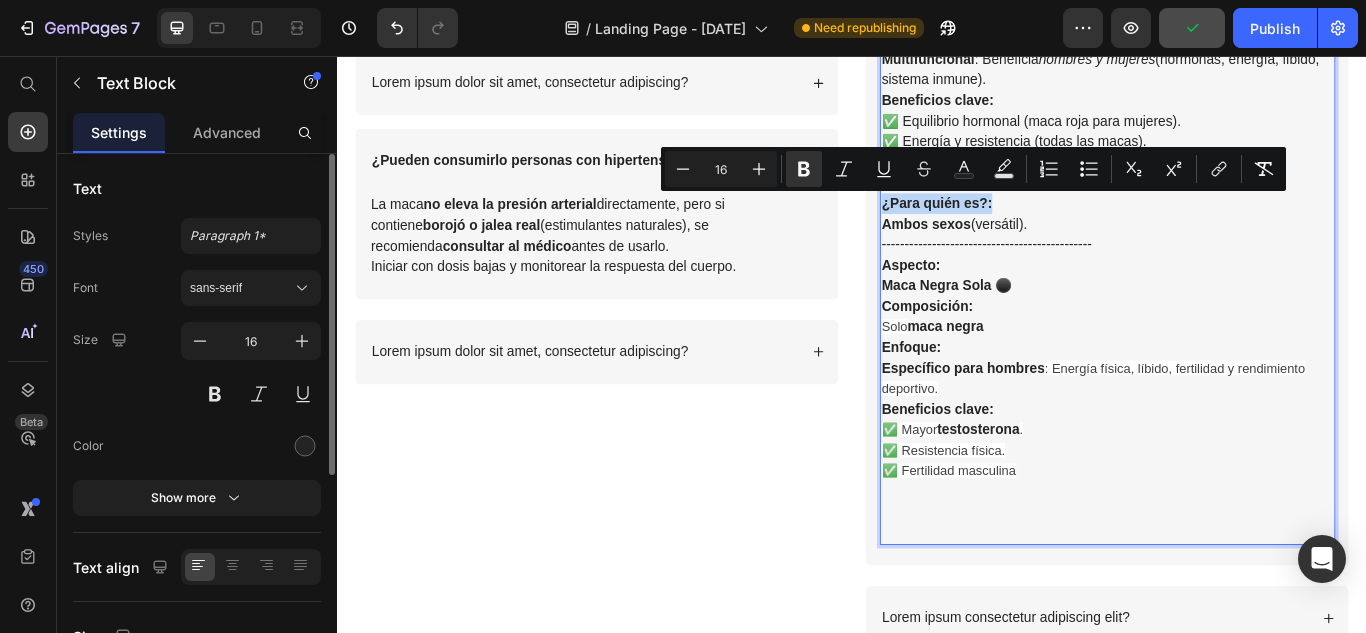 drag, startPoint x: 1095, startPoint y: 227, endPoint x: 964, endPoint y: 221, distance: 131.13733 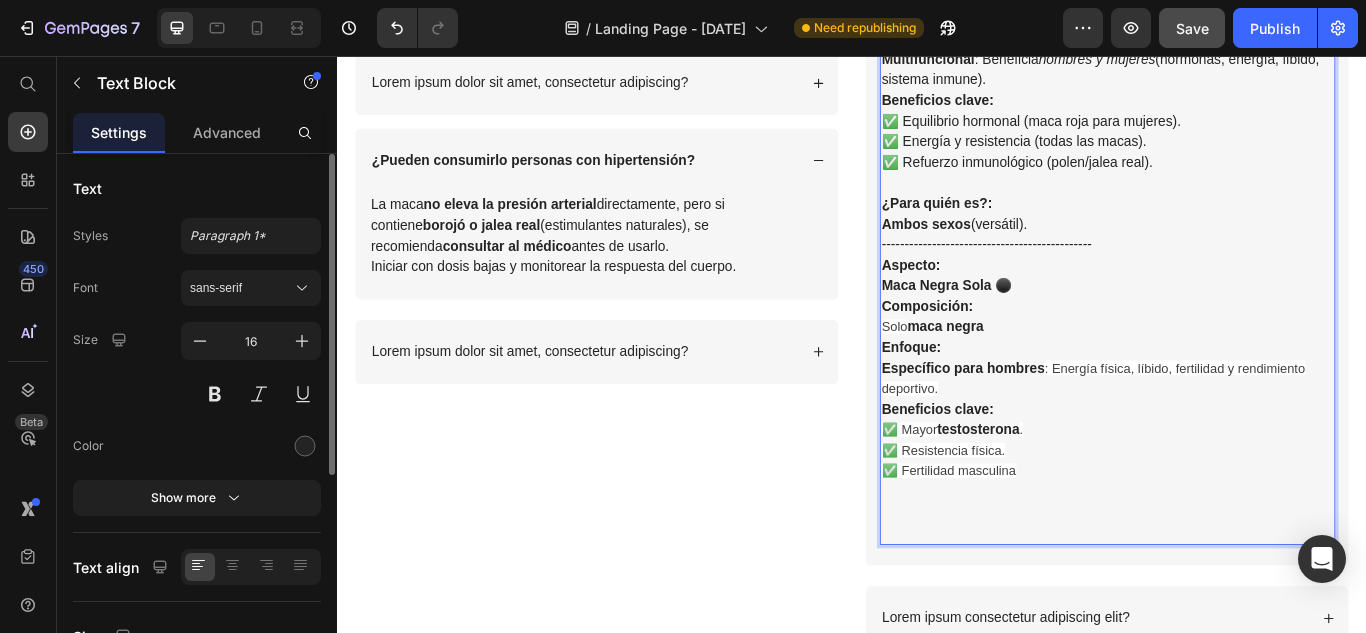 click on "✅ Mayor testosterona . ✅ Resistencia física. ✅ Fertilidad masculina" at bounding box center (1234, 516) 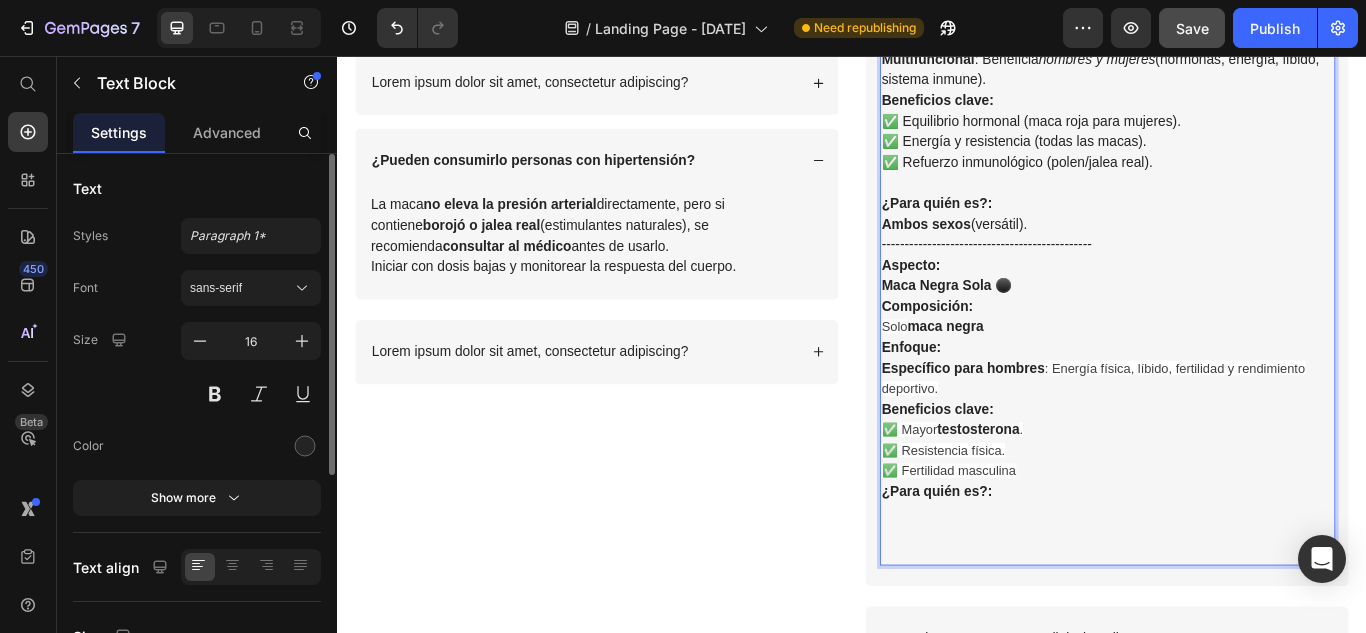 click on "✅ Mayor testosterona . ✅ Resistencia física. ✅ Fertilidad masculina" at bounding box center (1234, 516) 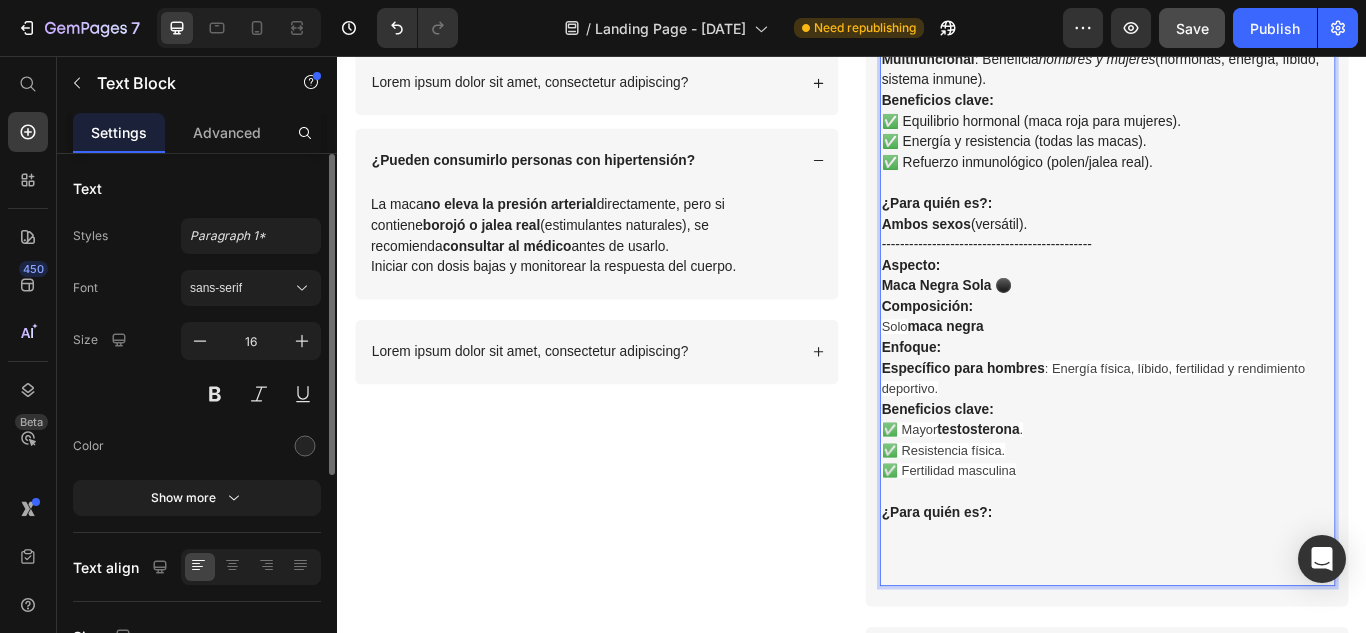 click on "¿Para quién es?:" at bounding box center [1234, 588] 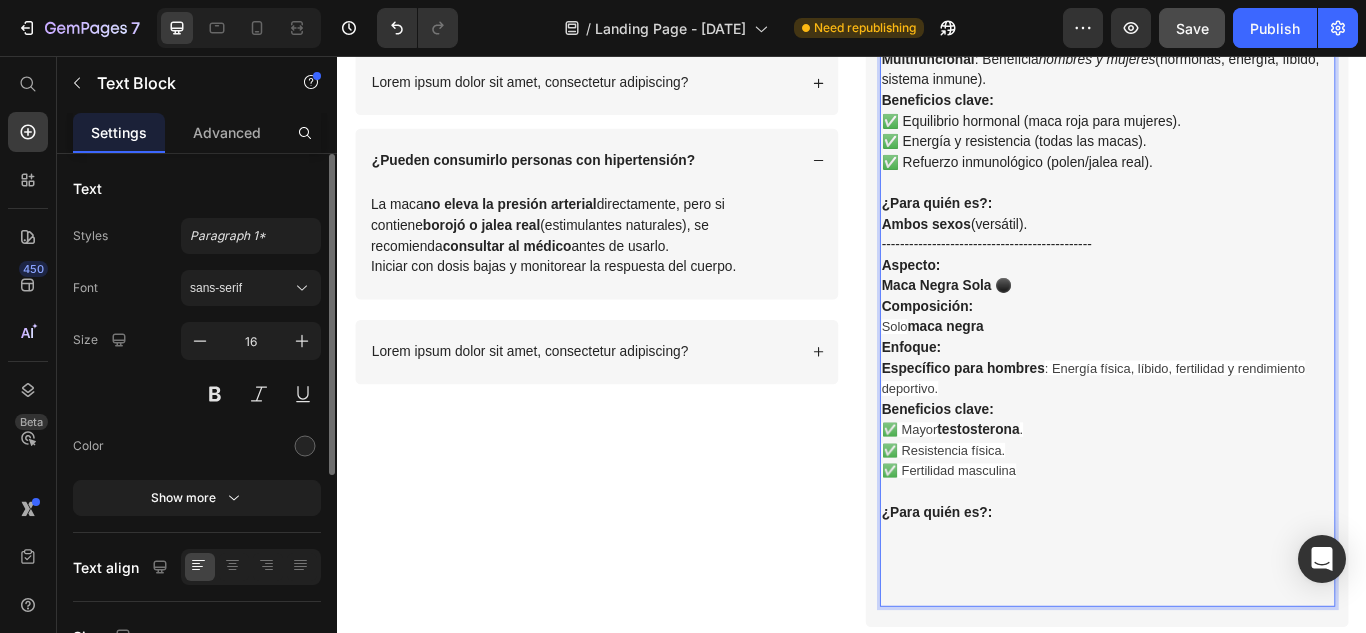 scroll, scrollTop: 14, scrollLeft: 0, axis: vertical 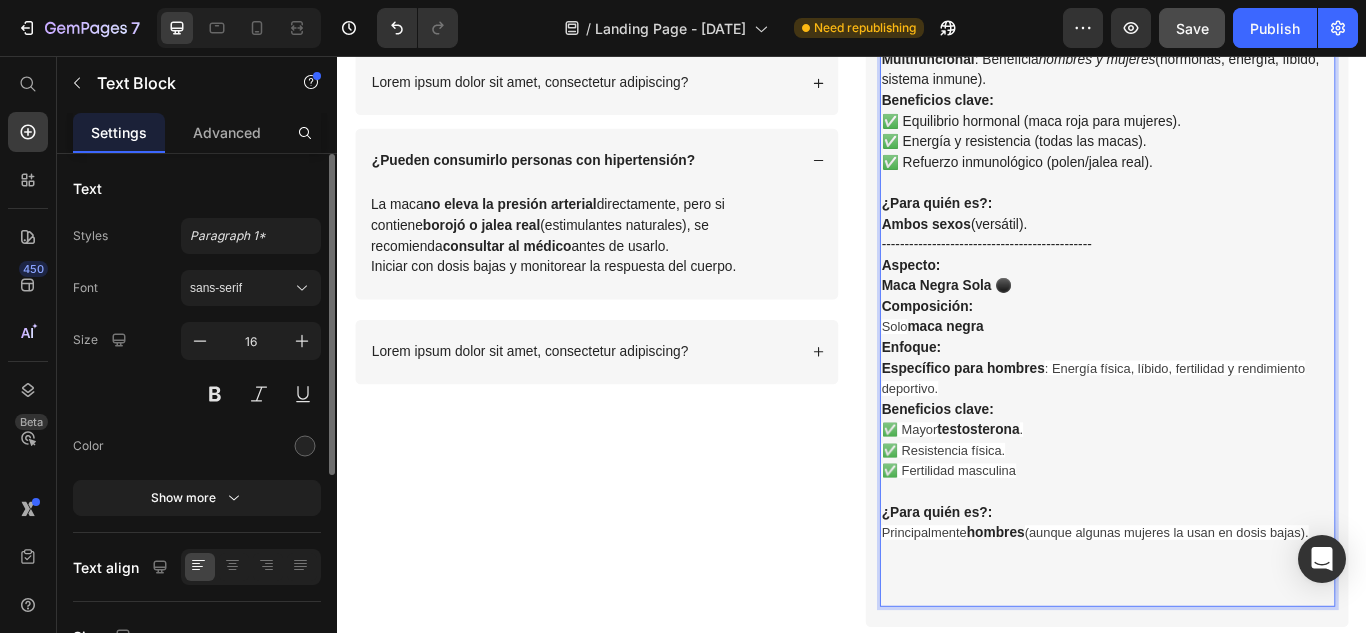 click on "¿Para quién es?:" at bounding box center [1234, 588] 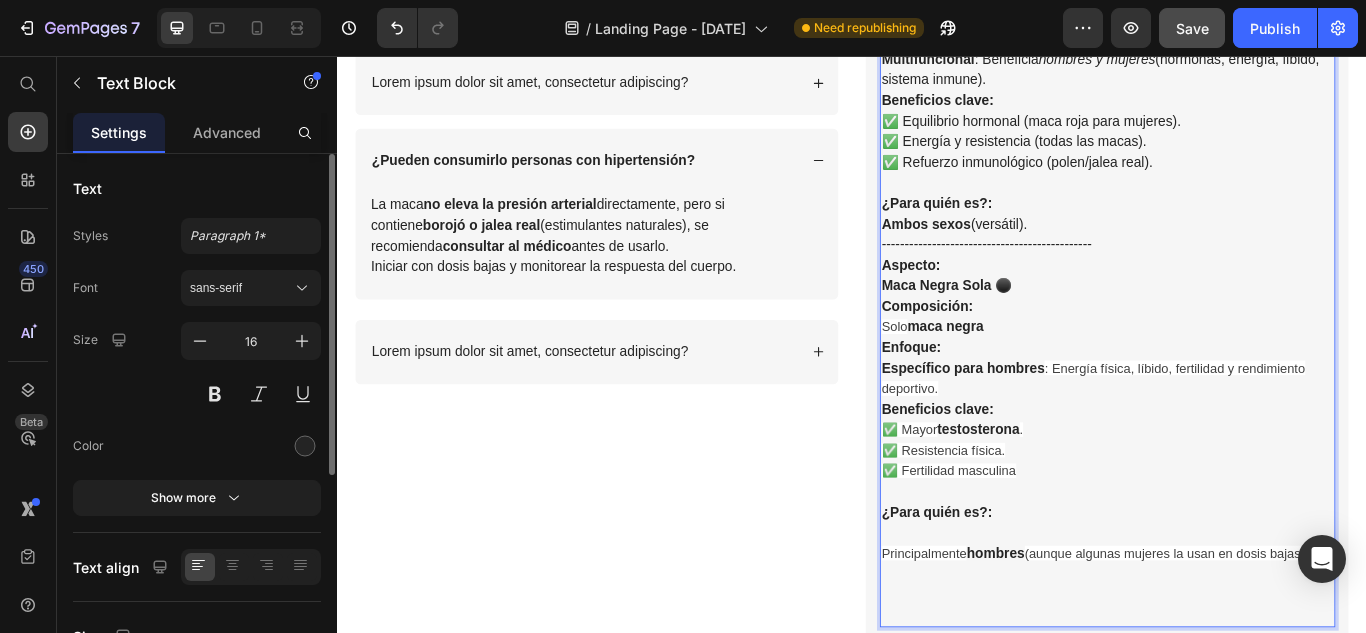 scroll, scrollTop: 21, scrollLeft: 0, axis: vertical 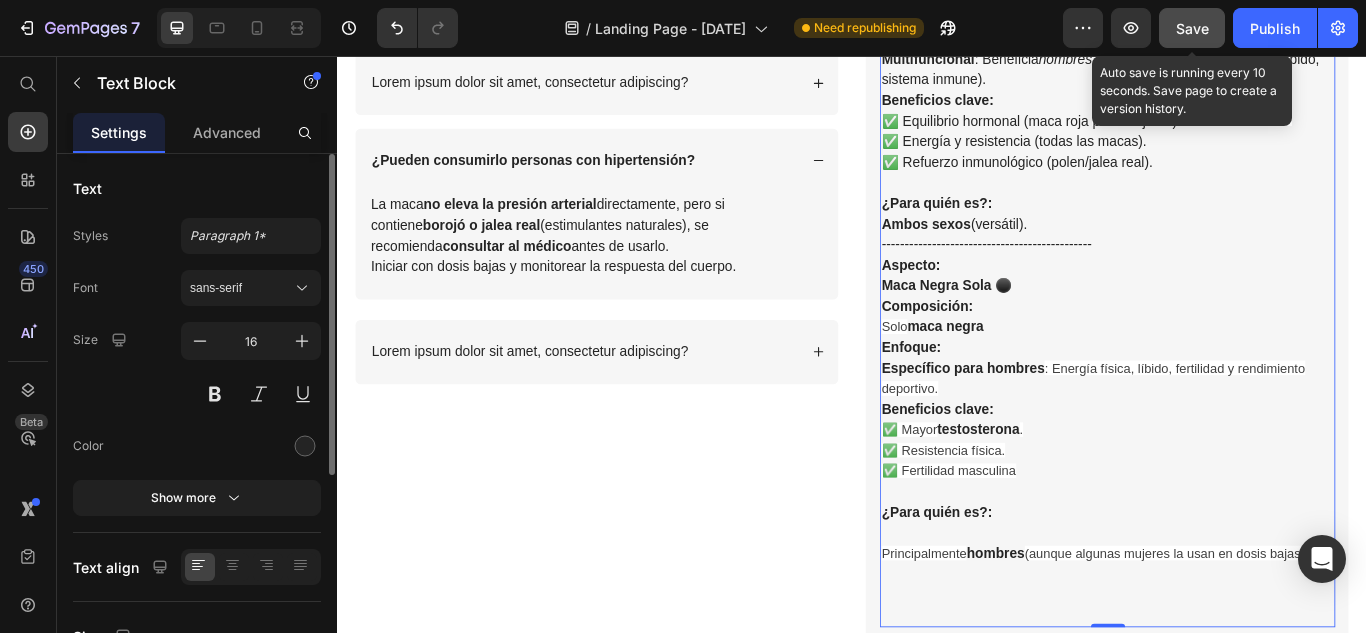 click on "Save" at bounding box center [1192, 28] 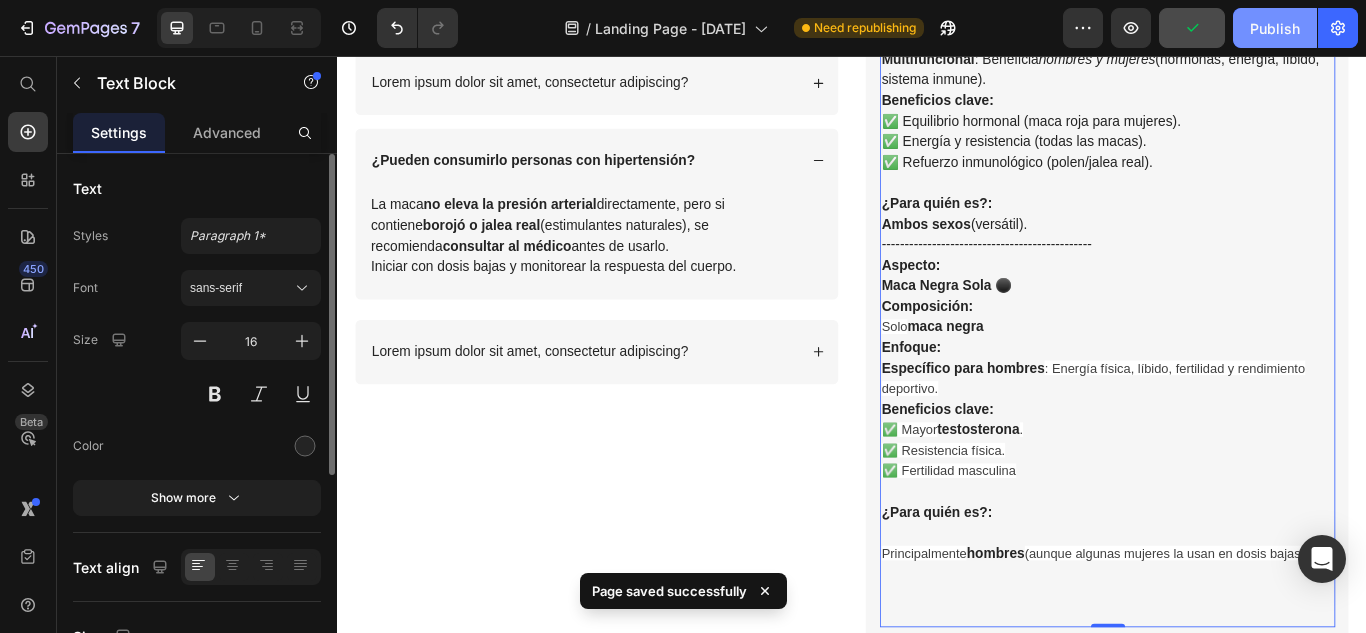 click on "Publish" at bounding box center (1275, 28) 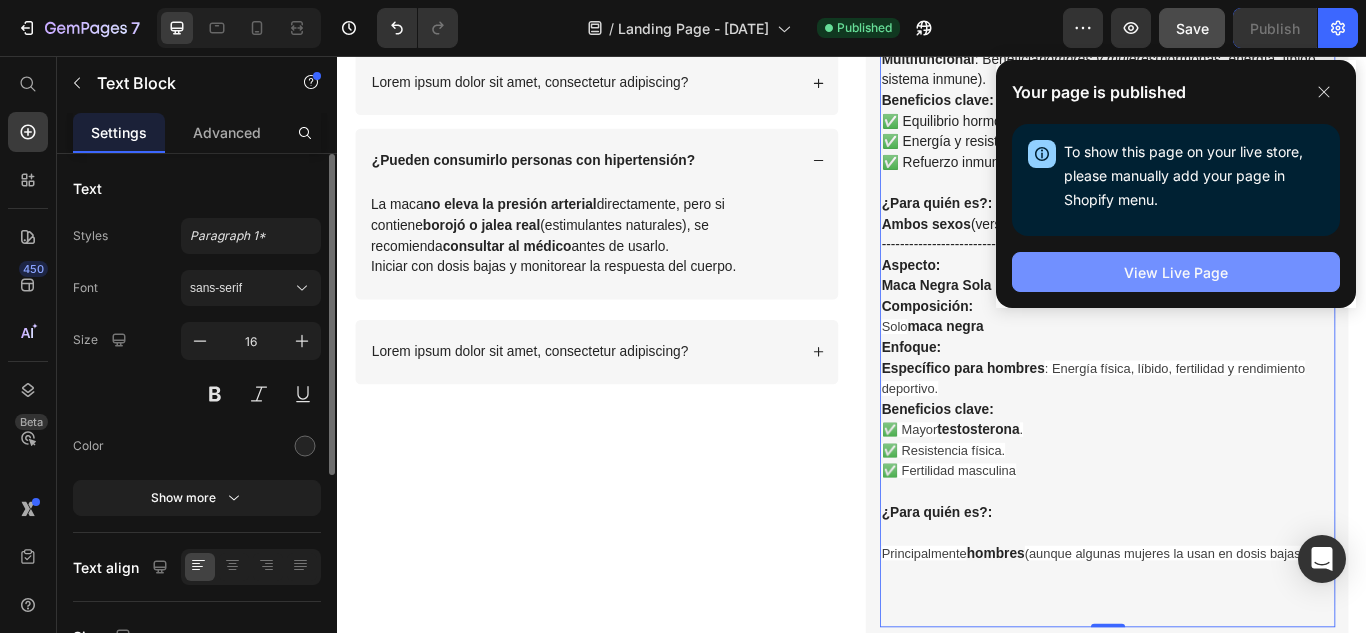 click on "View Live Page" at bounding box center [1176, 272] 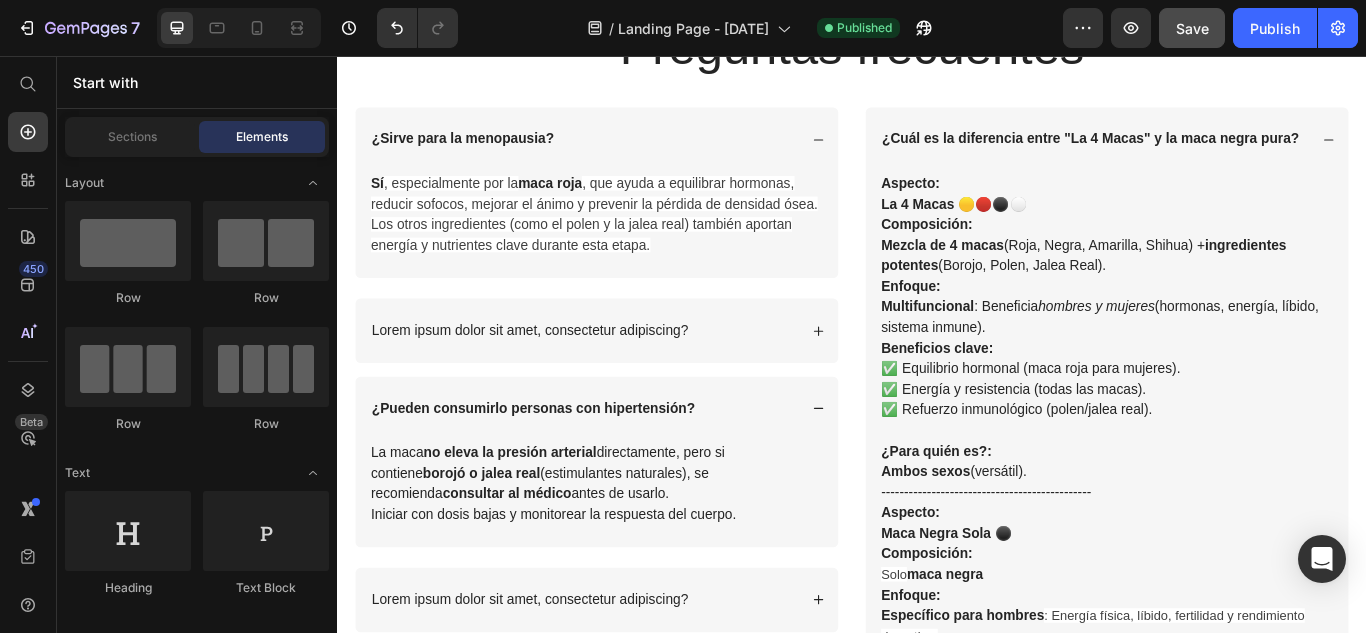 scroll, scrollTop: 5347, scrollLeft: 0, axis: vertical 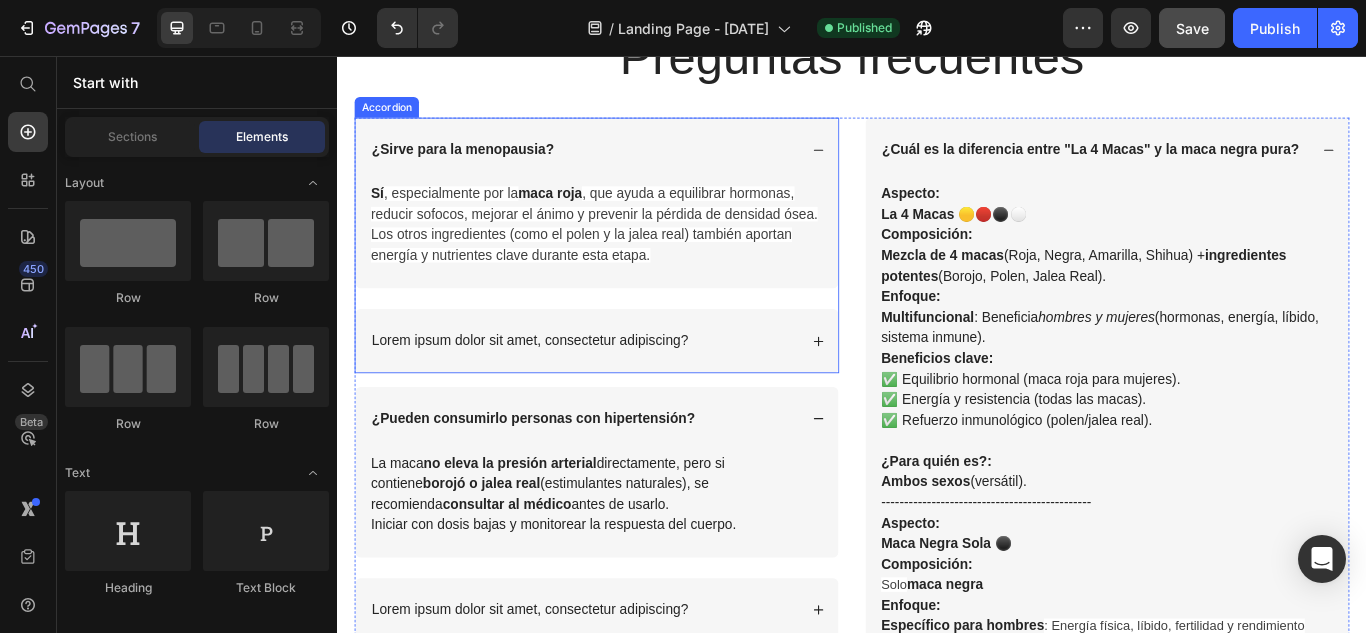 click on "Lorem ipsum dolor sit amet, consectetur adipiscing?" at bounding box center (561, 388) 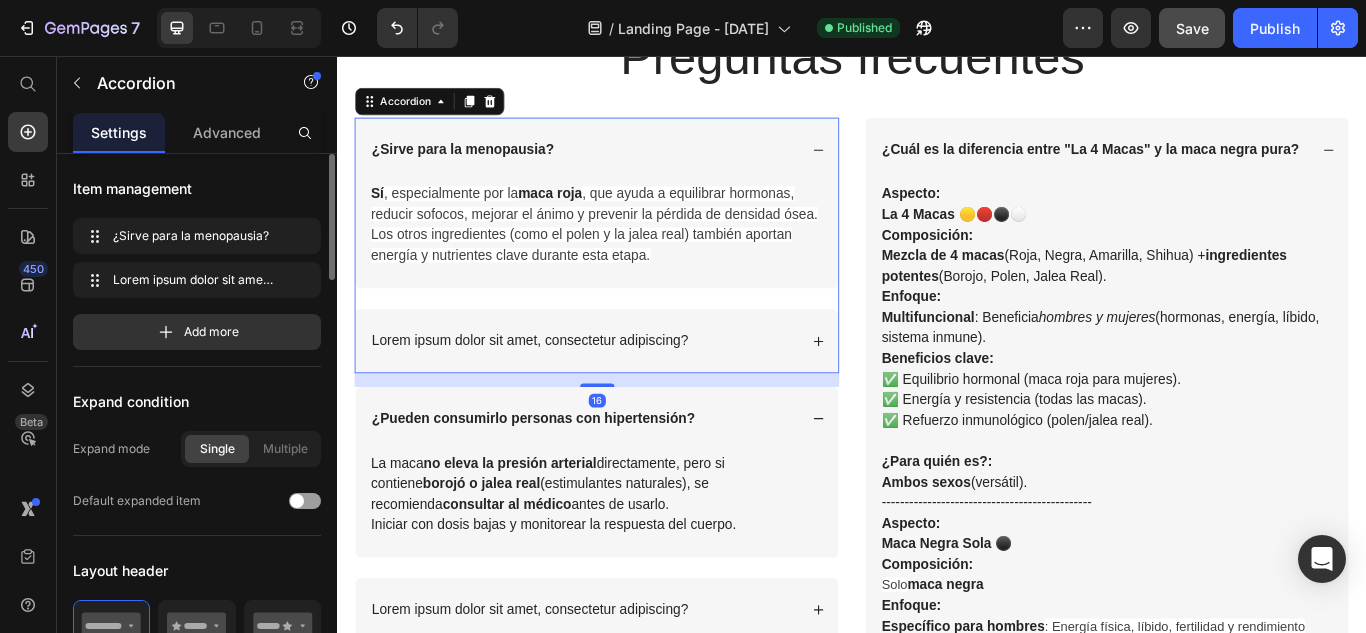 click on "Lorem ipsum dolor sit amet, consectetur adipiscing?" at bounding box center [639, 388] 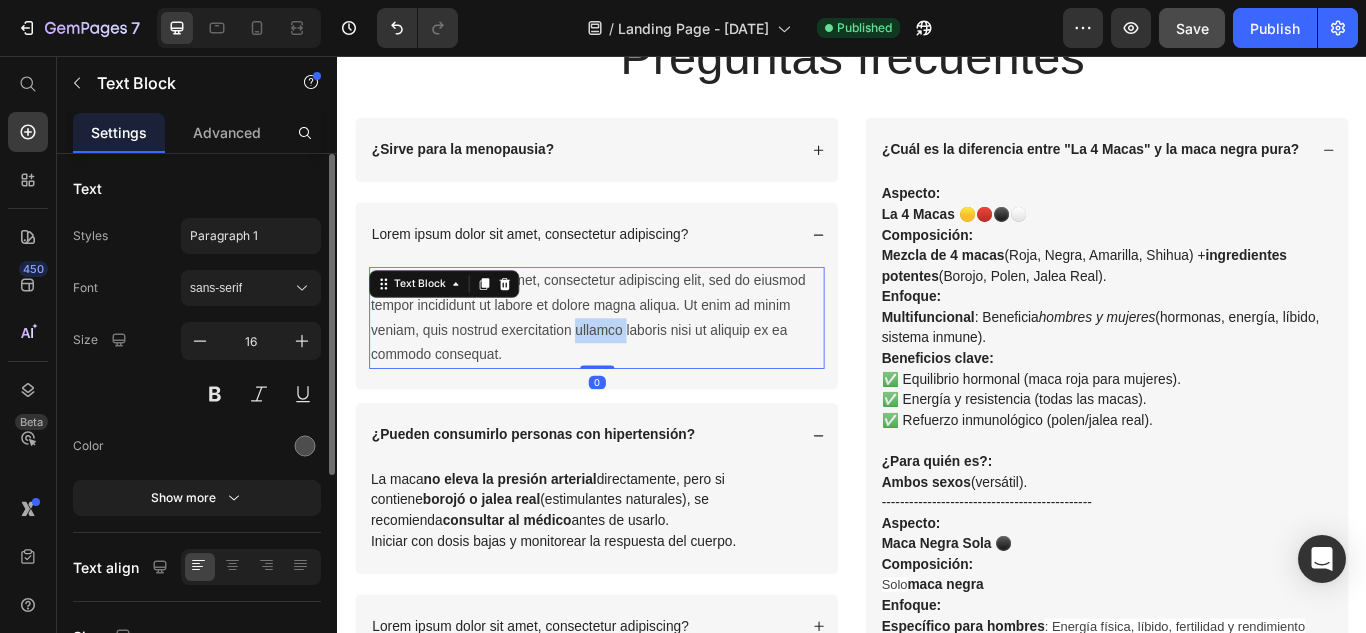 click on "Lorem ipsum dolor sit amet, consectetur adipiscing elit, sed do eiusmod tempor incididunt ut labore et dolore magna aliqua. Ut enim ad minim veniam, quis nostrud exercitation ullamco laboris nisi ut aliquip ex ea commodo consequat." at bounding box center [639, 361] 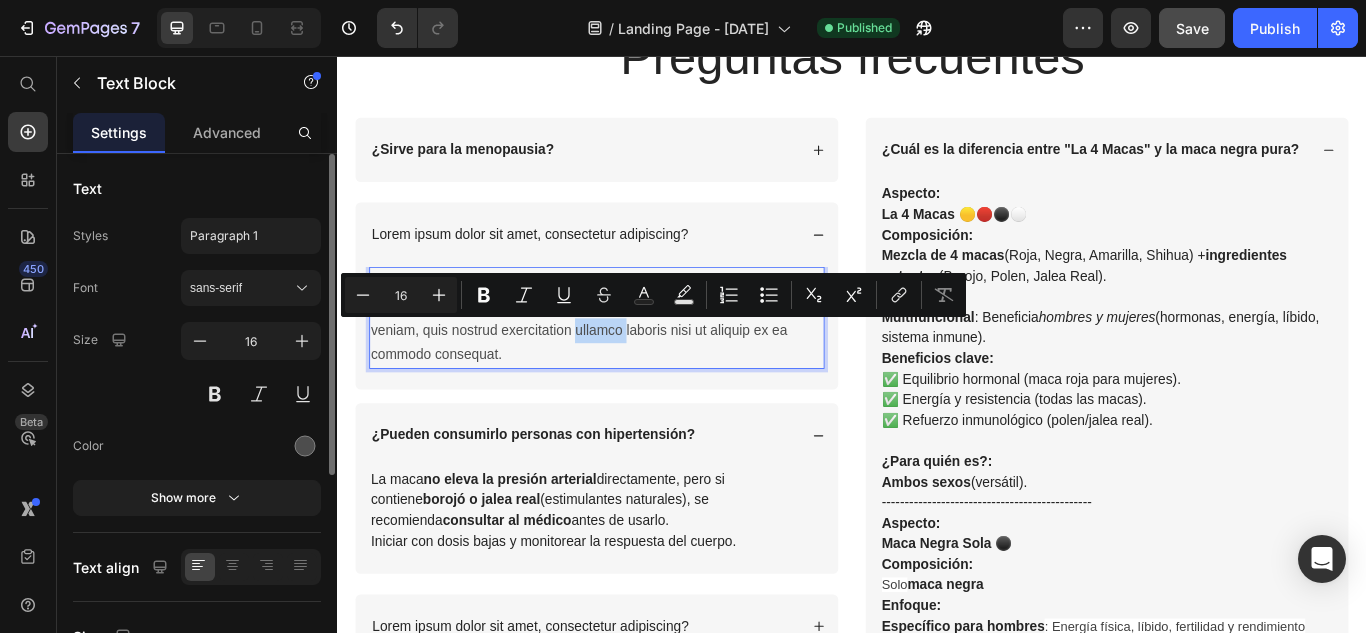 click on "Lorem ipsum dolor sit amet, consectetur adipiscing elit, sed do eiusmod tempor incididunt ut labore et dolore magna aliqua. Ut enim ad minim veniam, quis nostrud exercitation ullamco laboris nisi ut aliquip ex ea commodo consequat." at bounding box center (639, 361) 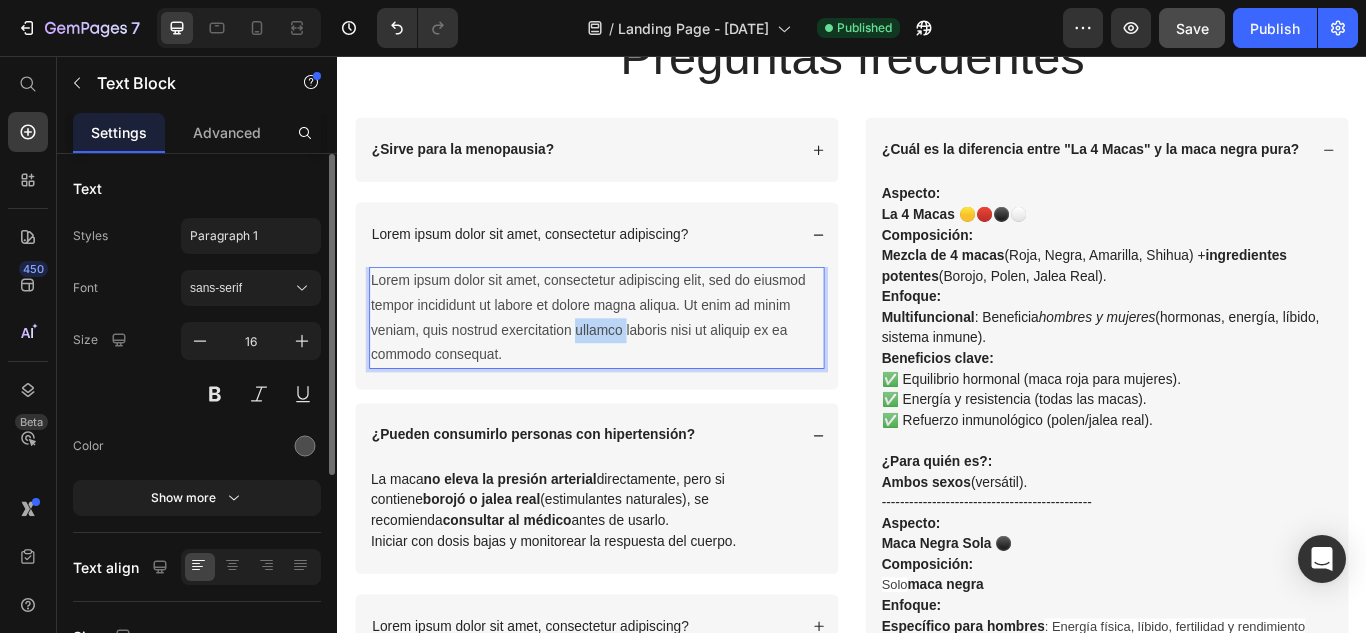 click on "Lorem ipsum dolor sit amet, consectetur adipiscing elit, sed do eiusmod tempor incididunt ut labore et dolore magna aliqua. Ut enim ad minim veniam, quis nostrud exercitation ullamco laboris nisi ut aliquip ex ea commodo consequat." at bounding box center [639, 361] 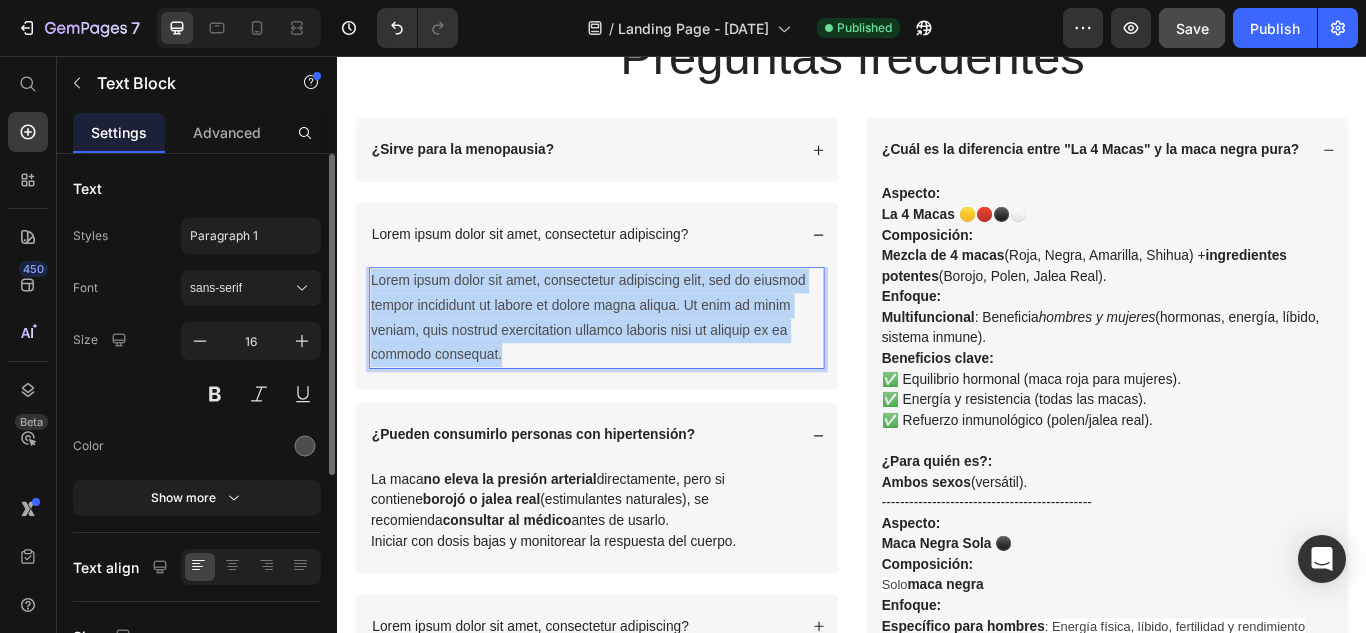 click on "Lorem ipsum dolor sit amet, consectetur adipiscing elit, sed do eiusmod tempor incididunt ut labore et dolore magna aliqua. Ut enim ad minim veniam, quis nostrud exercitation ullamco laboris nisi ut aliquip ex ea commodo consequat." at bounding box center (639, 361) 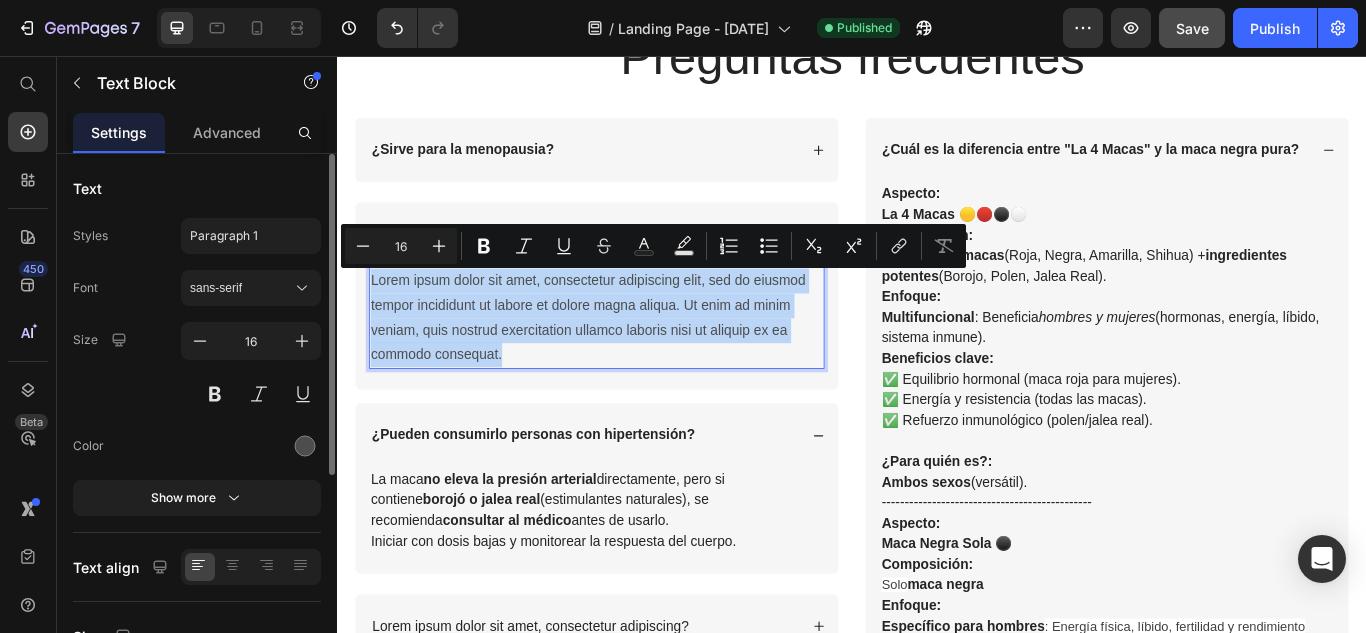 click on "Lorem ipsum dolor sit amet, consectetur adipiscing elit, sed do eiusmod tempor incididunt ut labore et dolore magna aliqua. Ut enim ad minim veniam, quis nostrud exercitation ullamco laboris nisi ut aliquip ex ea commodo consequat." at bounding box center [639, 361] 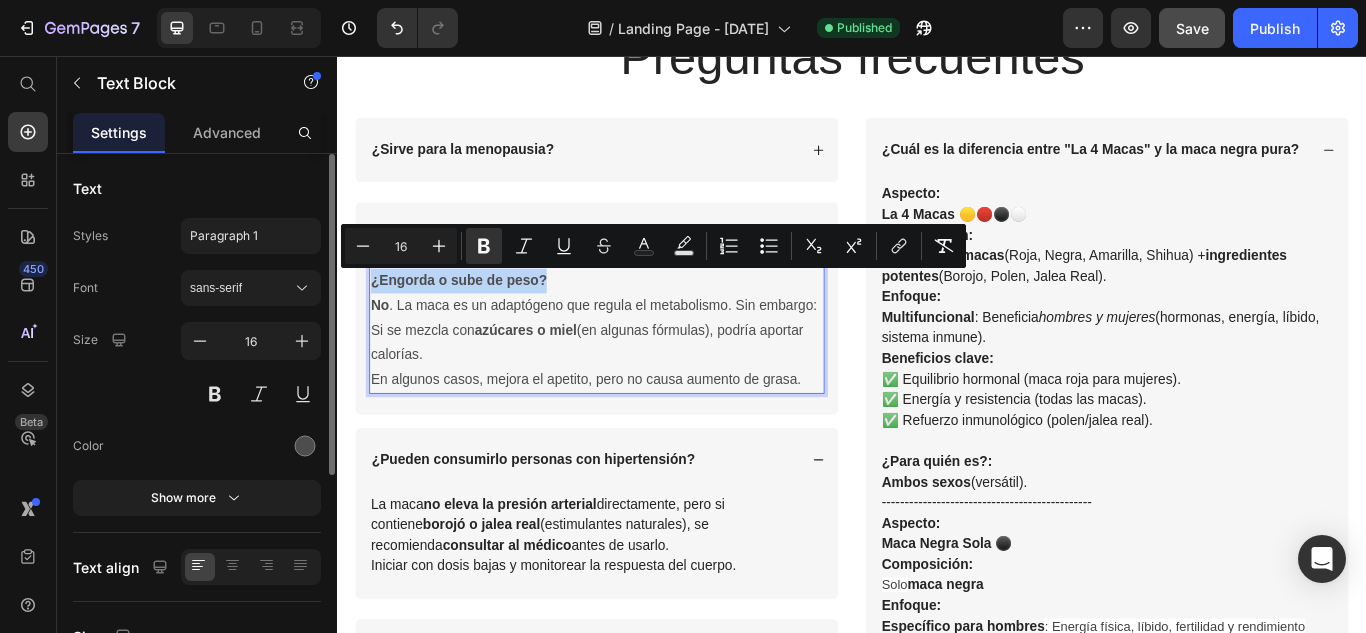 drag, startPoint x: 586, startPoint y: 318, endPoint x: 378, endPoint y: 312, distance: 208.08652 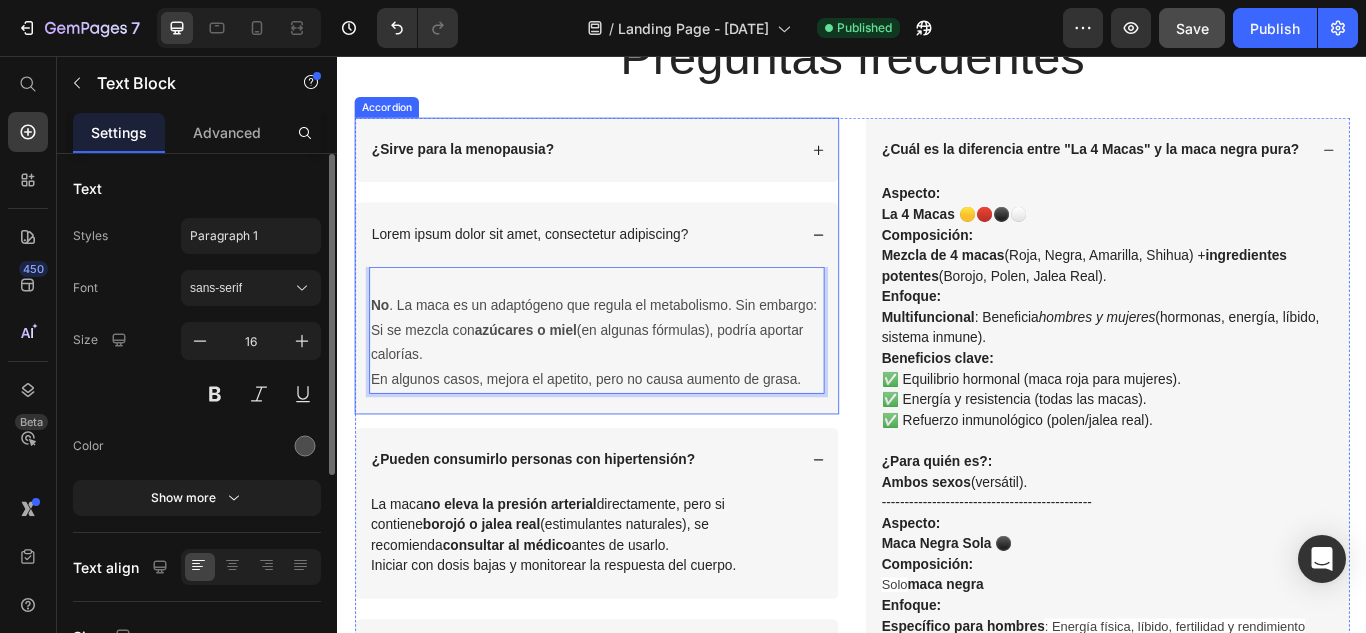 click on "Lorem ipsum dolor sit amet, consectetur adipiscing?" at bounding box center [561, 264] 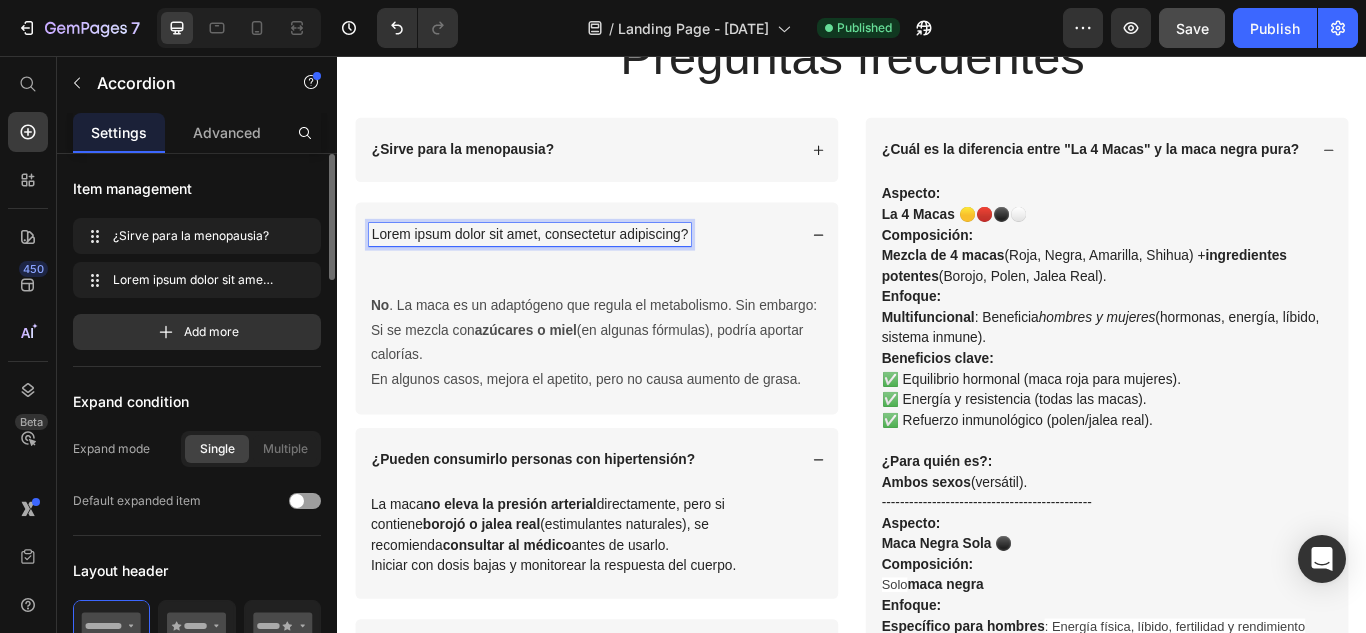 click on "Lorem ipsum dolor sit amet, consectetur adipiscing?" at bounding box center (561, 264) 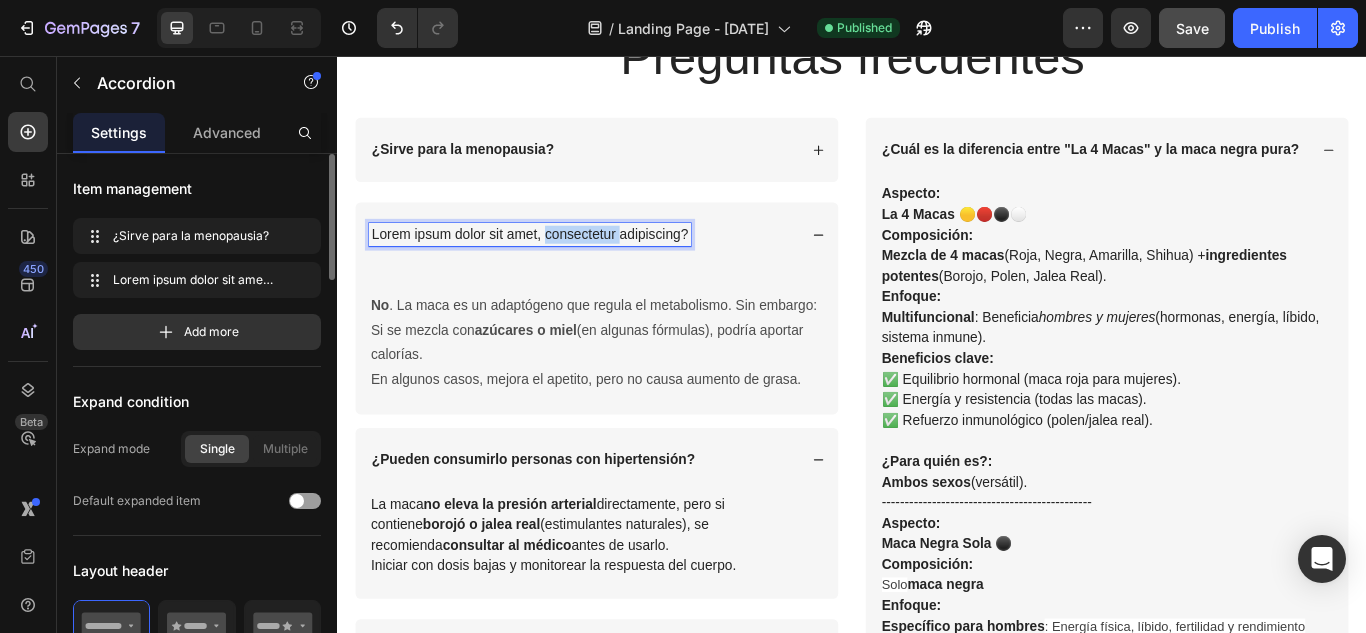 click on "Lorem ipsum dolor sit amet, consectetur adipiscing?" at bounding box center [561, 264] 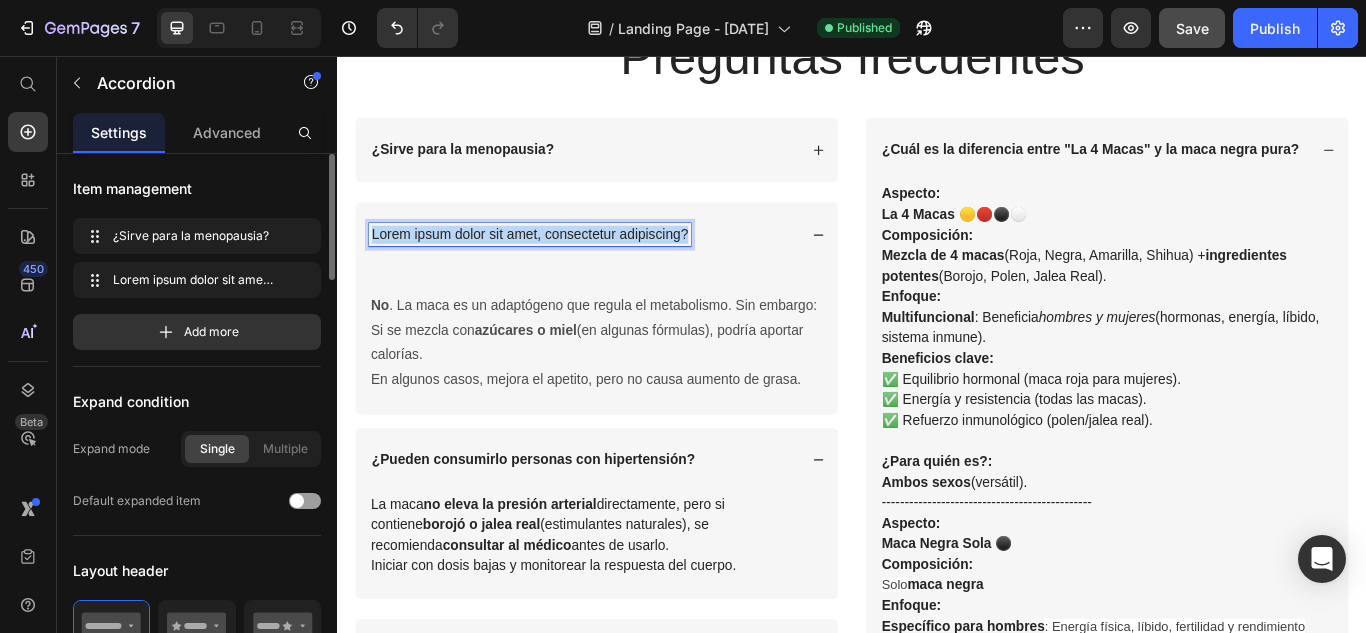 click on "Lorem ipsum dolor sit amet, consectetur adipiscing?" at bounding box center (561, 264) 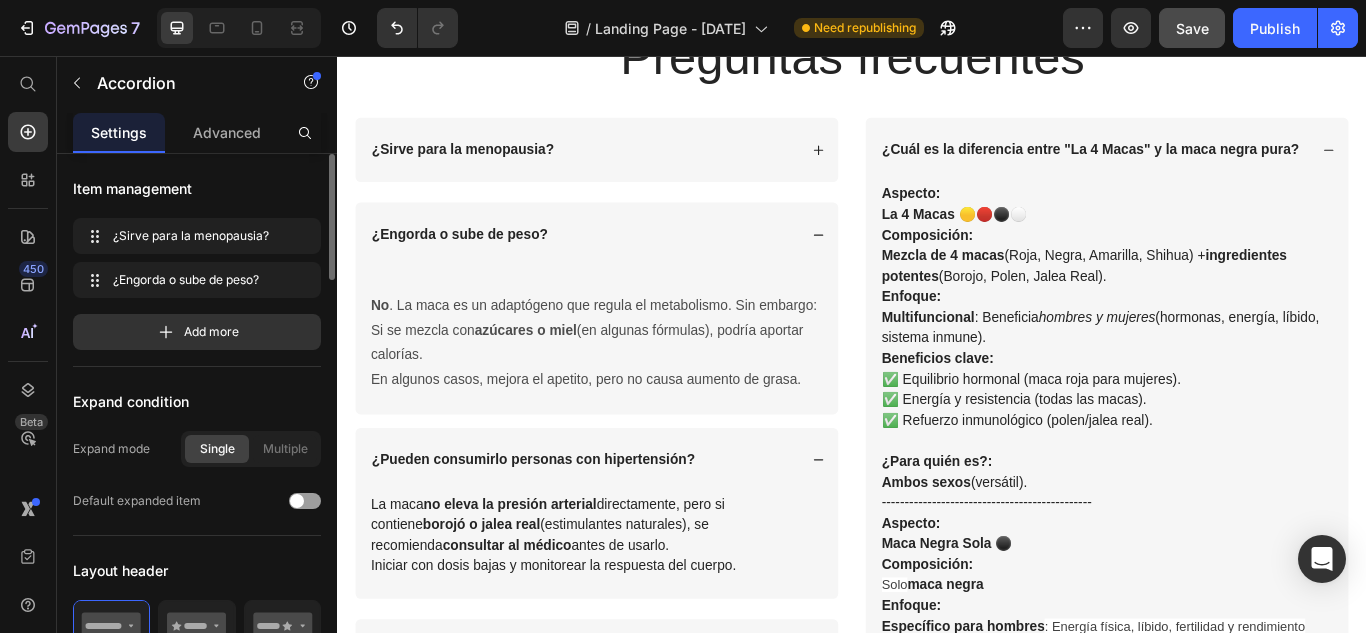 click 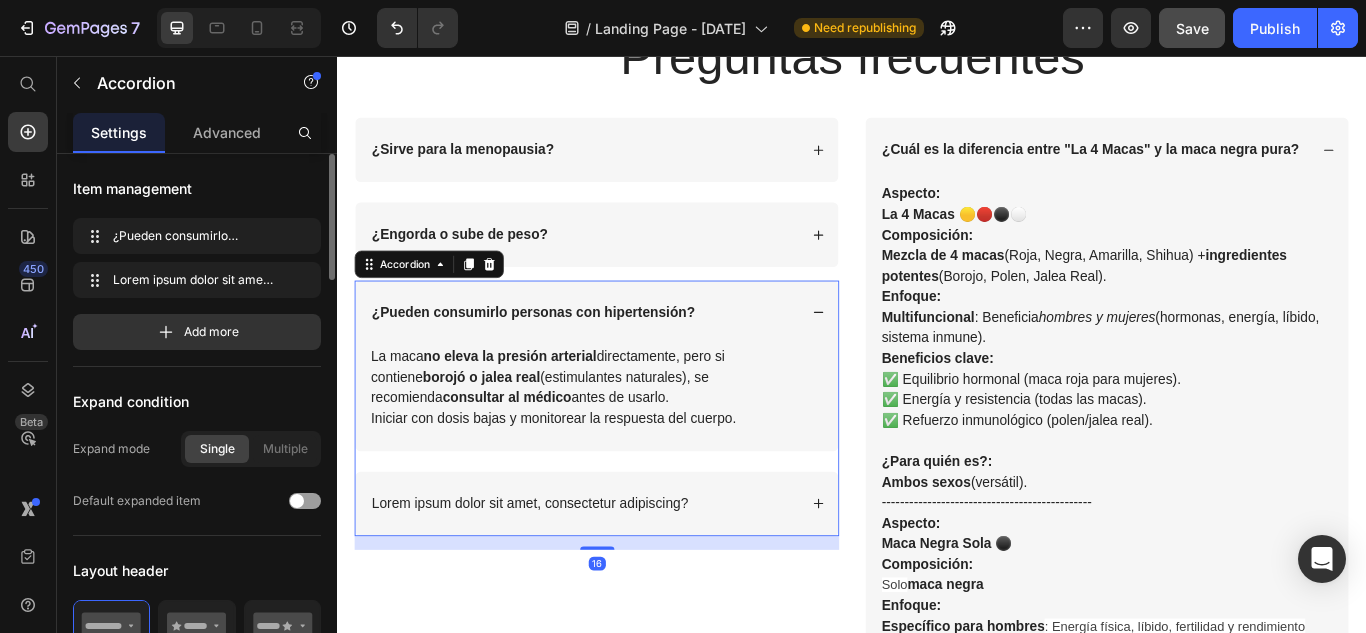 click 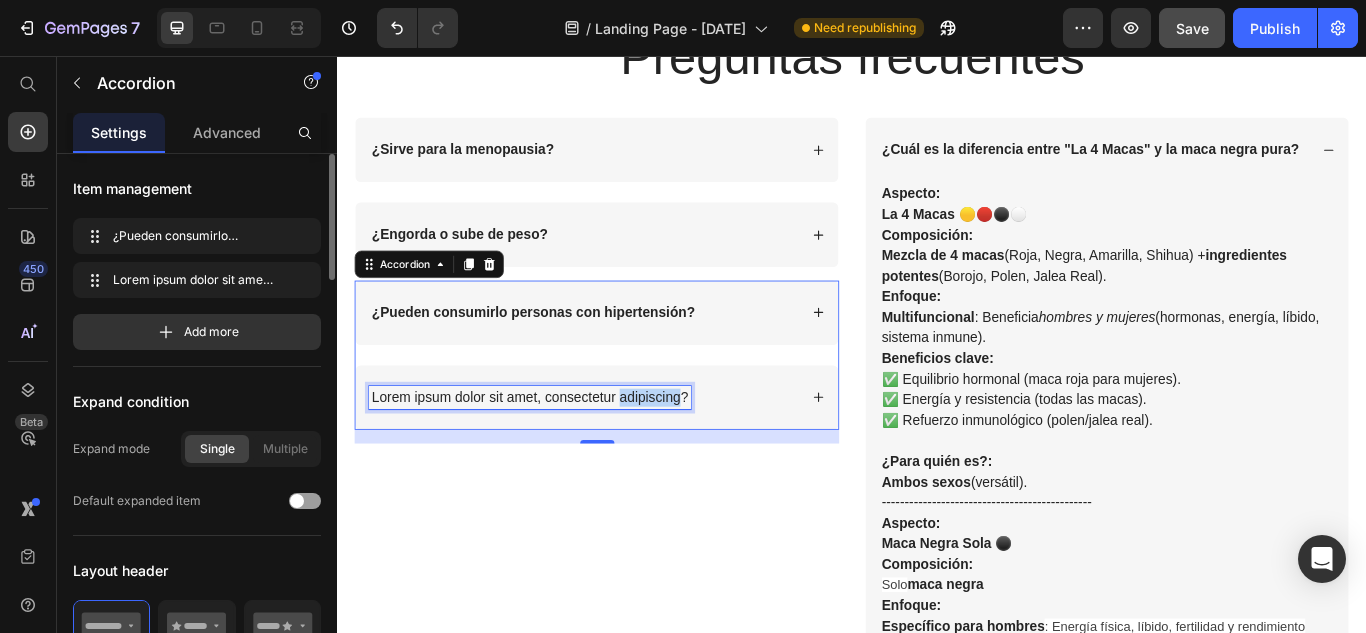 click on "Lorem ipsum dolor sit amet, consectetur adipiscing?" at bounding box center (561, 454) 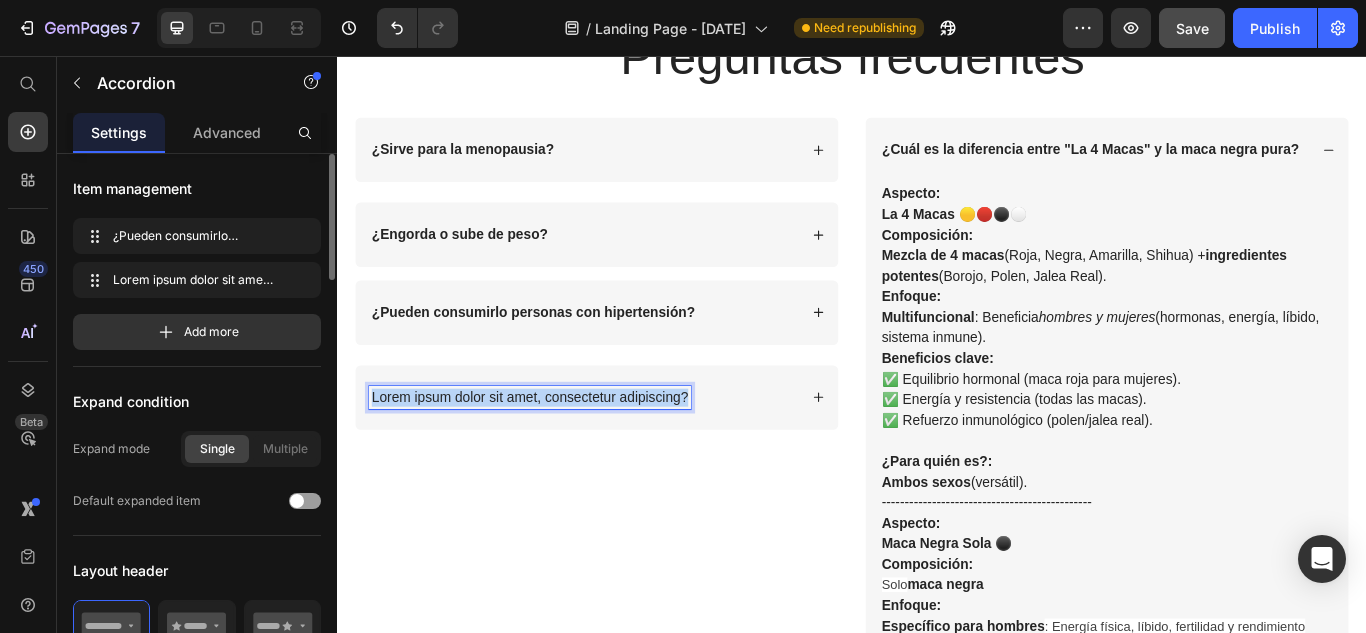 click on "Lorem ipsum dolor sit amet, consectetur adipiscing?" at bounding box center (561, 454) 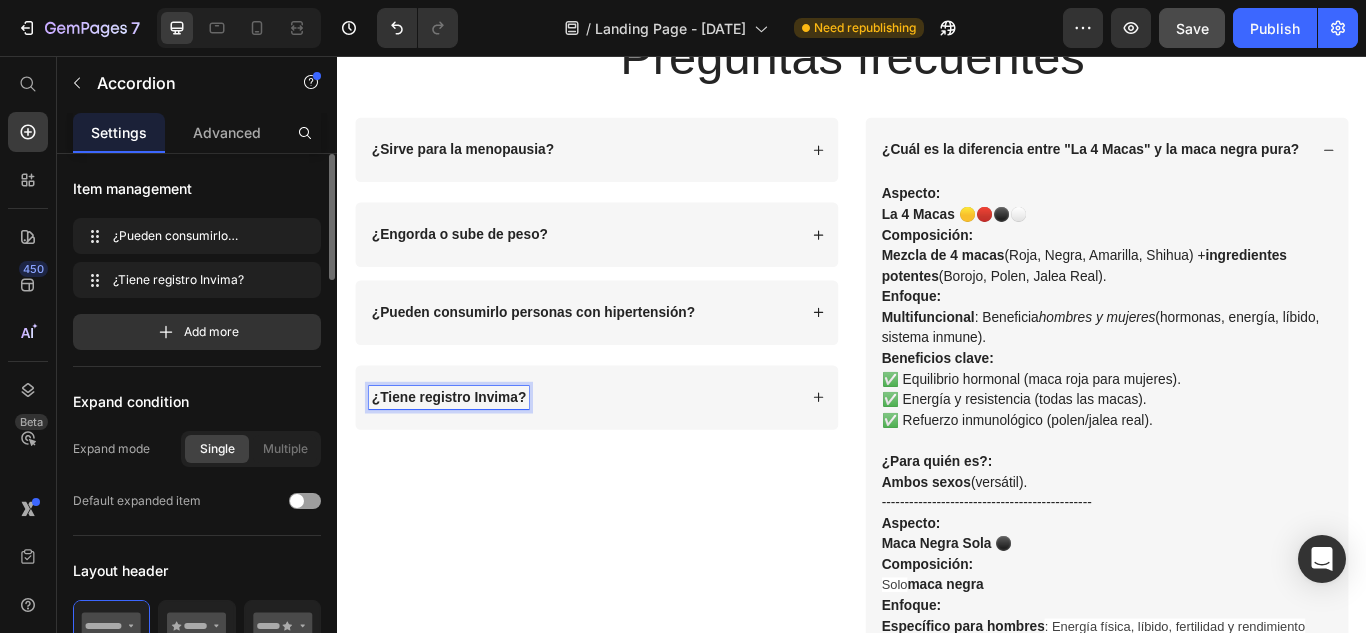 click 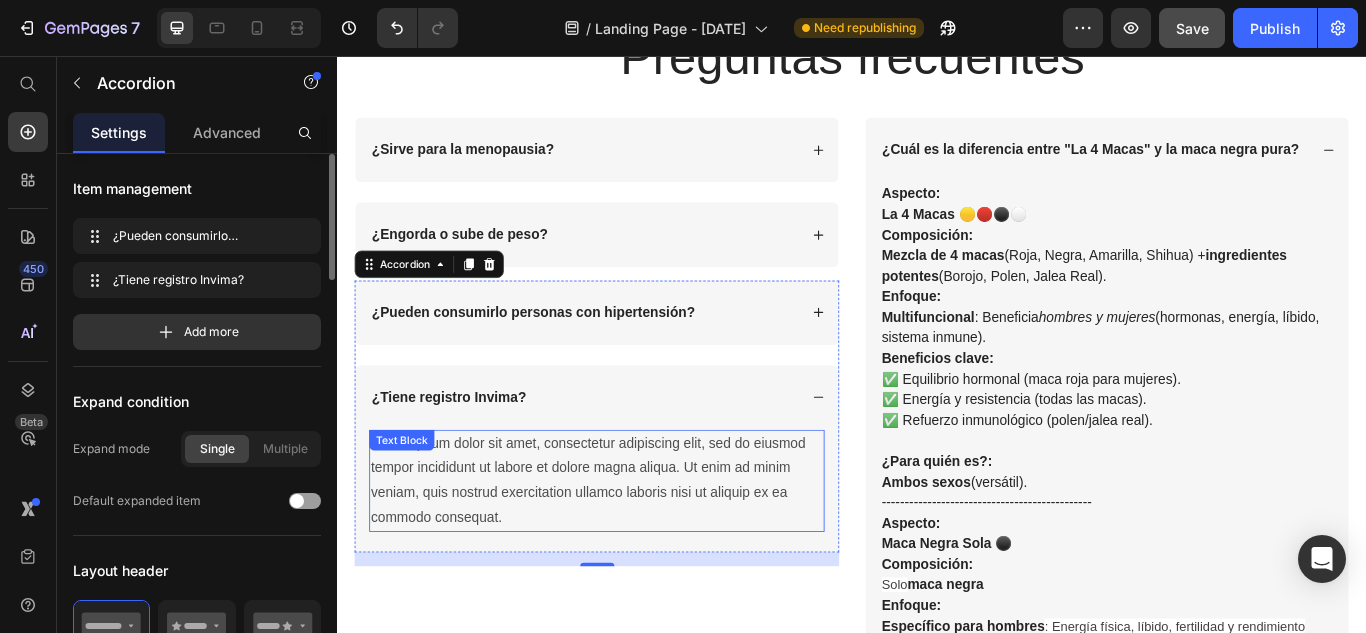 click on "Lorem ipsum dolor sit amet, consectetur adipiscing elit, sed do eiusmod tempor incididunt ut labore et dolore magna aliqua. Ut enim ad minim veniam, quis nostrud exercitation ullamco laboris nisi ut aliquip ex ea commodo consequat." at bounding box center [639, 551] 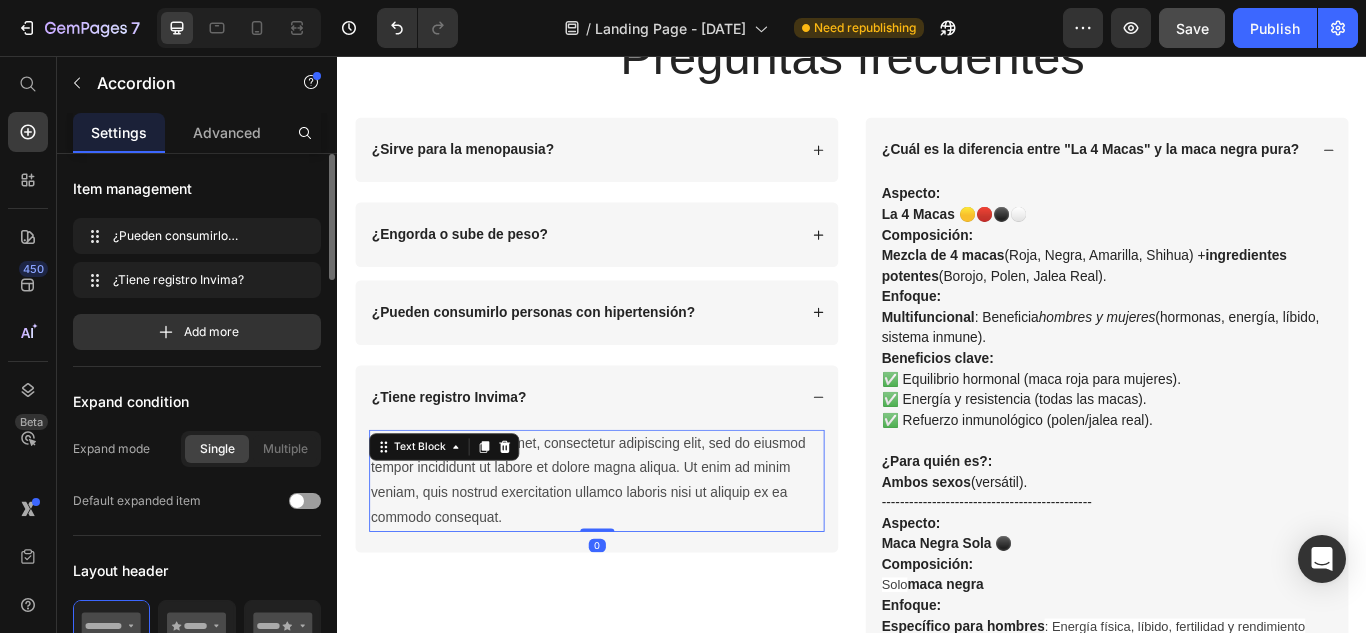 click on "Lorem ipsum dolor sit amet, consectetur adipiscing elit, sed do eiusmod tempor incididunt ut labore et dolore magna aliqua. Ut enim ad minim veniam, quis nostrud exercitation ullamco laboris nisi ut aliquip ex ea commodo consequat." at bounding box center (639, 551) 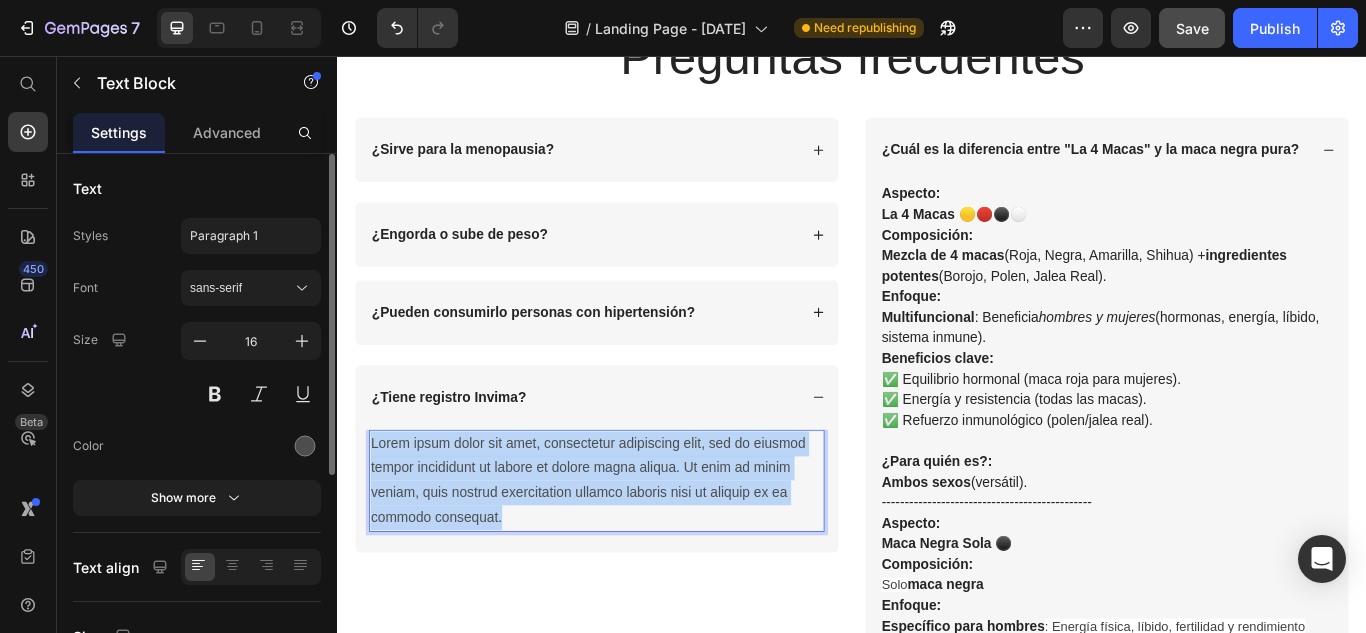 click on "Lorem ipsum dolor sit amet, consectetur adipiscing elit, sed do eiusmod tempor incididunt ut labore et dolore magna aliqua. Ut enim ad minim veniam, quis nostrud exercitation ullamco laboris nisi ut aliquip ex ea commodo consequat." at bounding box center [639, 551] 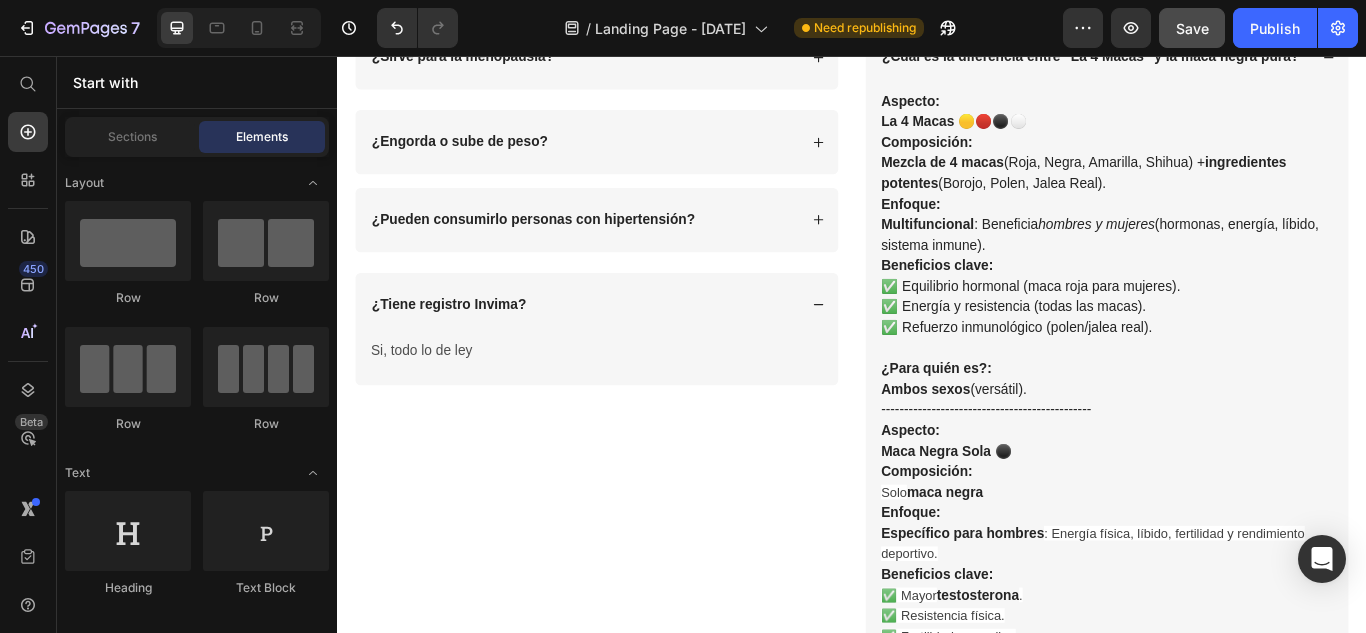 scroll, scrollTop: 5442, scrollLeft: 0, axis: vertical 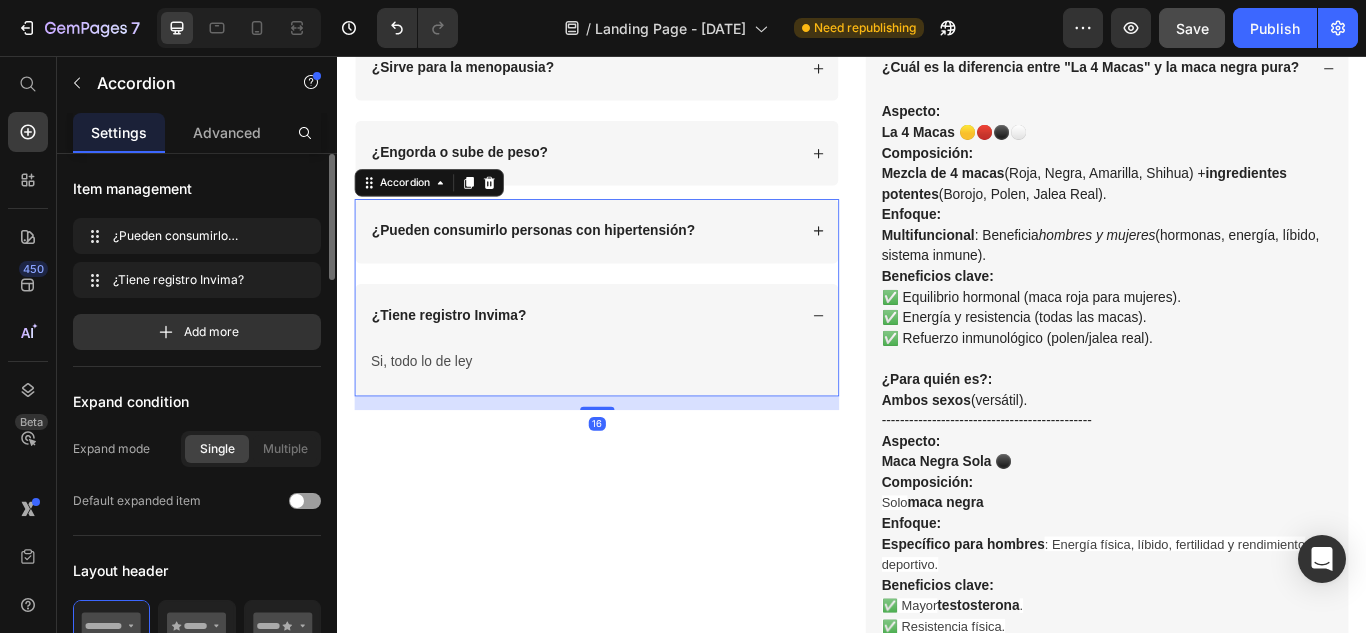 click 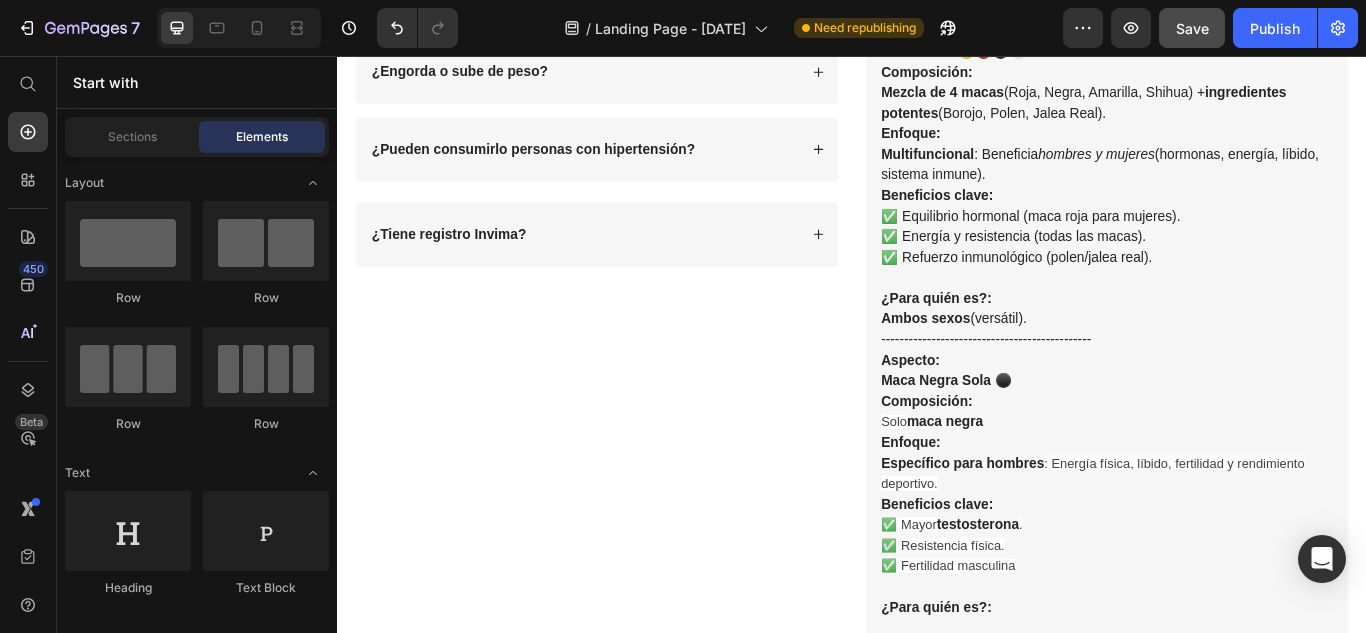scroll, scrollTop: 4957, scrollLeft: 0, axis: vertical 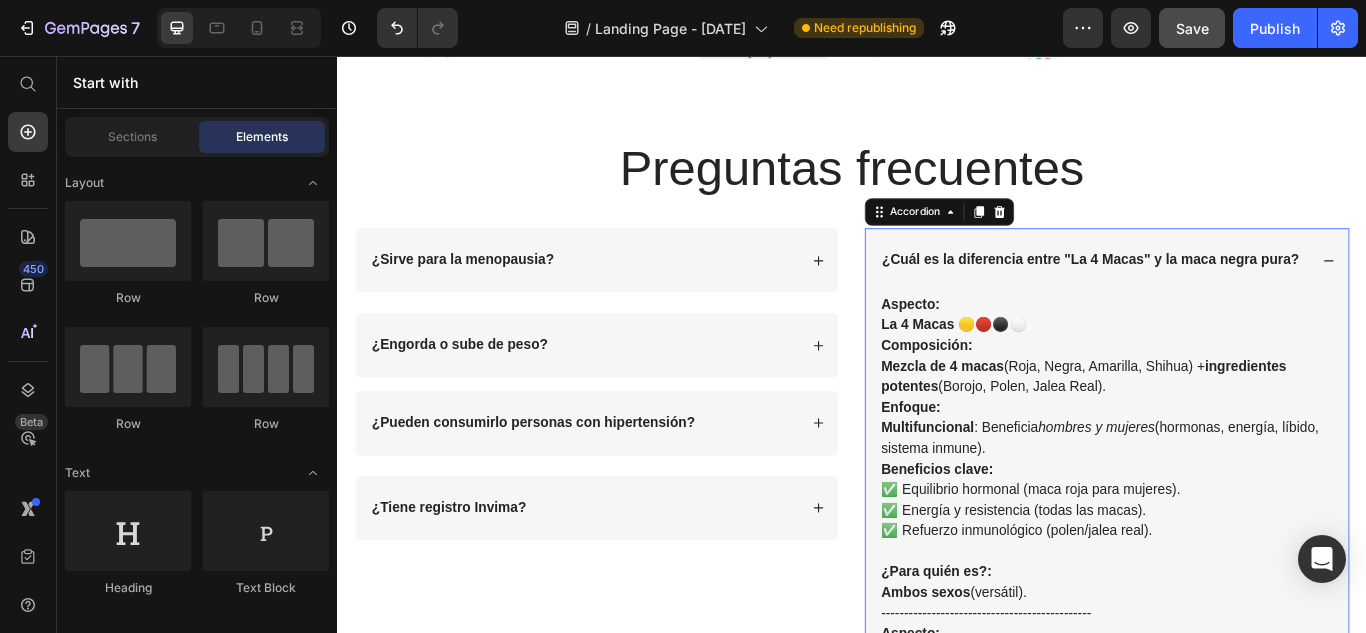 click 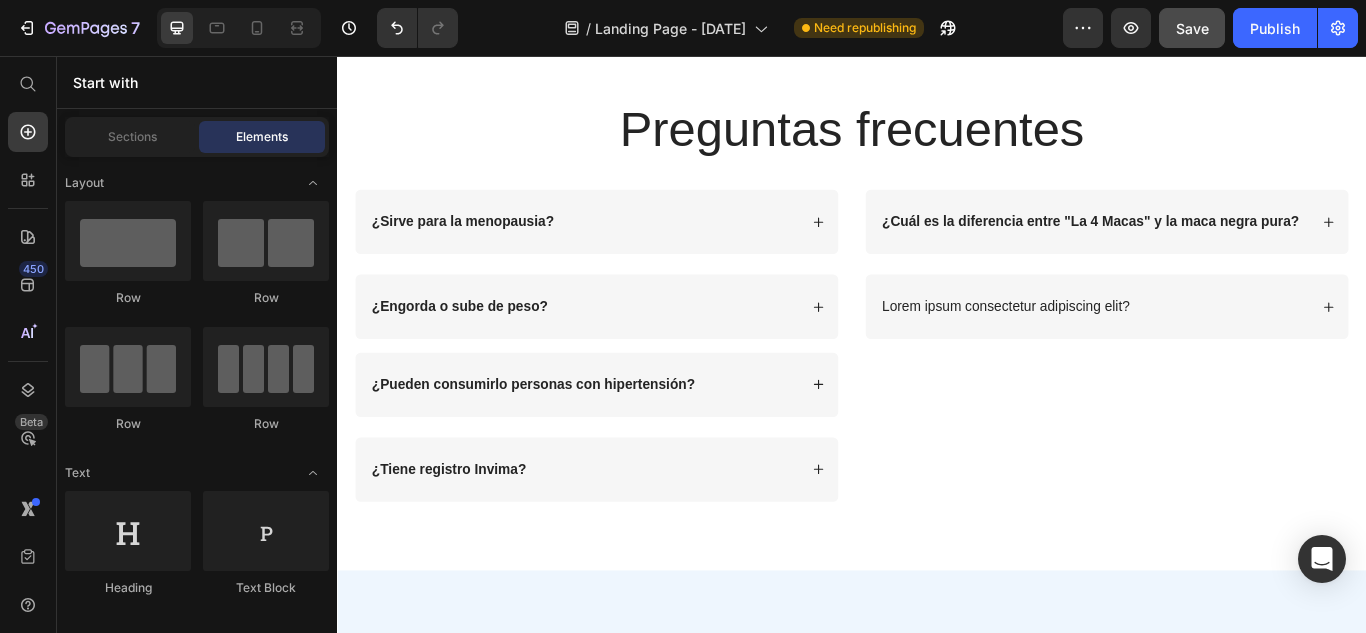 scroll, scrollTop: 5295, scrollLeft: 0, axis: vertical 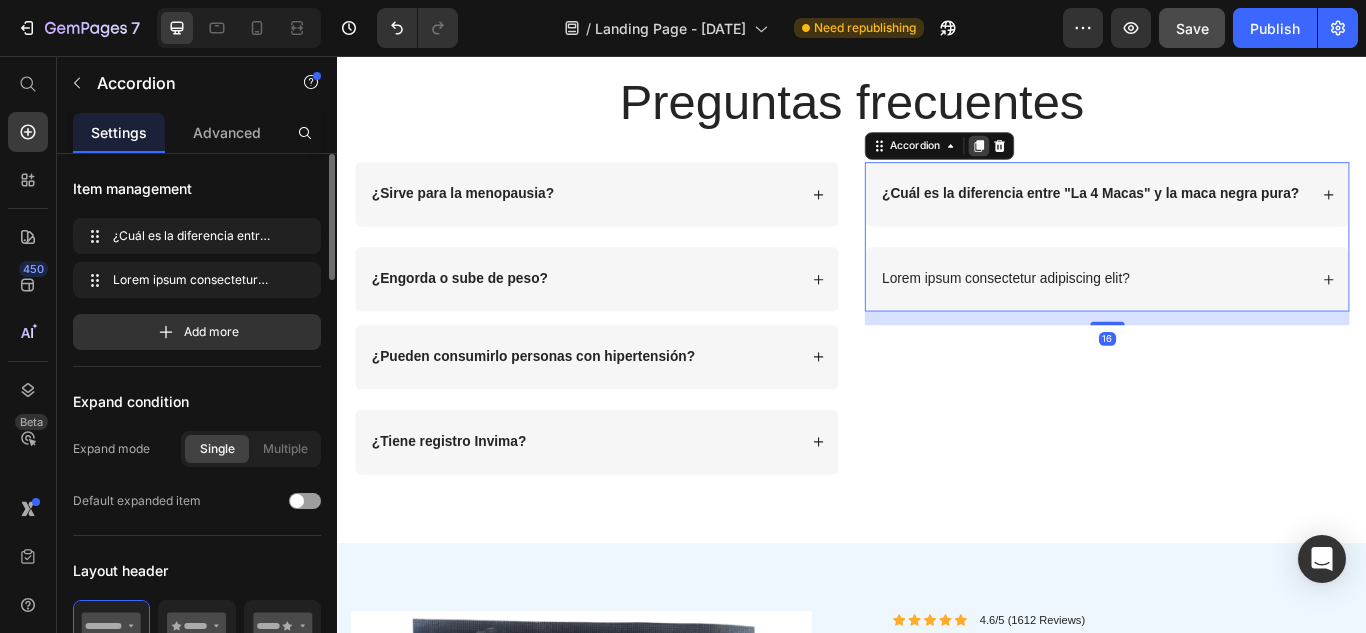 click 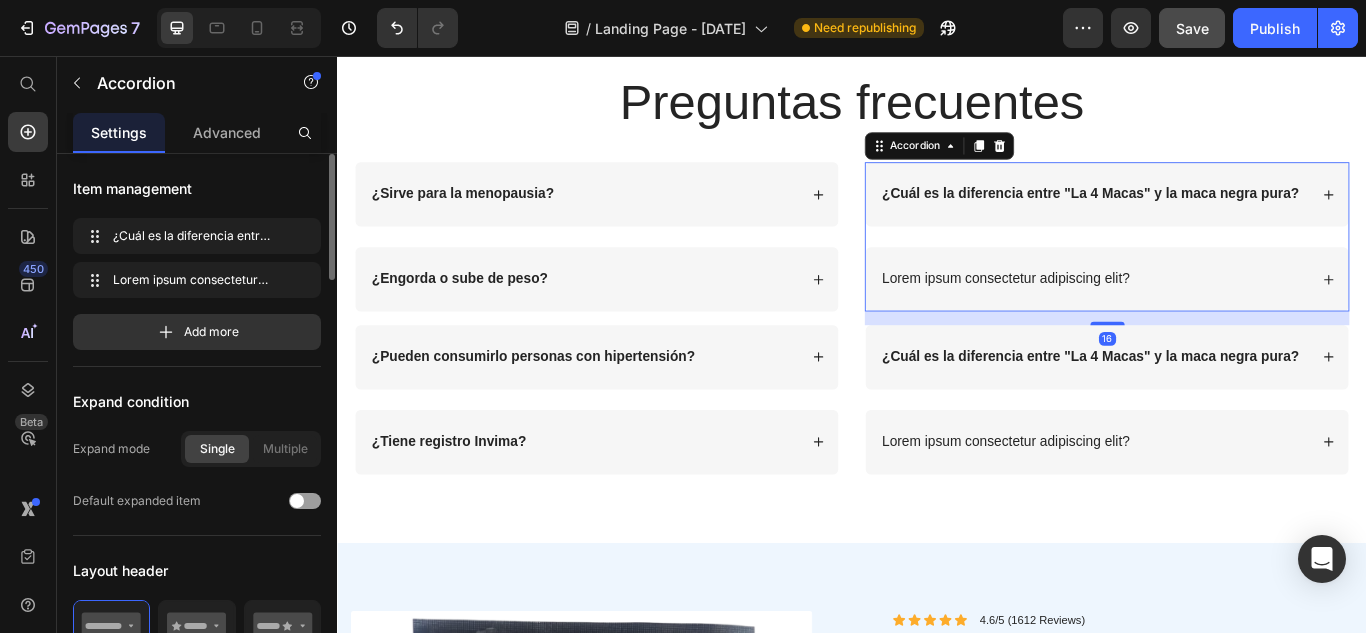 click on "Lorem ipsum consectetur adipiscing elit?" at bounding box center [1116, 316] 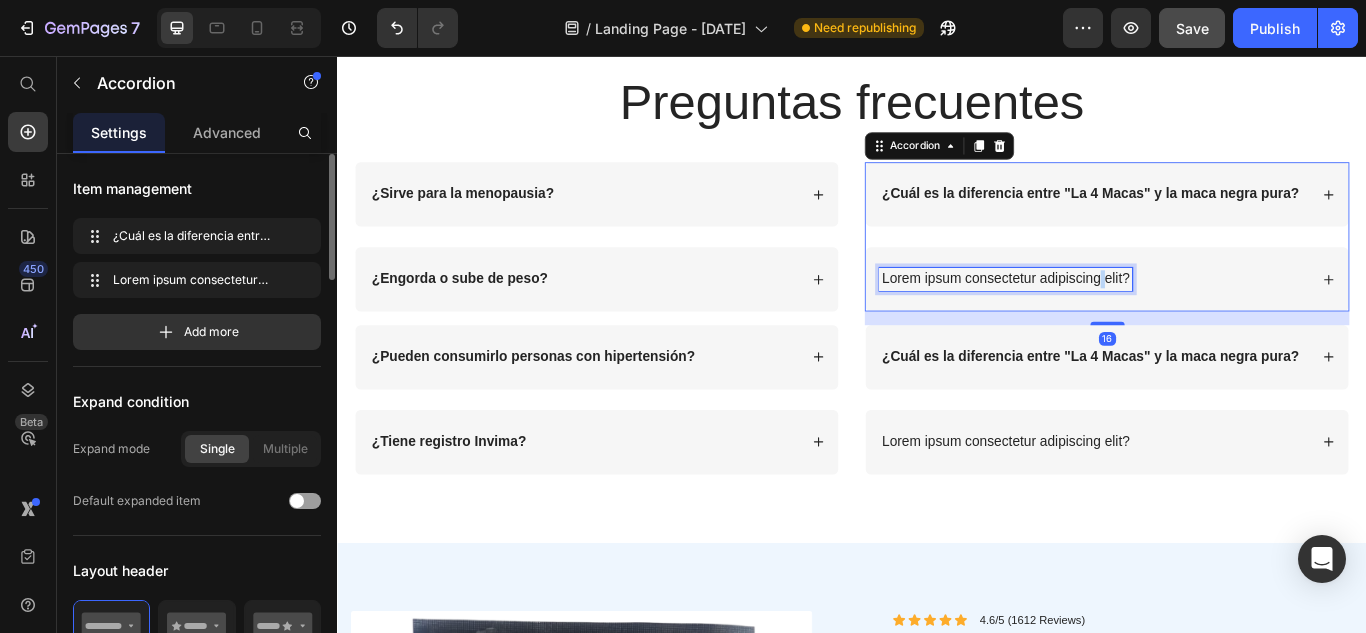 click on "Lorem ipsum consectetur adipiscing elit?" at bounding box center (1116, 316) 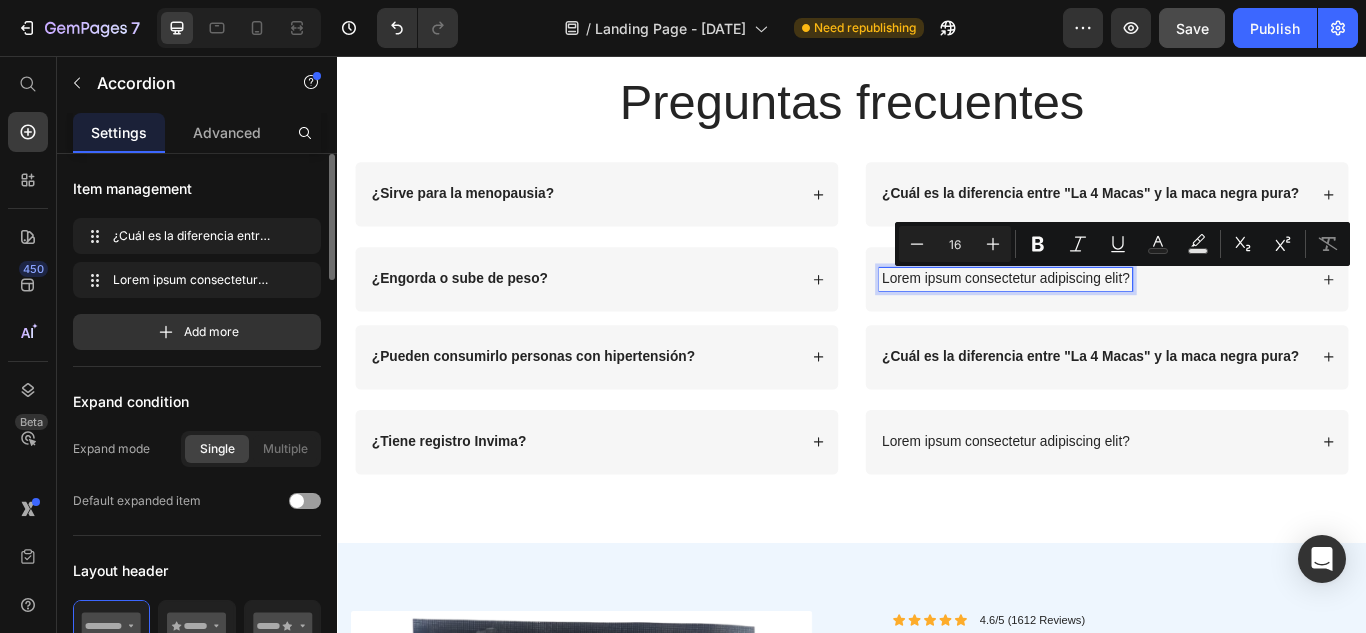 click on "Lorem ipsum consectetur adipiscing elit?" at bounding box center [1116, 316] 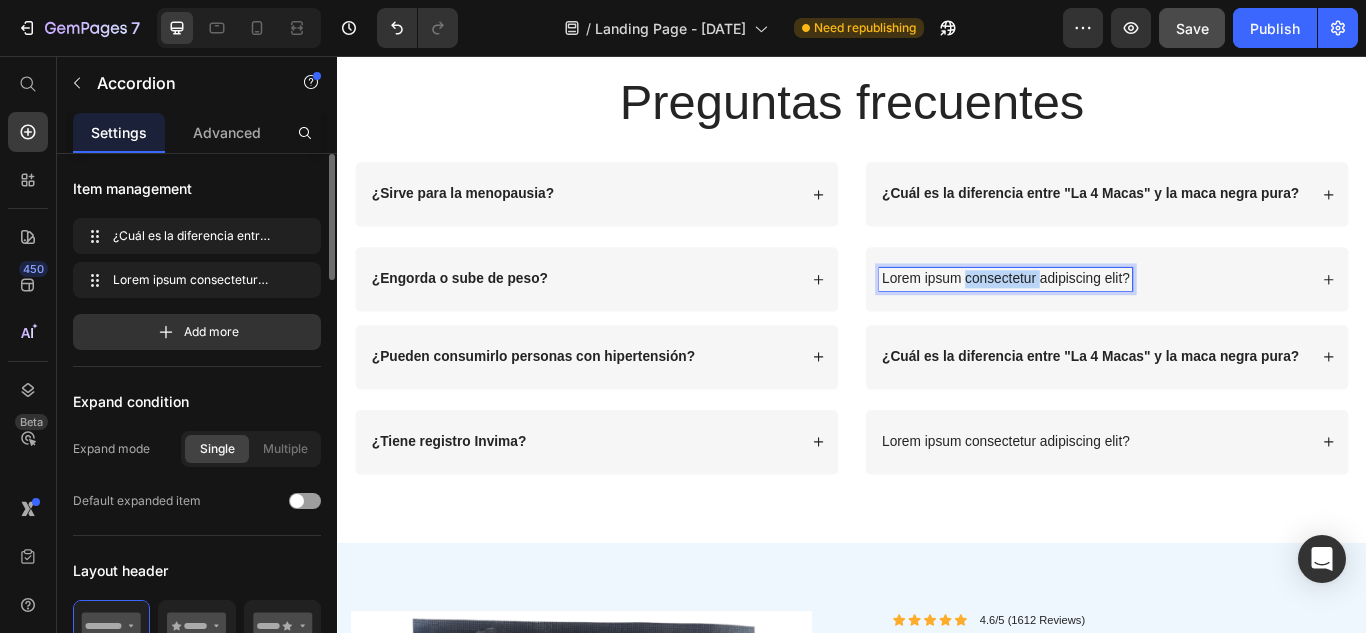 click on "Lorem ipsum consectetur adipiscing elit?" at bounding box center [1116, 316] 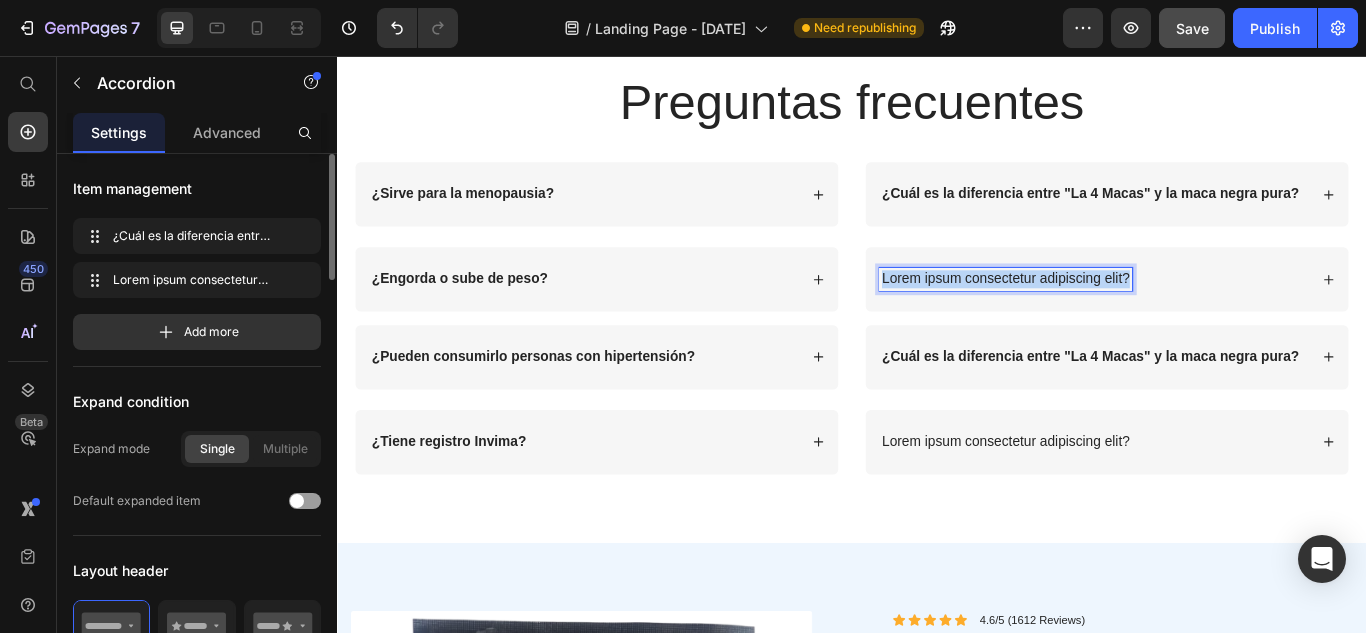 click on "Lorem ipsum consectetur adipiscing elit?" at bounding box center [1116, 316] 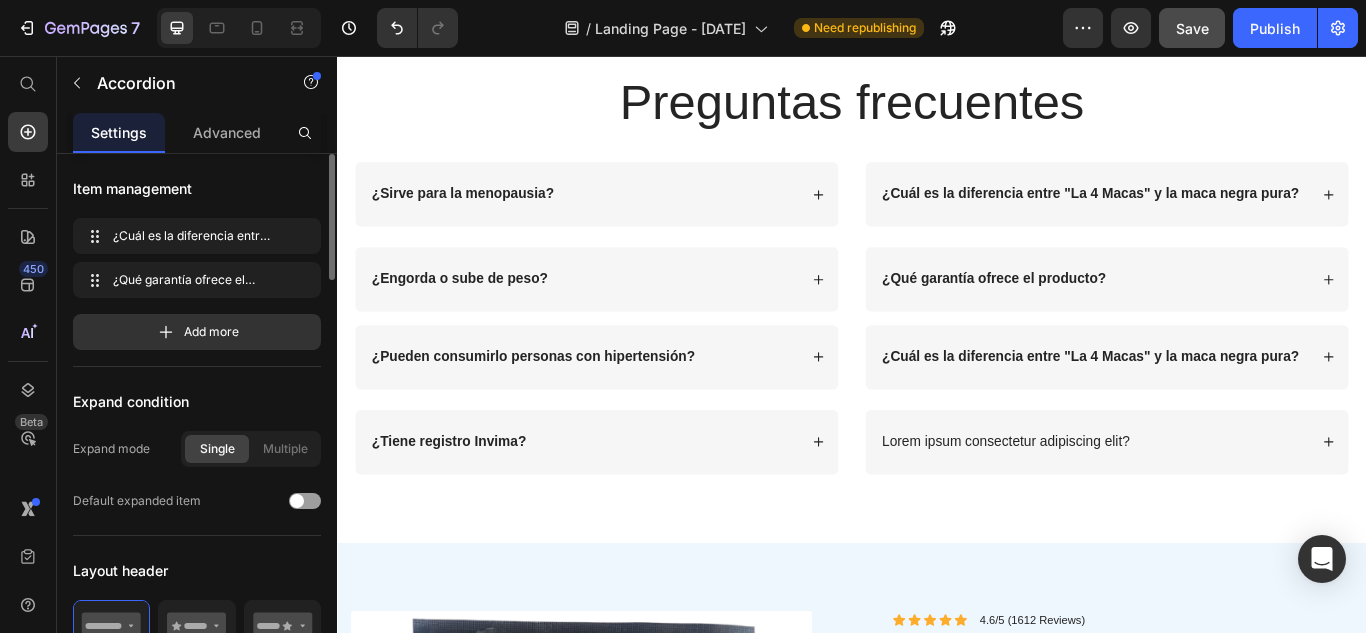 click 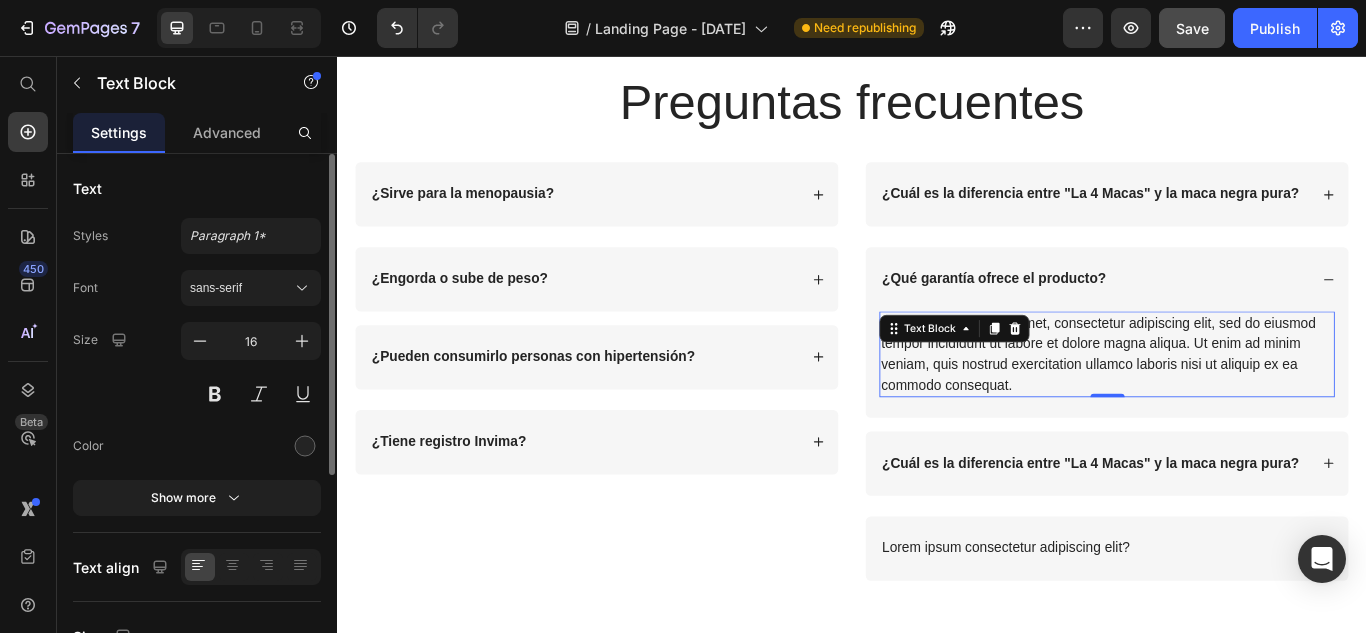 click on "Lorem ipsum dolor sit amet, consectetur adipiscing elit, sed do eiusmod tempor incididunt ut labore et dolore magna aliqua. Ut enim ad minim veniam, quis nostrud exercitation ullamco laboris nisi ut aliquip ex ea commodo consequat." at bounding box center [1234, 404] 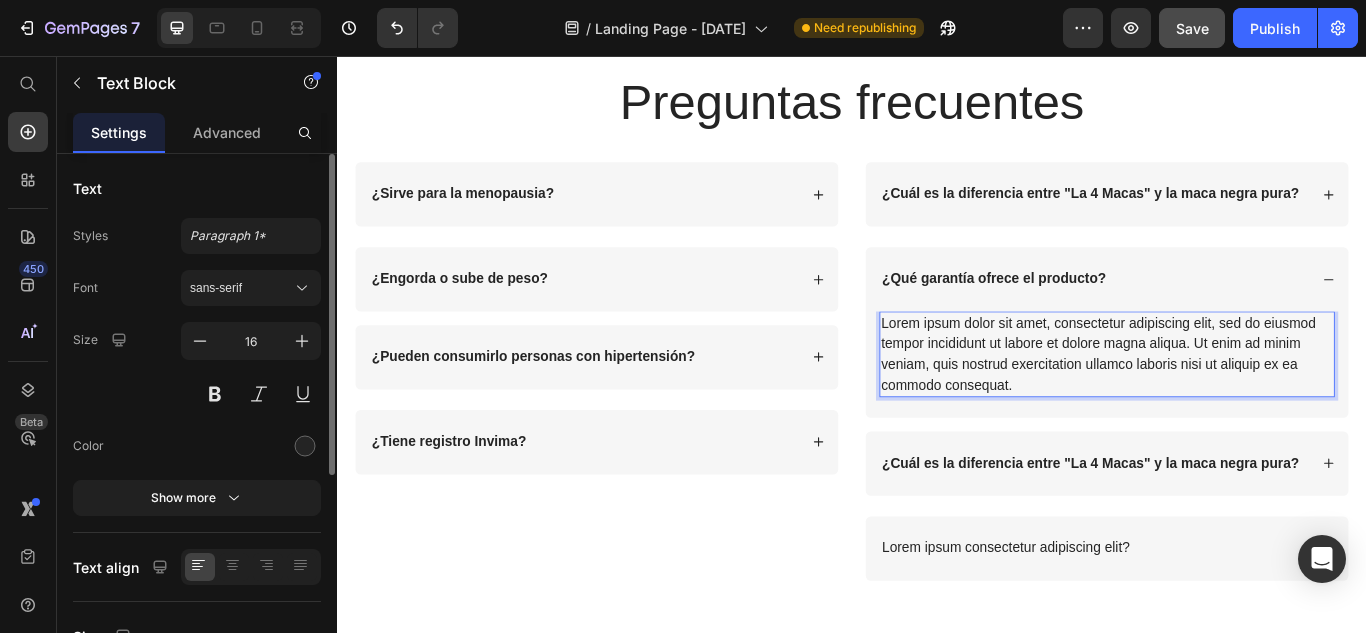 click on "Lorem ipsum dolor sit amet, consectetur adipiscing elit, sed do eiusmod tempor incididunt ut labore et dolore magna aliqua. Ut enim ad minim veniam, quis nostrud exercitation ullamco laboris nisi ut aliquip ex ea commodo consequat." at bounding box center (1234, 404) 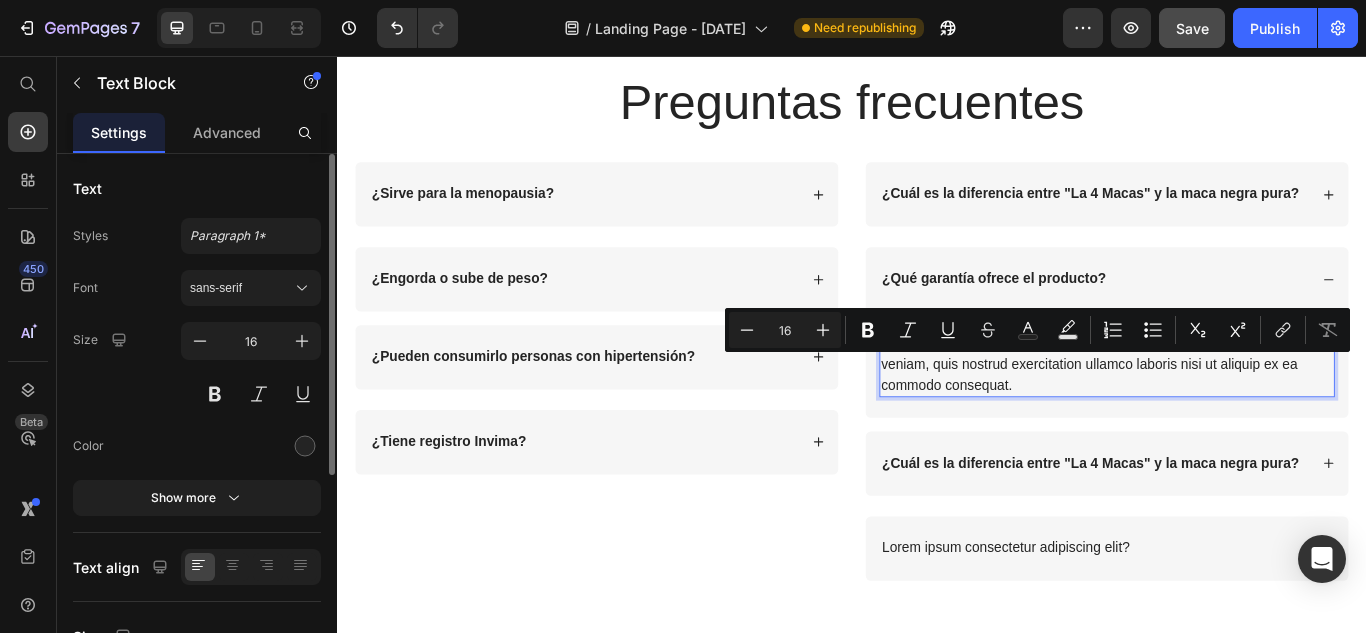 click on "Lorem ipsum dolor sit amet, consectetur adipiscing elit, sed do eiusmod tempor incididunt ut labore et dolore magna aliqua. Ut enim ad minim veniam, quis nostrud exercitation ullamco laboris nisi ut aliquip ex ea commodo consequat." at bounding box center (1234, 404) 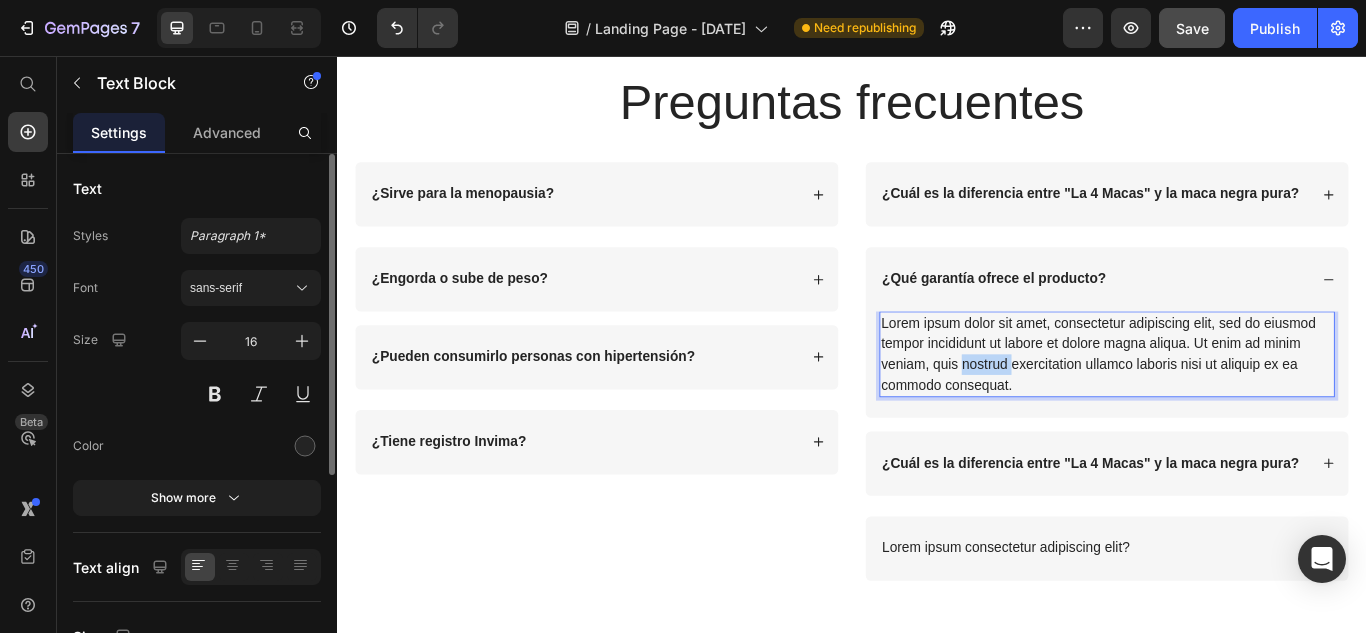 click on "Lorem ipsum dolor sit amet, consectetur adipiscing elit, sed do eiusmod tempor incididunt ut labore et dolore magna aliqua. Ut enim ad minim veniam, quis nostrud exercitation ullamco laboris nisi ut aliquip ex ea commodo consequat." at bounding box center [1234, 404] 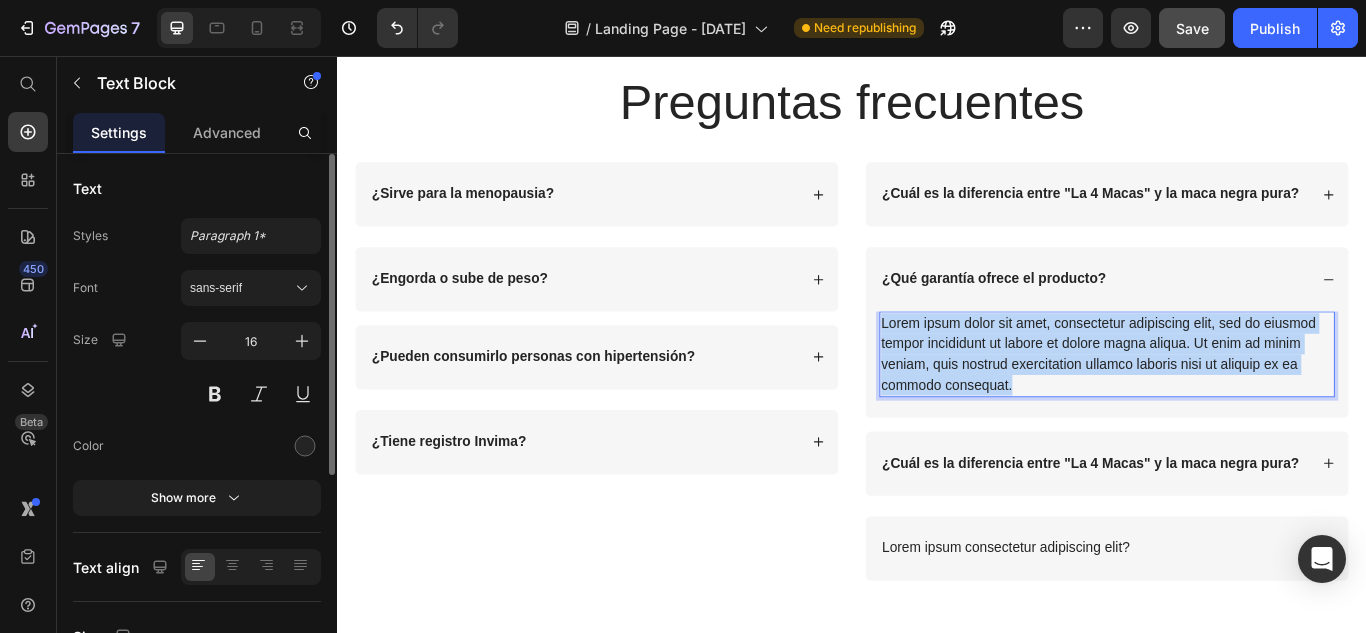 click on "Lorem ipsum dolor sit amet, consectetur adipiscing elit, sed do eiusmod tempor incididunt ut labore et dolore magna aliqua. Ut enim ad minim veniam, quis nostrud exercitation ullamco laboris nisi ut aliquip ex ea commodo consequat." at bounding box center (1234, 404) 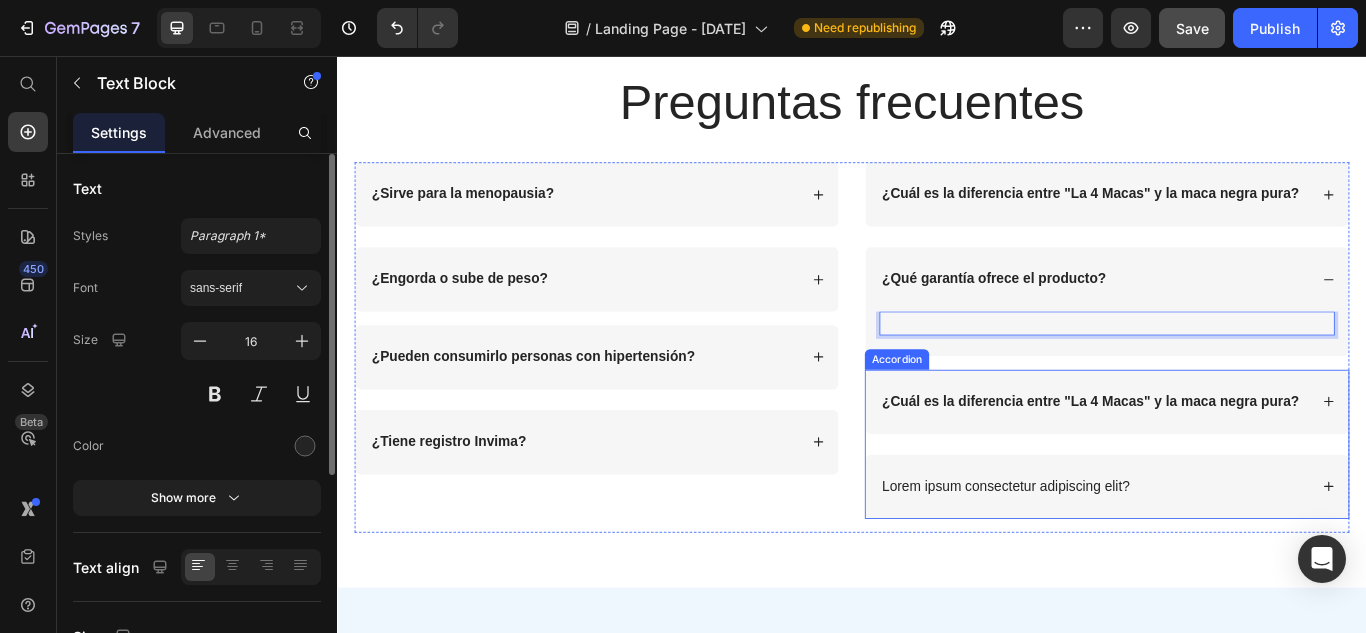 click on "Lorem ipsum consectetur adipiscing elit?" at bounding box center (1116, 558) 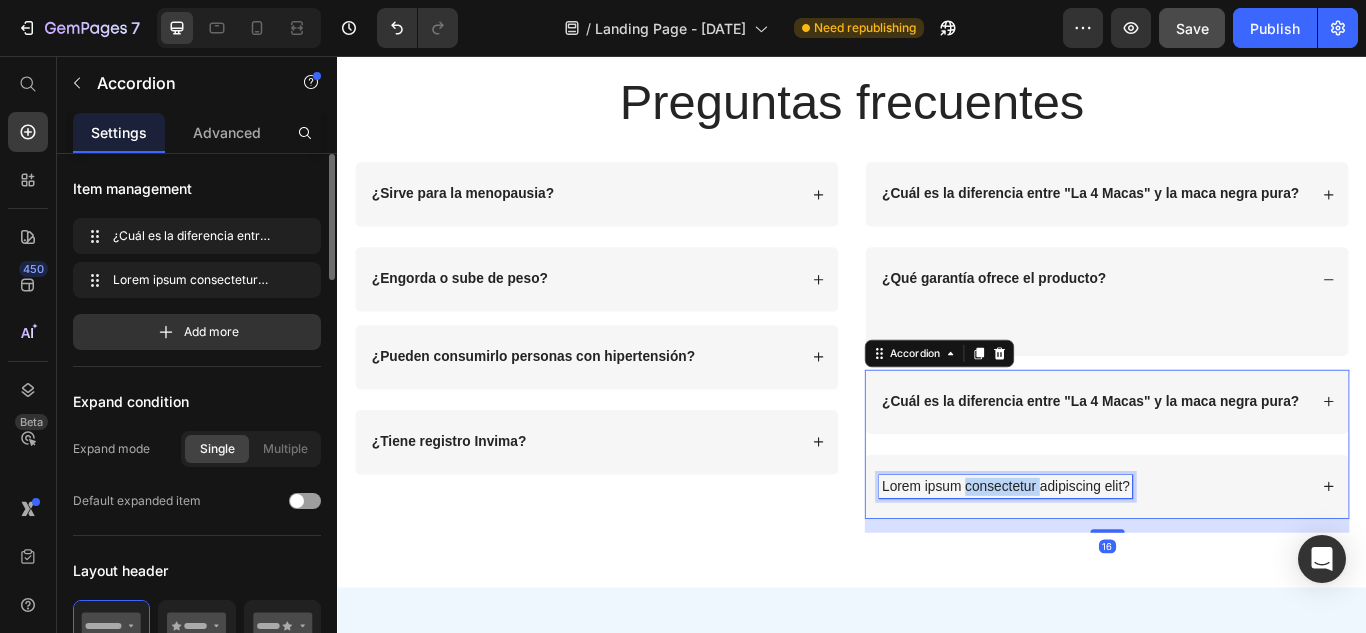 click on "Lorem ipsum consectetur adipiscing elit?" at bounding box center [1116, 558] 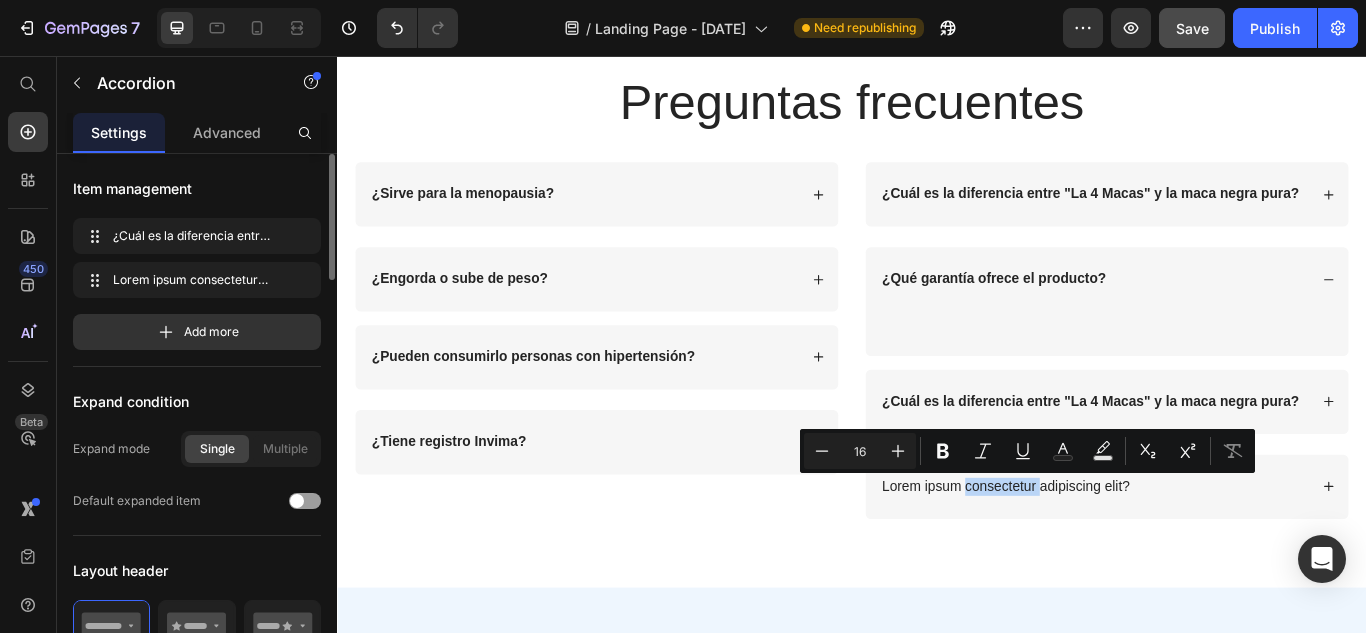 click 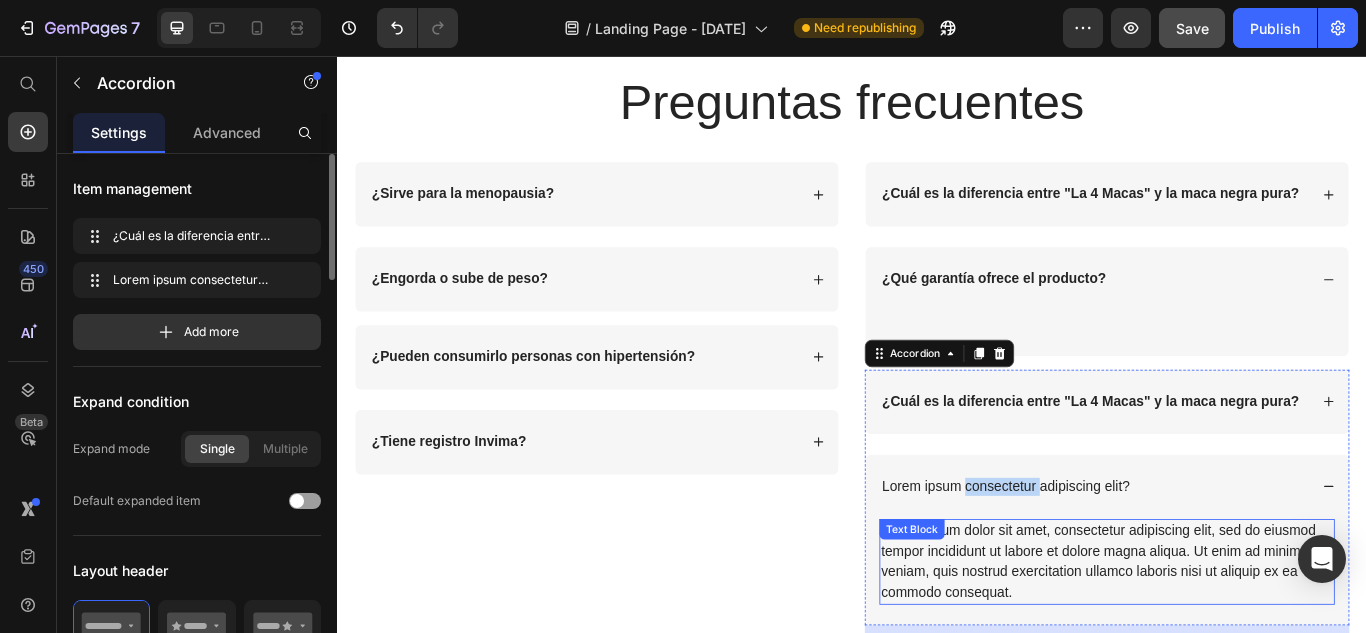 click on "Lorem ipsum dolor sit amet, consectetur adipiscing elit, sed do eiusmod tempor incididunt ut labore et dolore magna aliqua. Ut enim ad minim veniam, quis nostrud exercitation ullamco laboris nisi ut aliquip ex ea commodo consequat." at bounding box center (1234, 646) 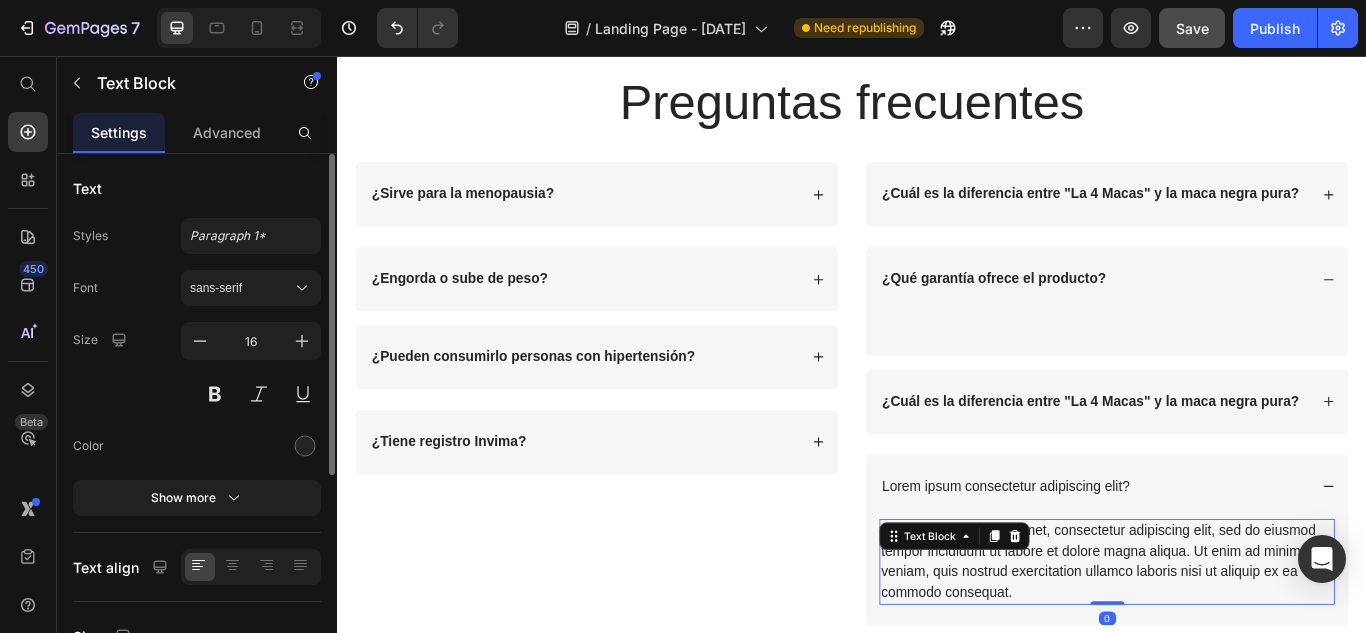 click on "Lorem ipsum dolor sit amet, consectetur adipiscing elit, sed do eiusmod tempor incididunt ut labore et dolore magna aliqua. Ut enim ad minim veniam, quis nostrud exercitation ullamco laboris nisi ut aliquip ex ea commodo consequat." at bounding box center (1234, 646) 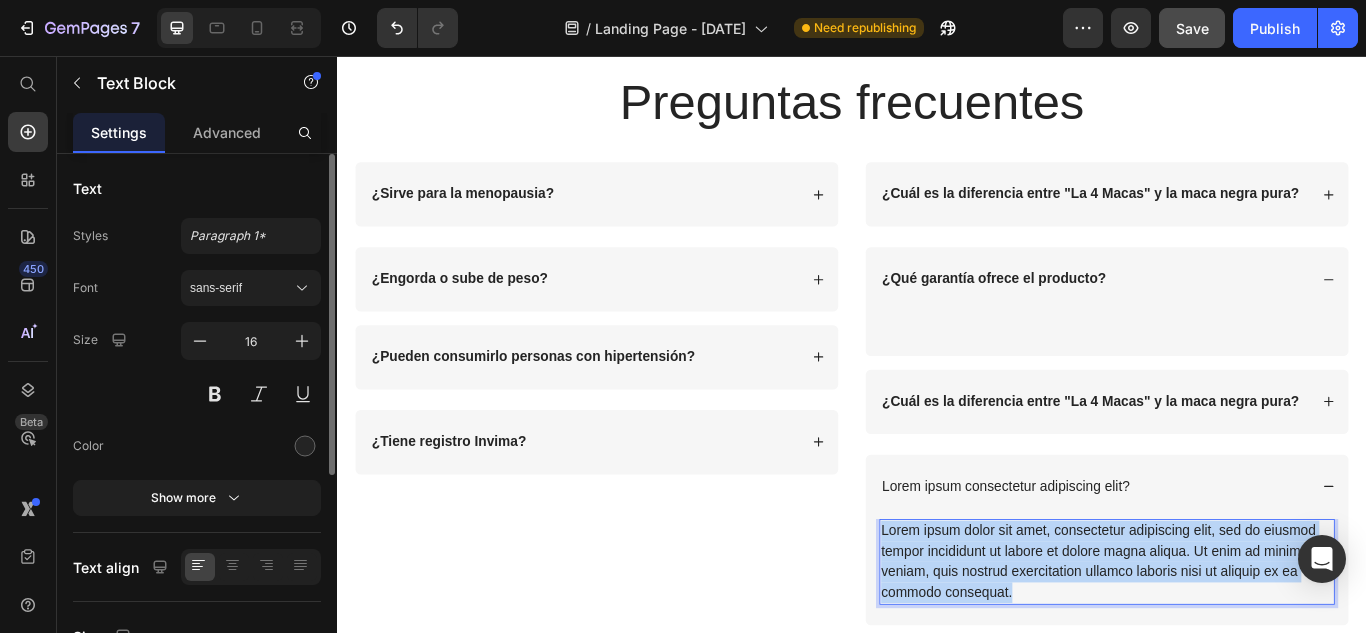 click on "Lorem ipsum dolor sit amet, consectetur adipiscing elit, sed do eiusmod tempor incididunt ut labore et dolore magna aliqua. Ut enim ad minim veniam, quis nostrud exercitation ullamco laboris nisi ut aliquip ex ea commodo consequat." at bounding box center [1234, 646] 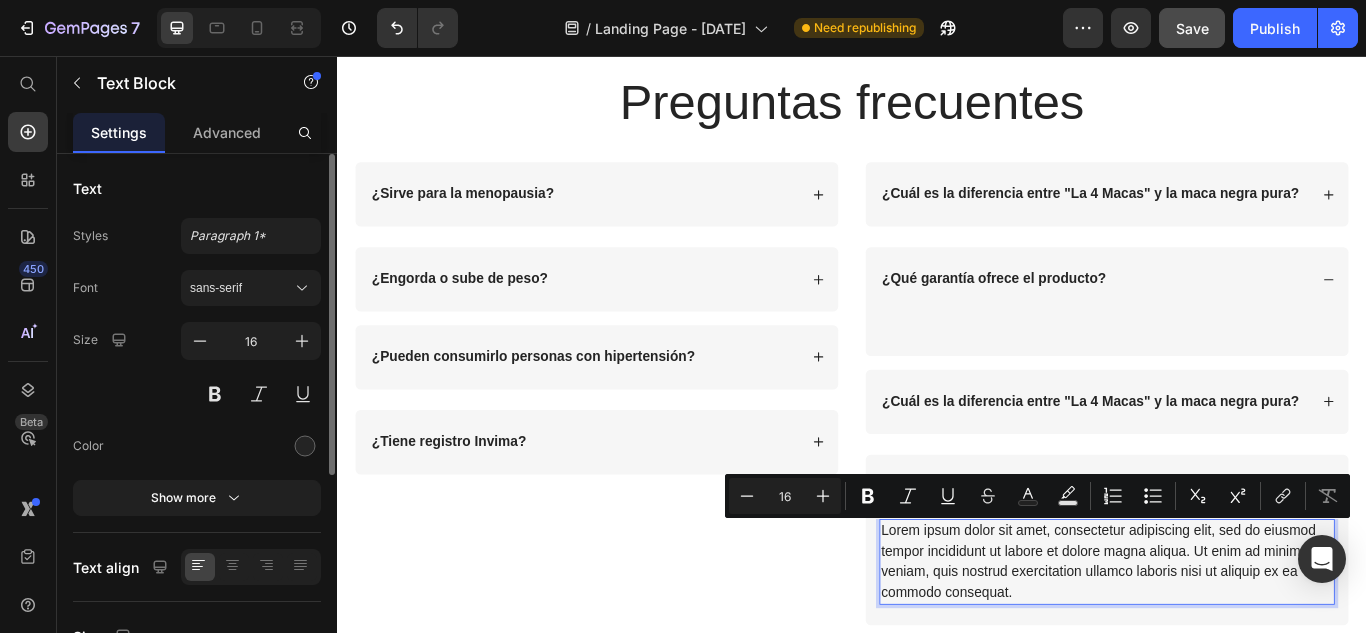 scroll, scrollTop: 5324, scrollLeft: 0, axis: vertical 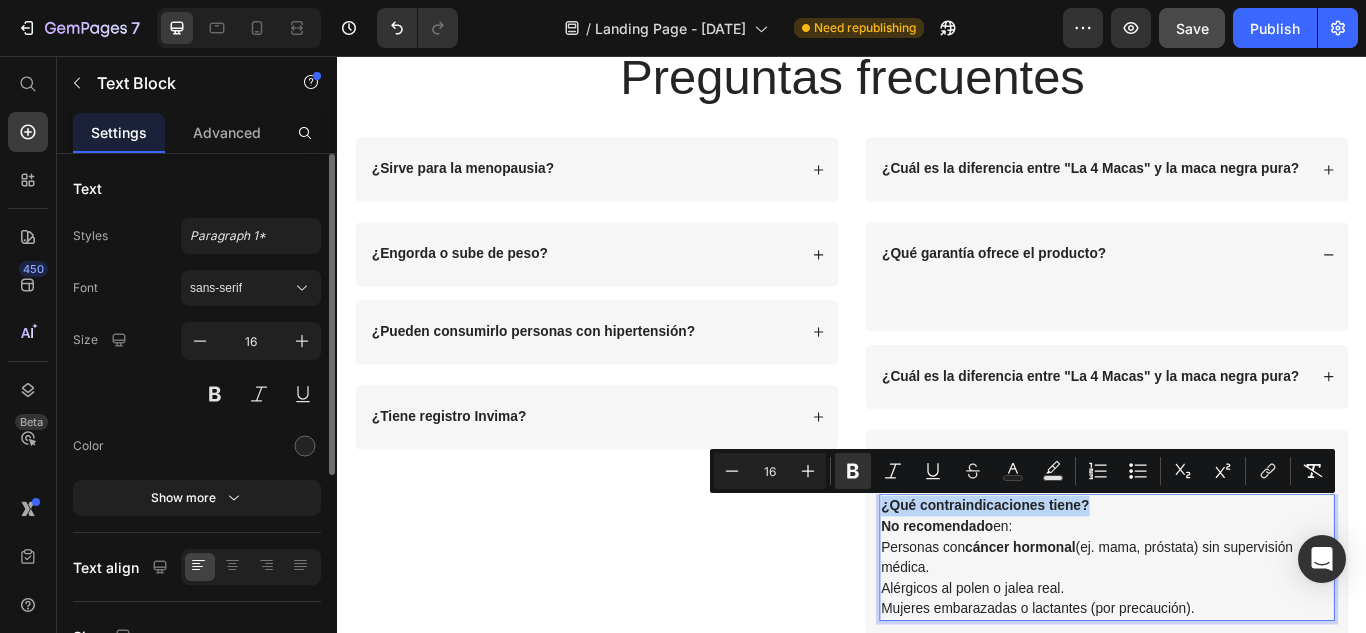 drag, startPoint x: 1215, startPoint y: 587, endPoint x: 964, endPoint y: 591, distance: 251.03188 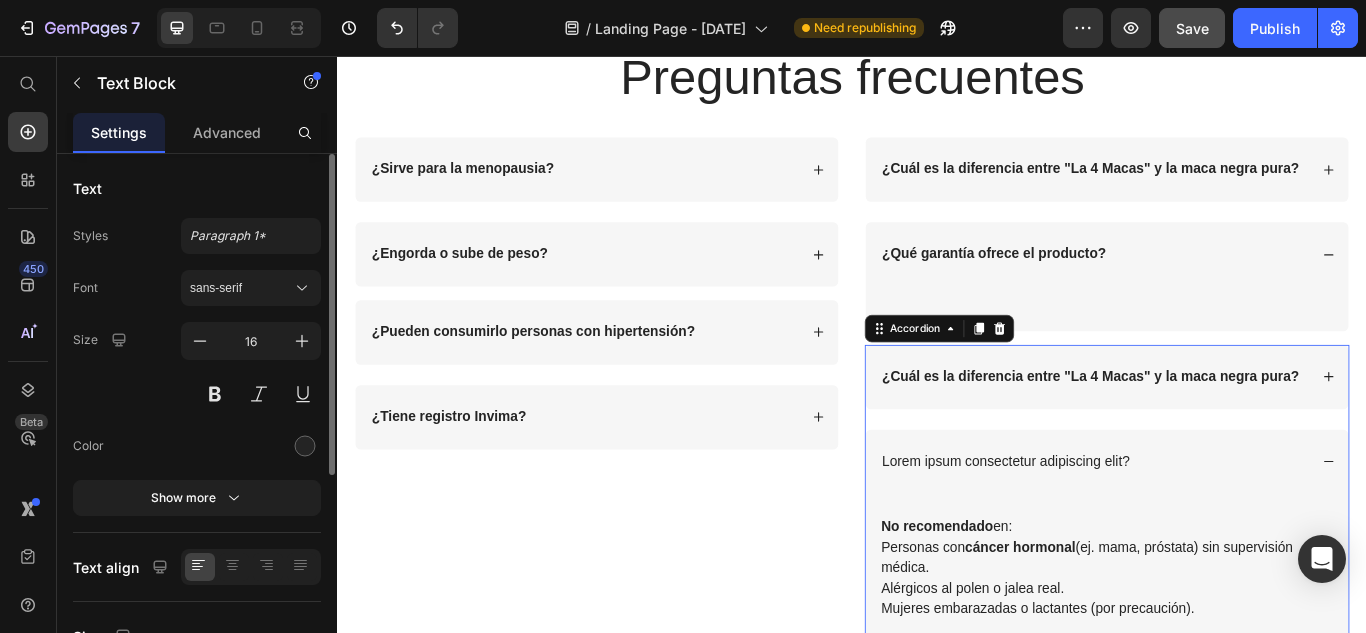 scroll, scrollTop: 0, scrollLeft: 0, axis: both 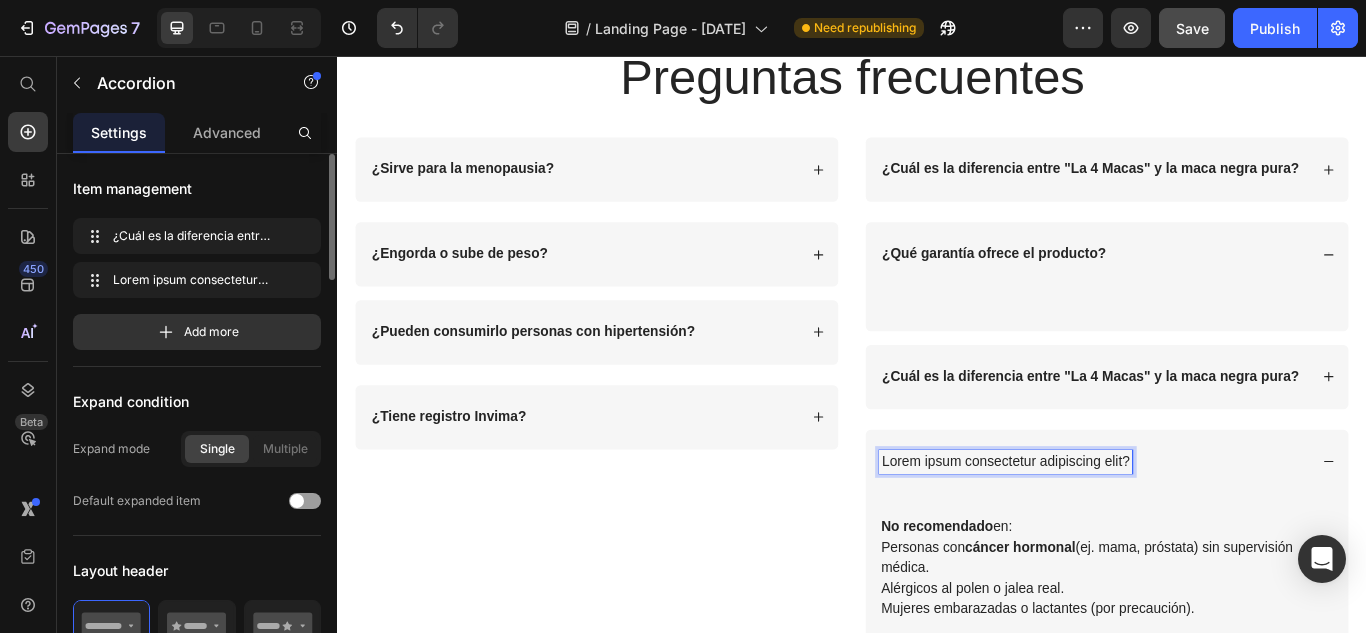 click on "Lorem ipsum consectetur adipiscing elit?" at bounding box center [1116, 529] 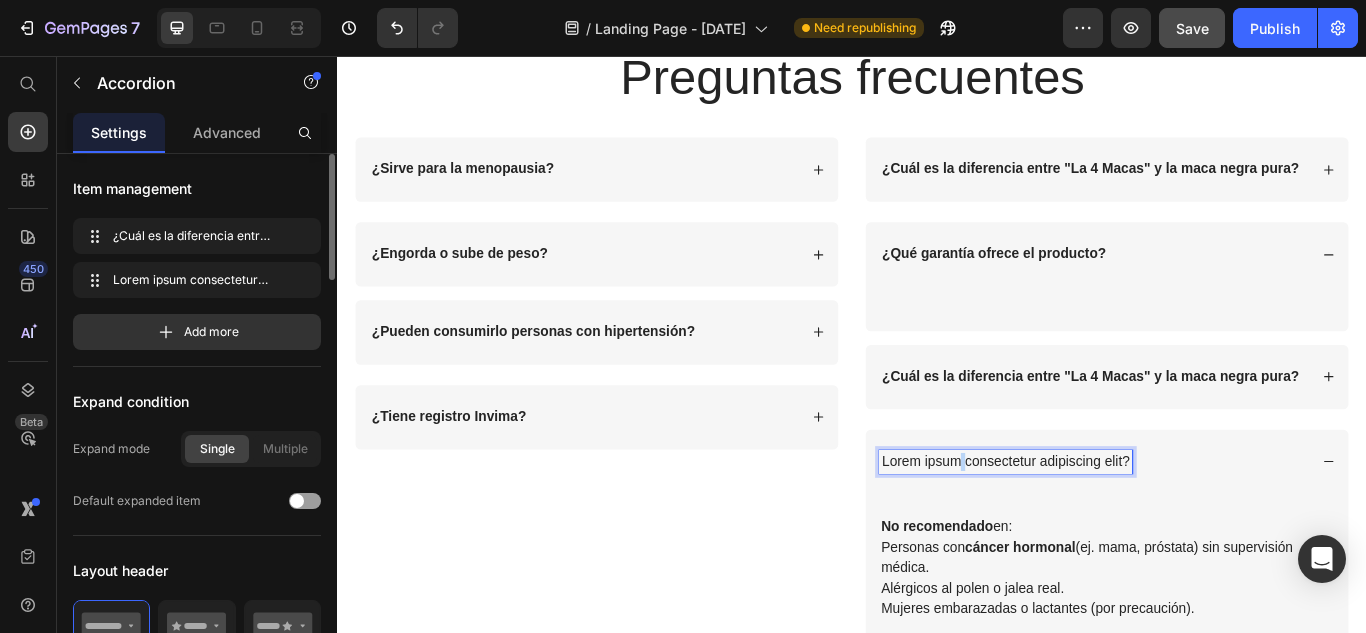 click on "Lorem ipsum consectetur adipiscing elit?" at bounding box center (1116, 529) 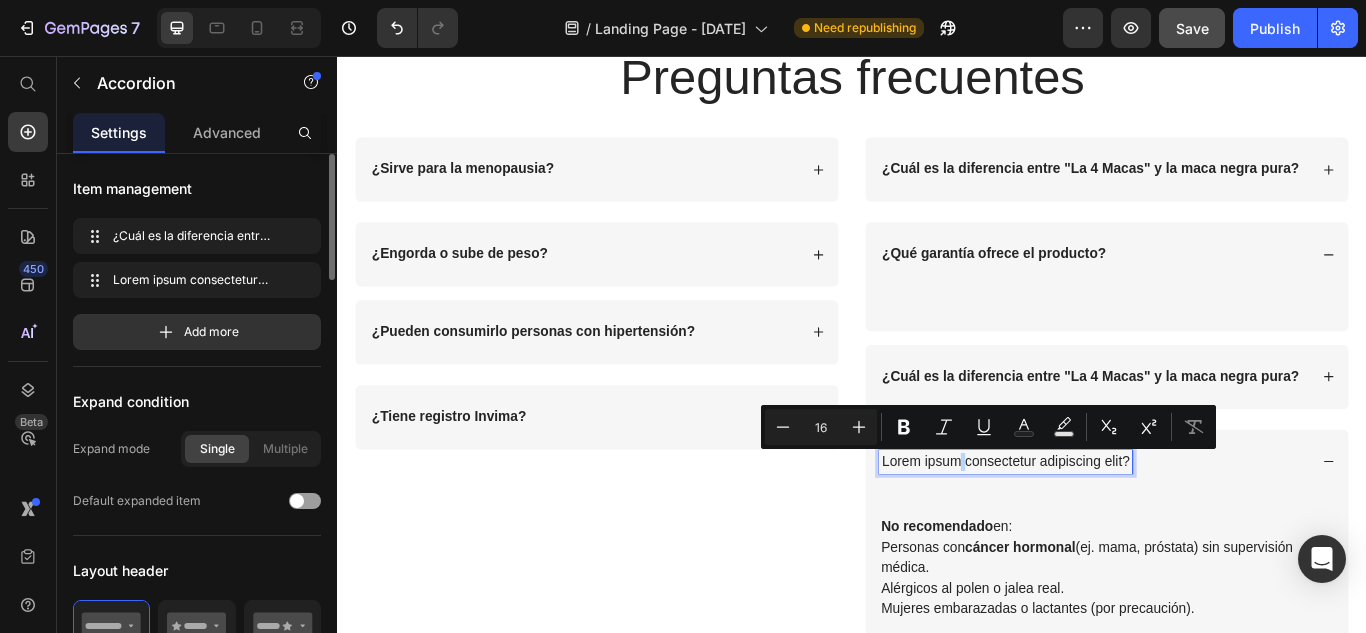 click on "Lorem ipsum consectetur adipiscing elit?" at bounding box center (1116, 529) 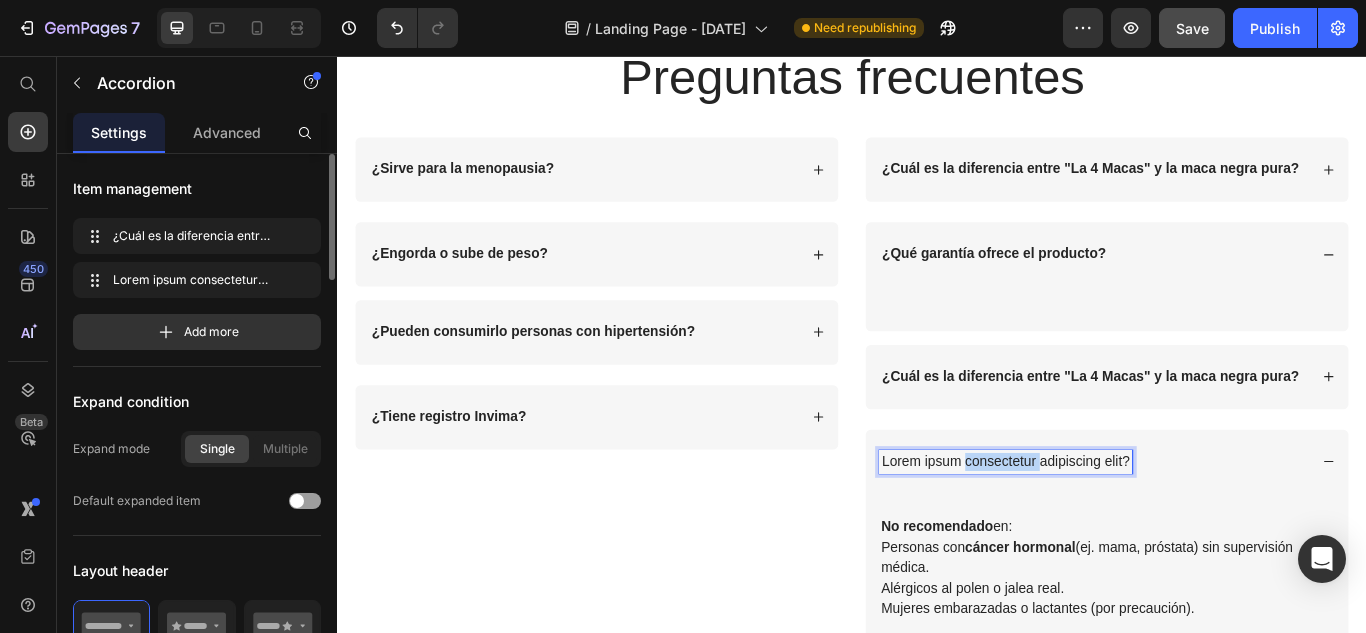 click on "Lorem ipsum consectetur adipiscing elit?" at bounding box center (1116, 529) 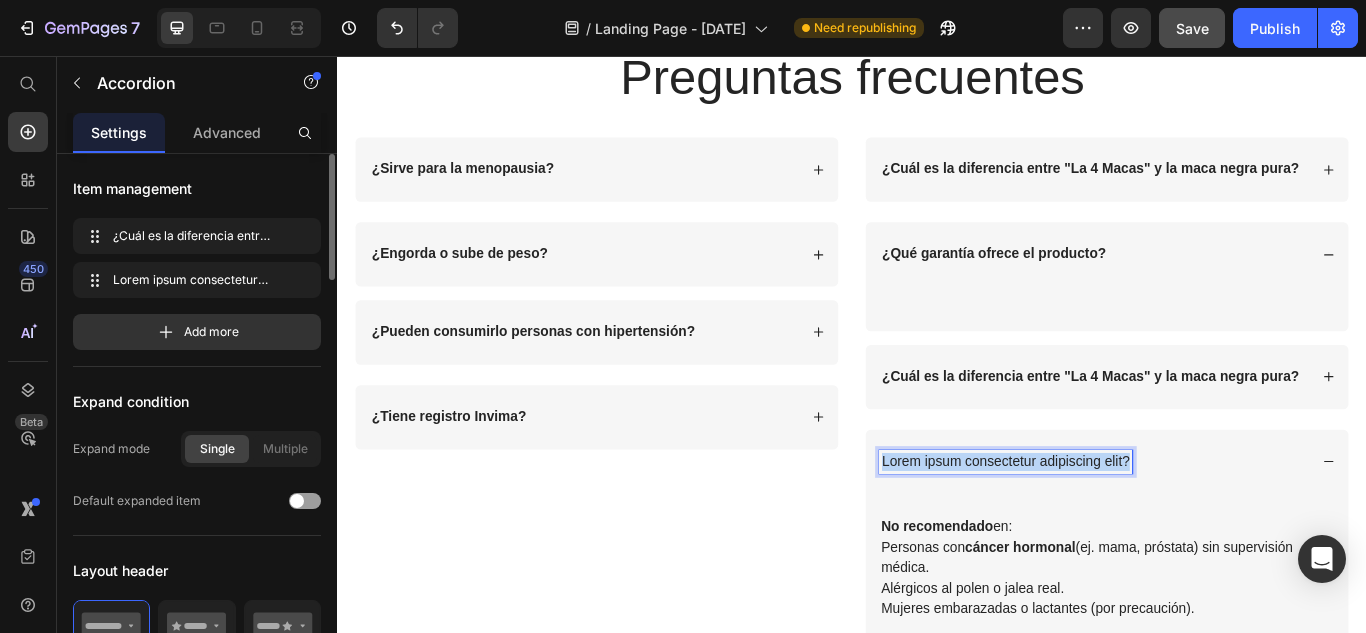 click on "Lorem ipsum consectetur adipiscing elit?" at bounding box center [1116, 529] 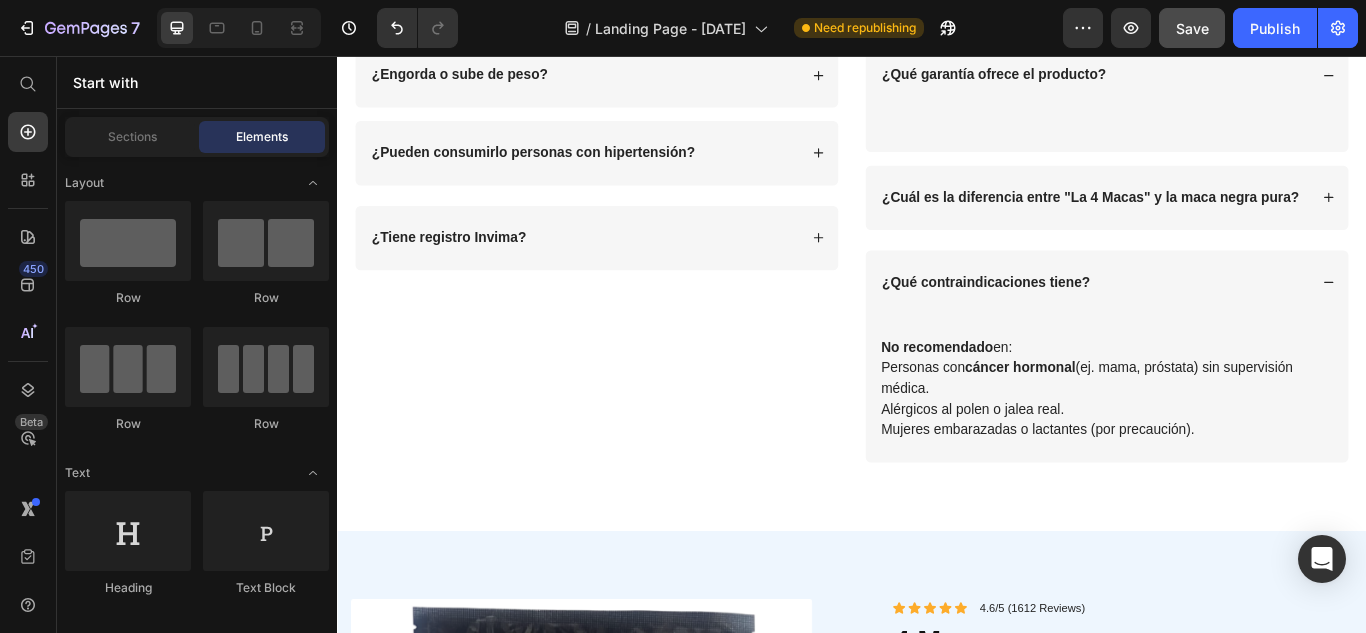 scroll, scrollTop: 5544, scrollLeft: 0, axis: vertical 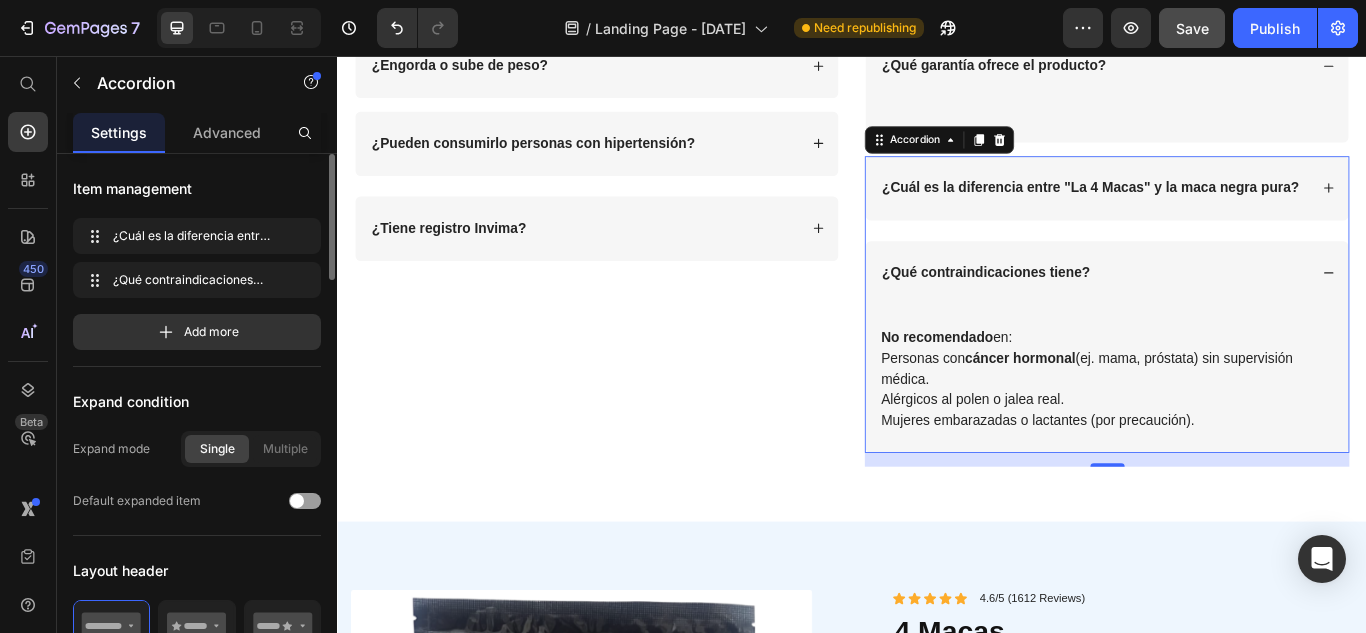 click 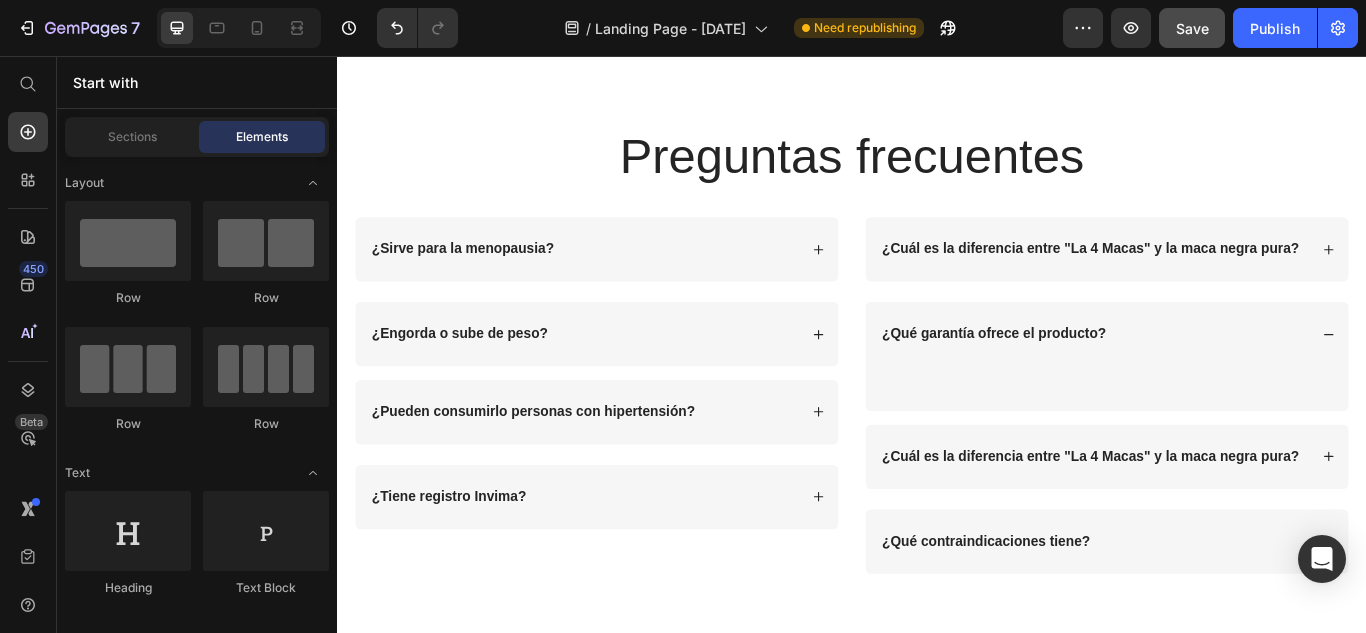 scroll, scrollTop: 5254, scrollLeft: 0, axis: vertical 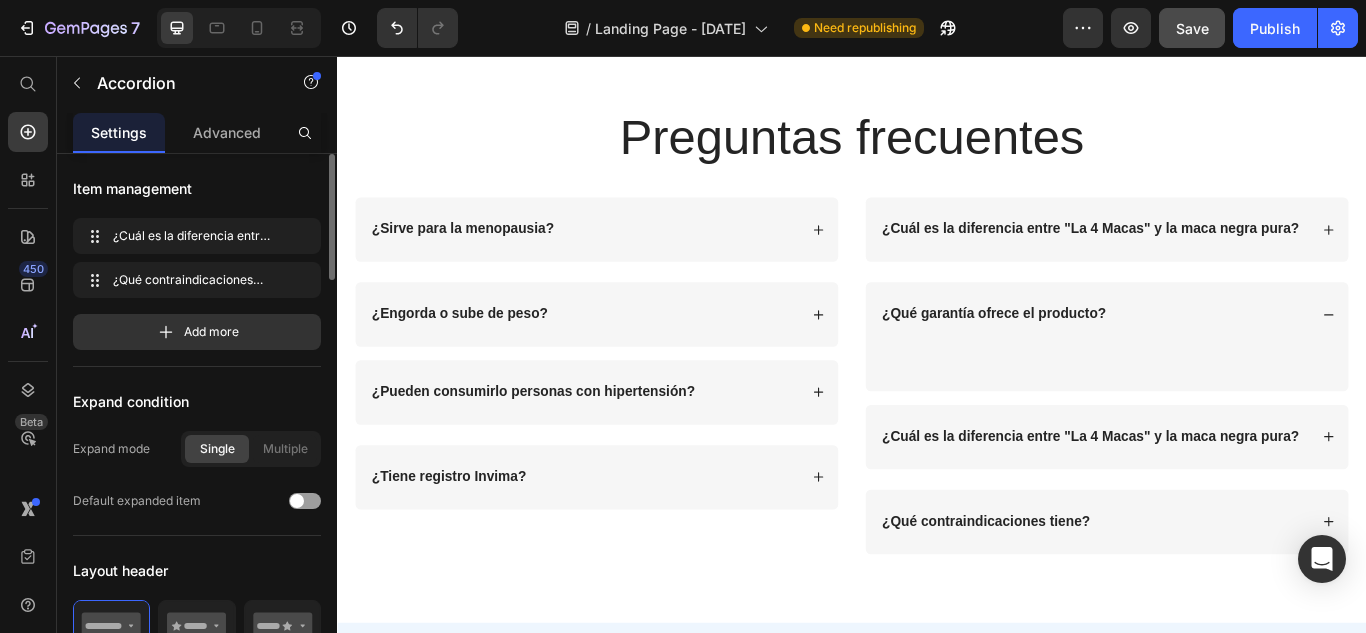 click 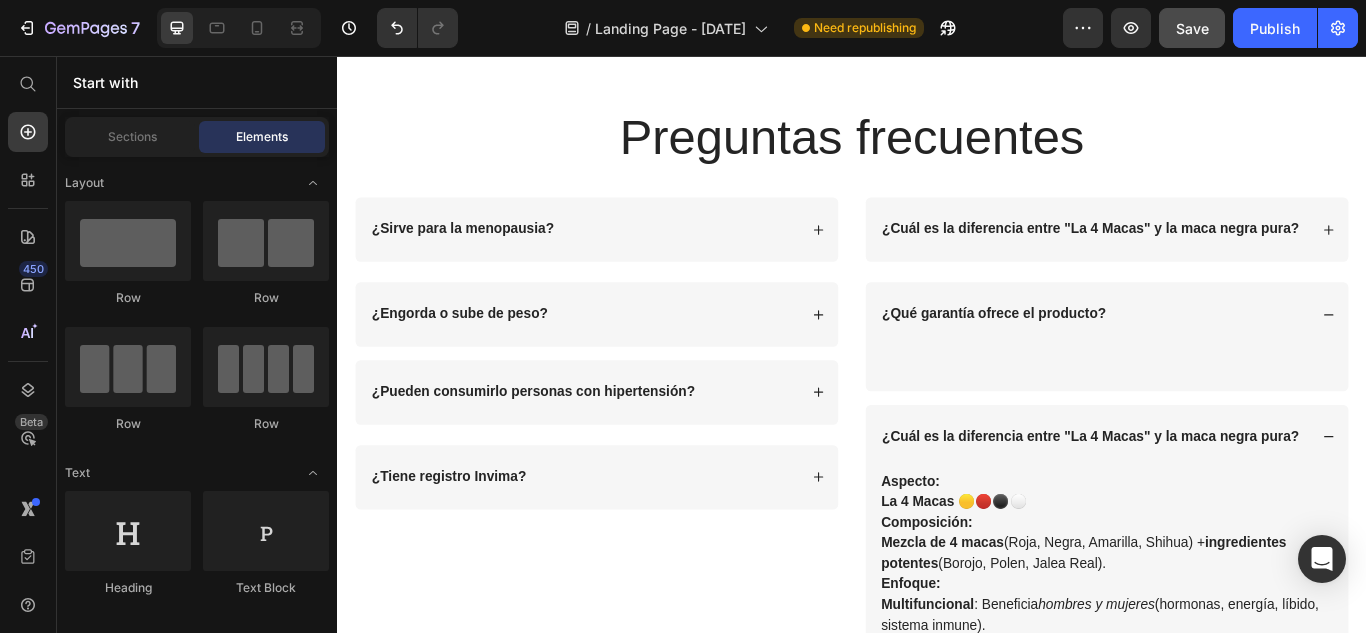 scroll, scrollTop: 5340, scrollLeft: 0, axis: vertical 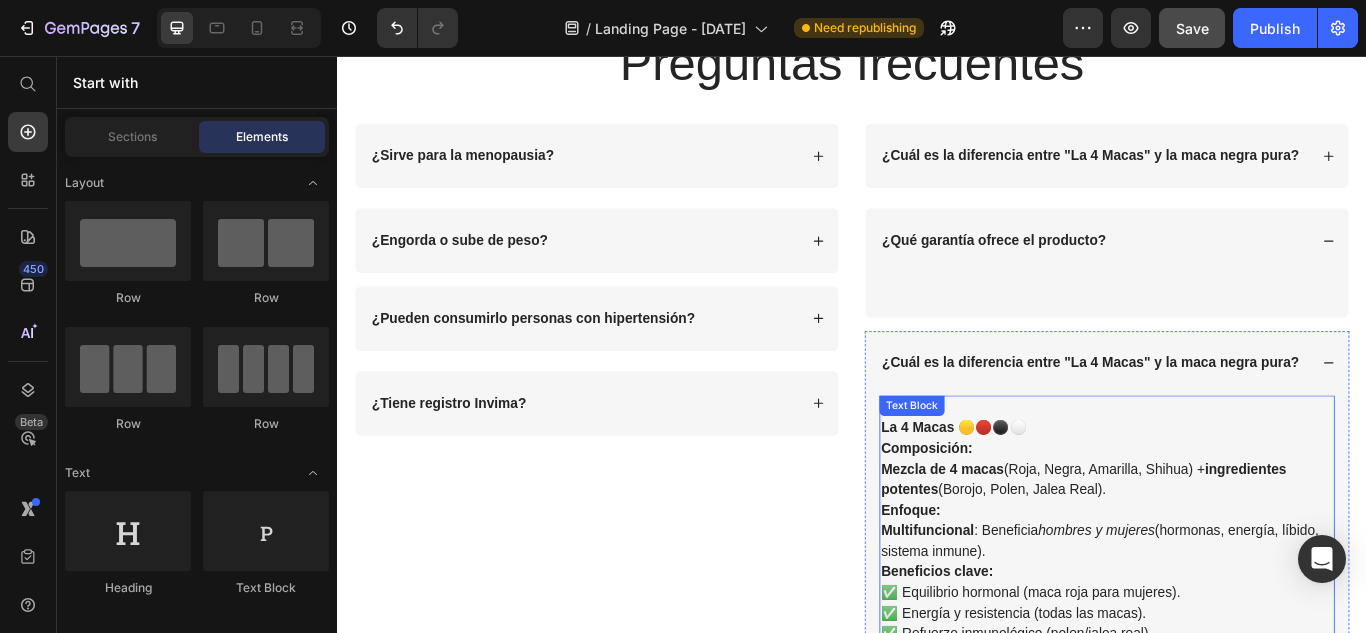 click on "Mezcla de 4 macas  (Roja, Negra, Amarilla, Shihua) +  ingredientes potentes  (Borojo, Polen, Jalea Real)." at bounding box center (1234, 550) 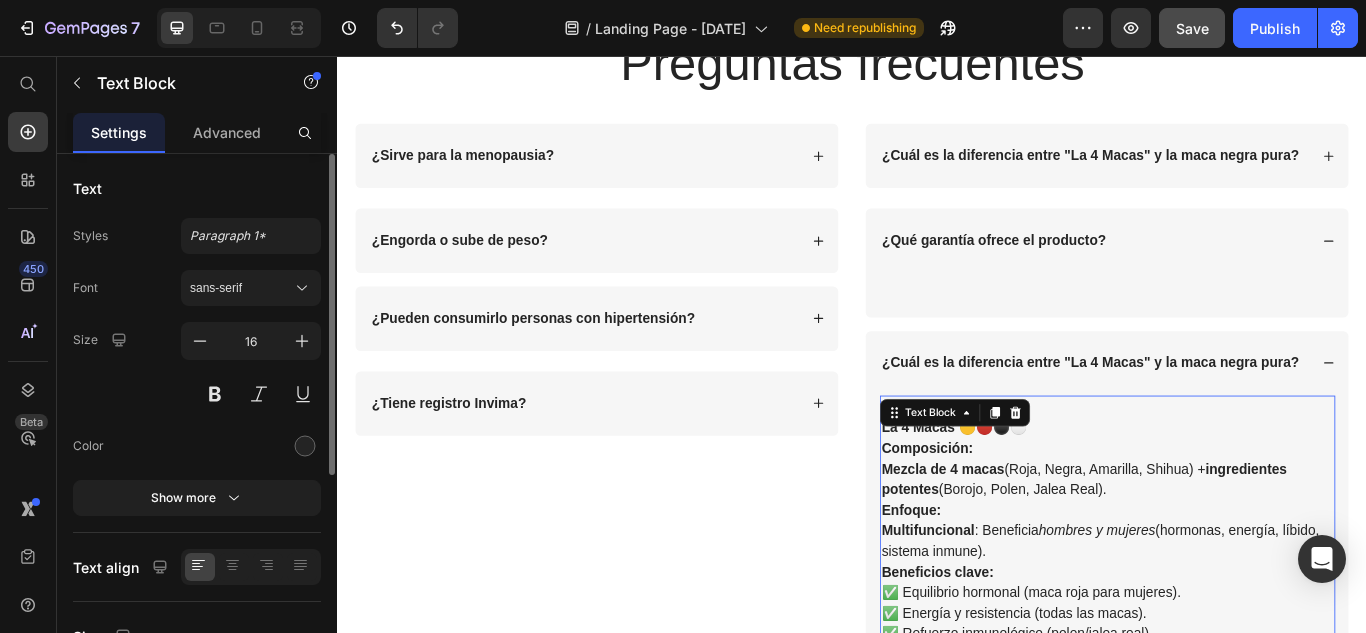 click on "Mezcla de 4 macas  (Roja, Negra, Amarilla, Shihua) +  ingredientes potentes  (Borojo, Polen, Jalea Real)." at bounding box center (1234, 550) 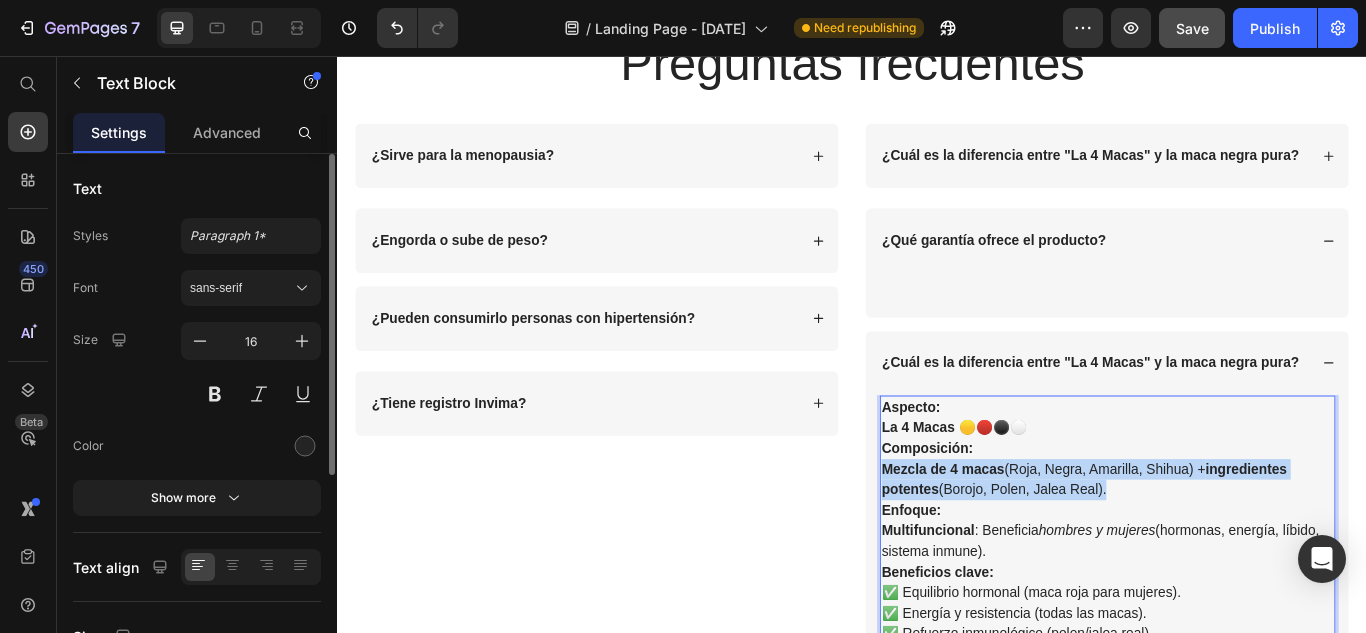click on "Mezcla de 4 macas  (Roja, Negra, Amarilla, Shihua) +  ingredientes potentes  (Borojo, Polen, Jalea Real)." at bounding box center (1234, 550) 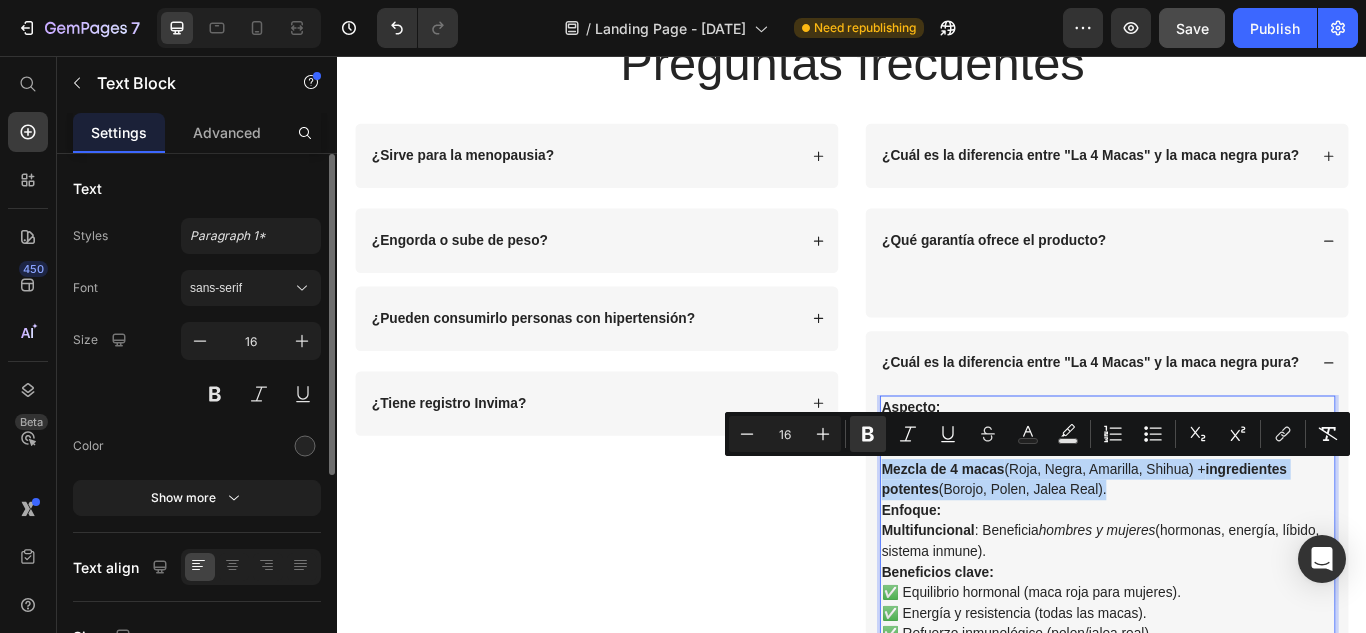 click on "Mezcla de 4 macas  (Roja, Negra, Amarilla, Shihua) +  ingredientes potentes  (Borojo, Polen, Jalea Real)." at bounding box center (1234, 550) 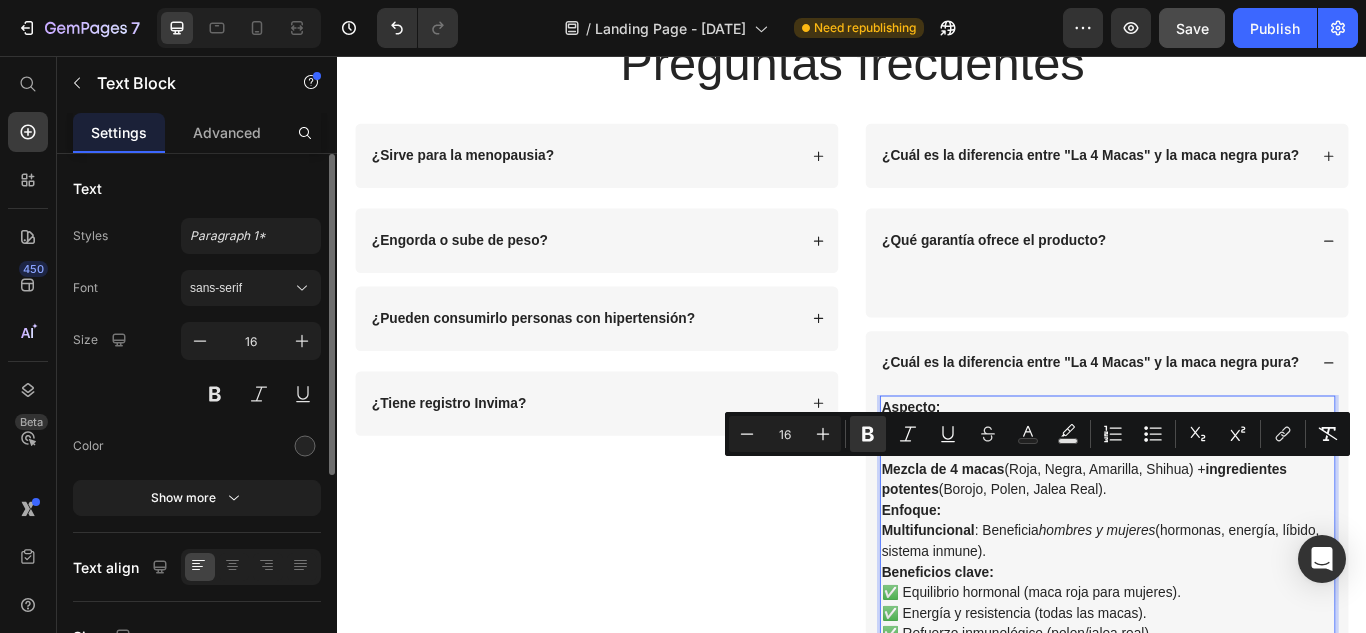 click on "hombres y mujeres" at bounding box center (1222, 609) 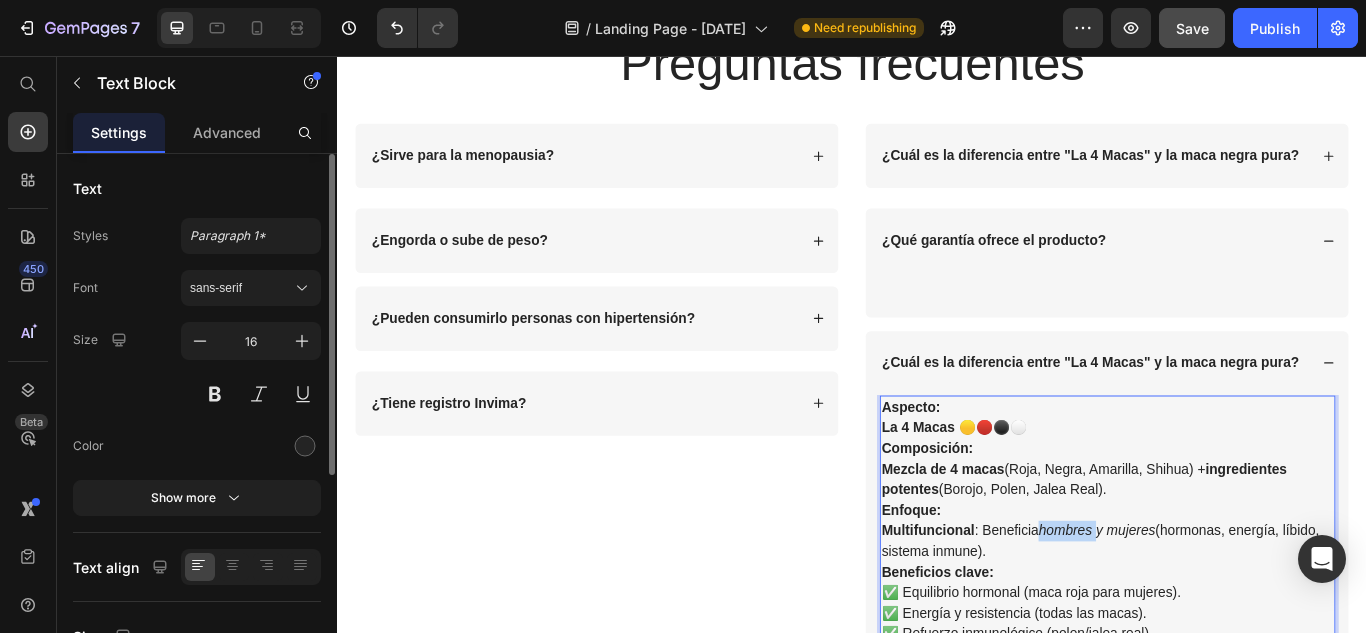 click on "hombres y mujeres" at bounding box center (1222, 609) 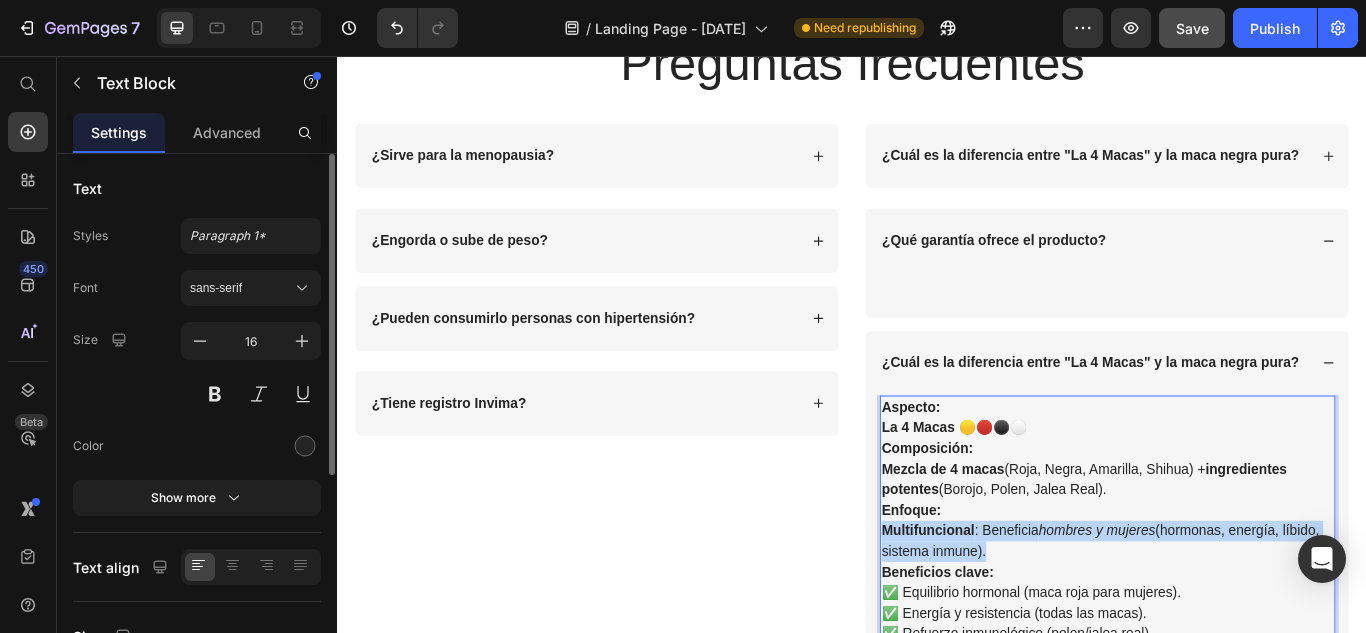 click on "hombres y mujeres" at bounding box center [1222, 609] 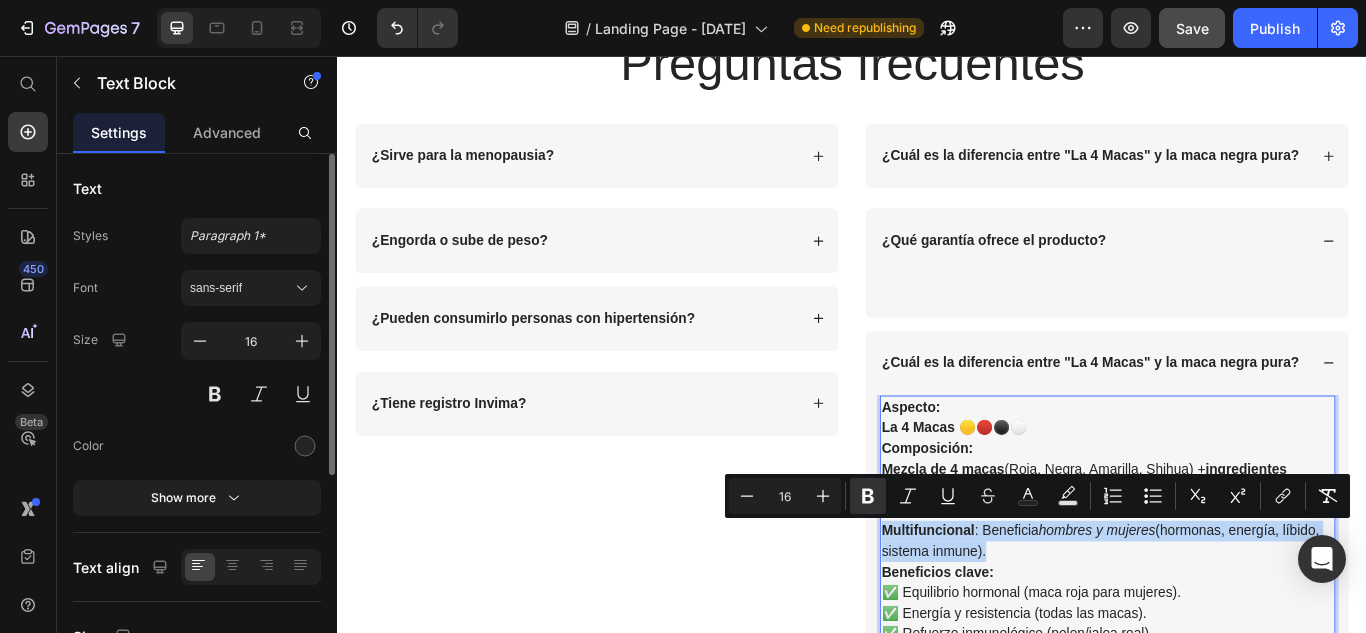 click on "hombres y mujeres" at bounding box center [1222, 609] 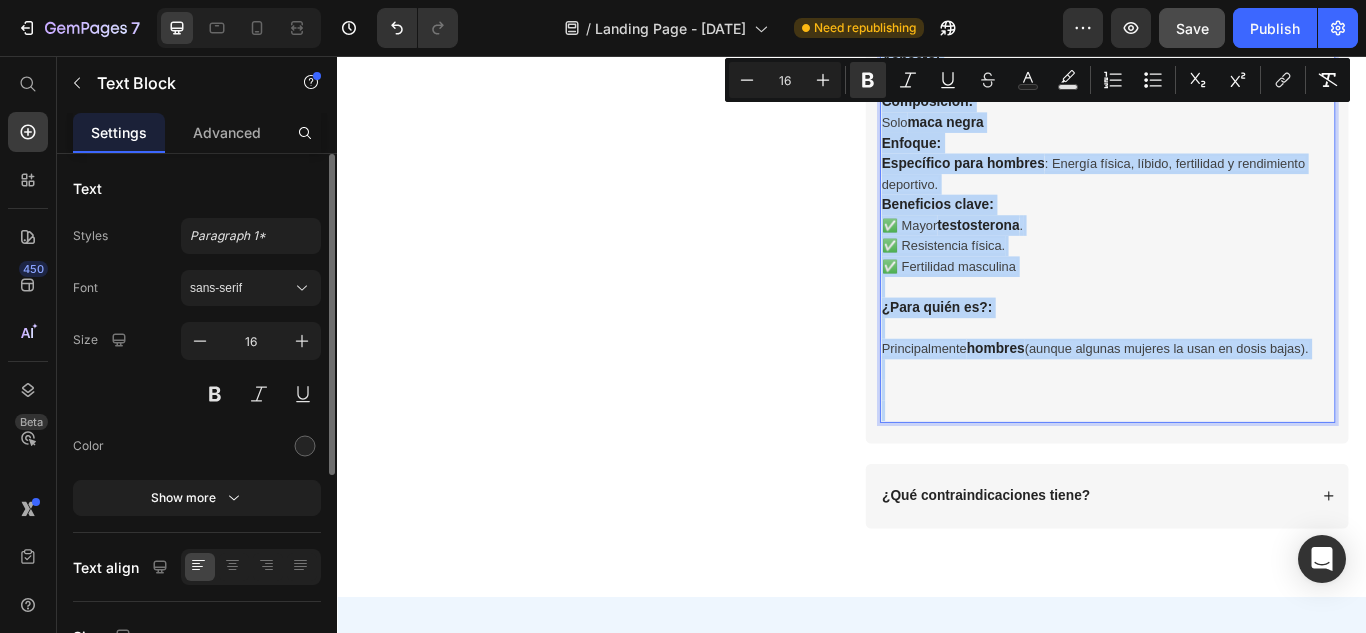 scroll, scrollTop: 6183, scrollLeft: 0, axis: vertical 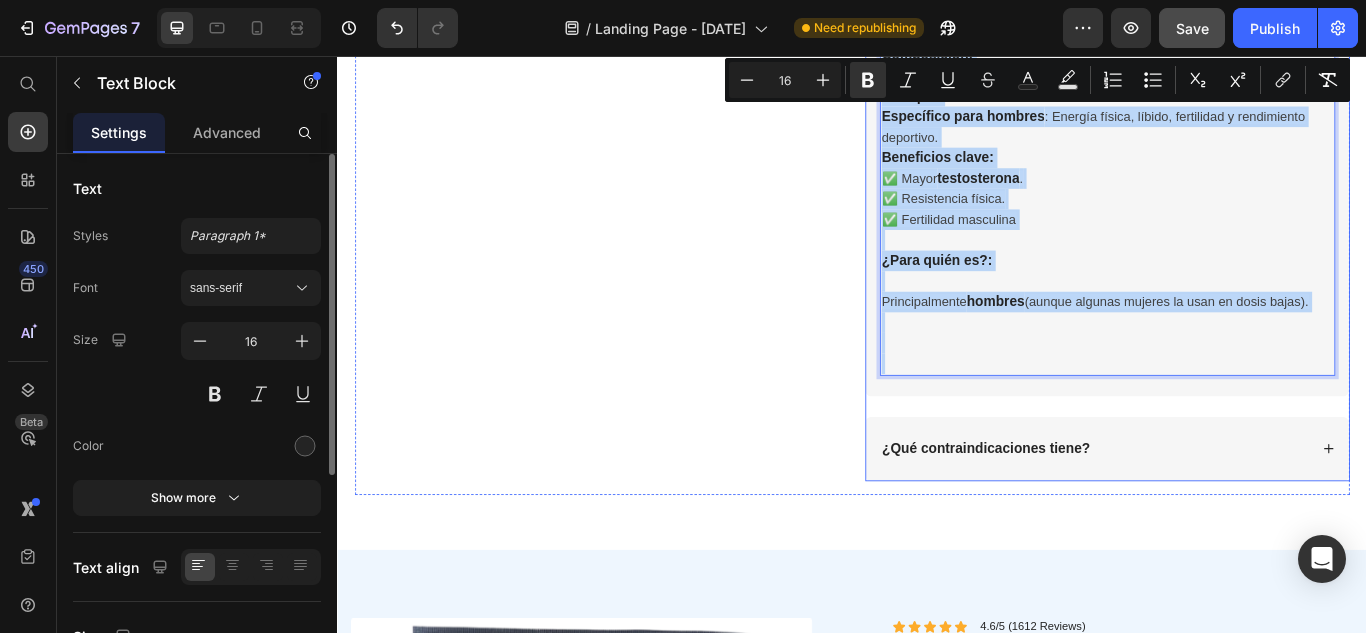 drag, startPoint x: 969, startPoint y: 462, endPoint x: 1254, endPoint y: 431, distance: 286.681 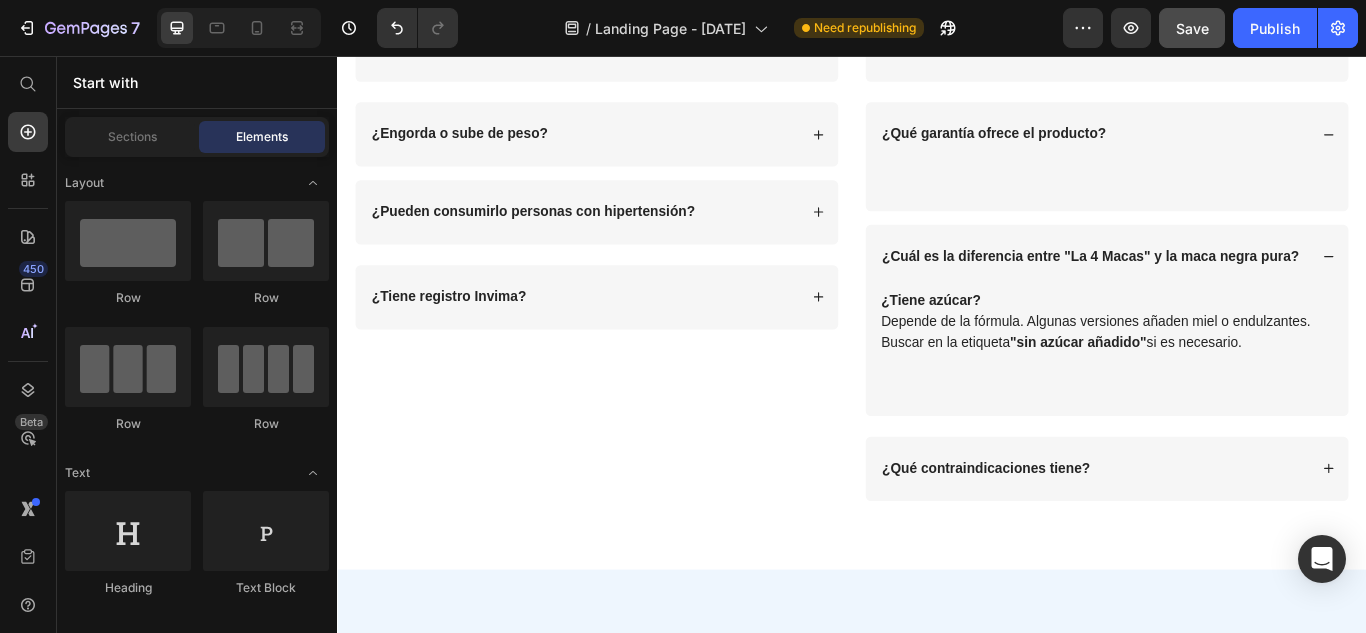 scroll, scrollTop: 5438, scrollLeft: 0, axis: vertical 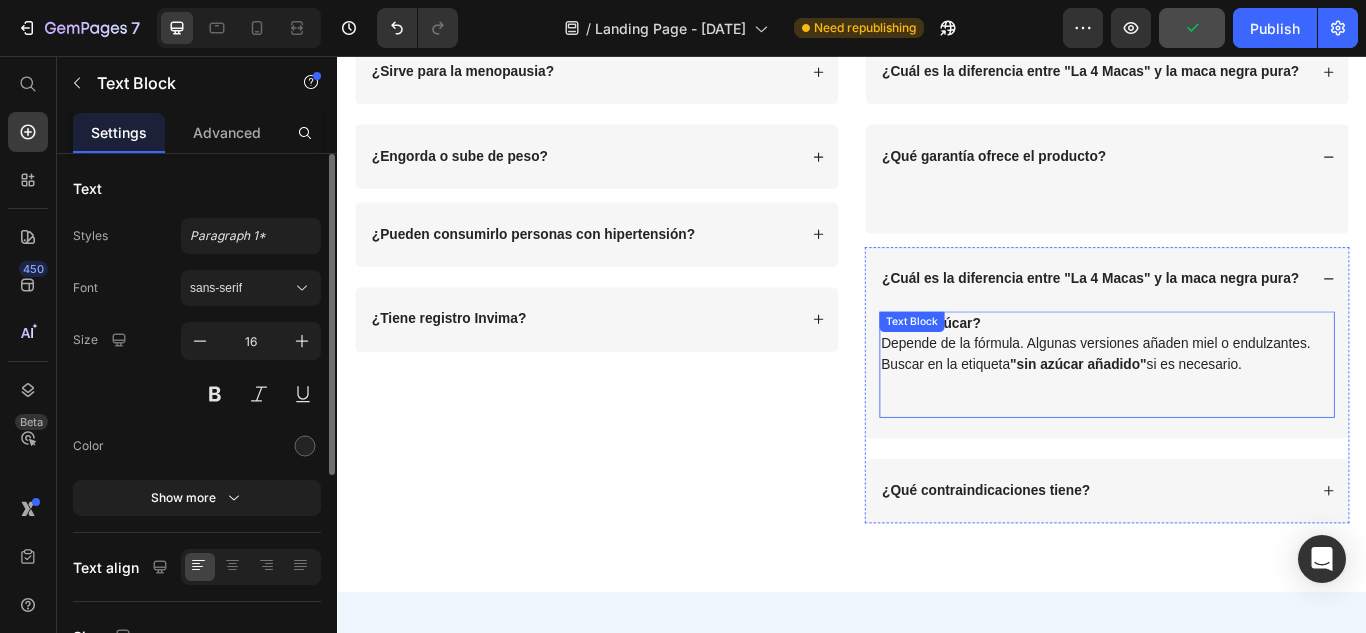 click on "¿Tiene azúcar? Depende de la fórmula. Algunas versiones añaden miel o endulzantes. Buscar en la etiqueta  "sin azúcar añadido"  si es necesario. Text Block" at bounding box center (1234, 416) 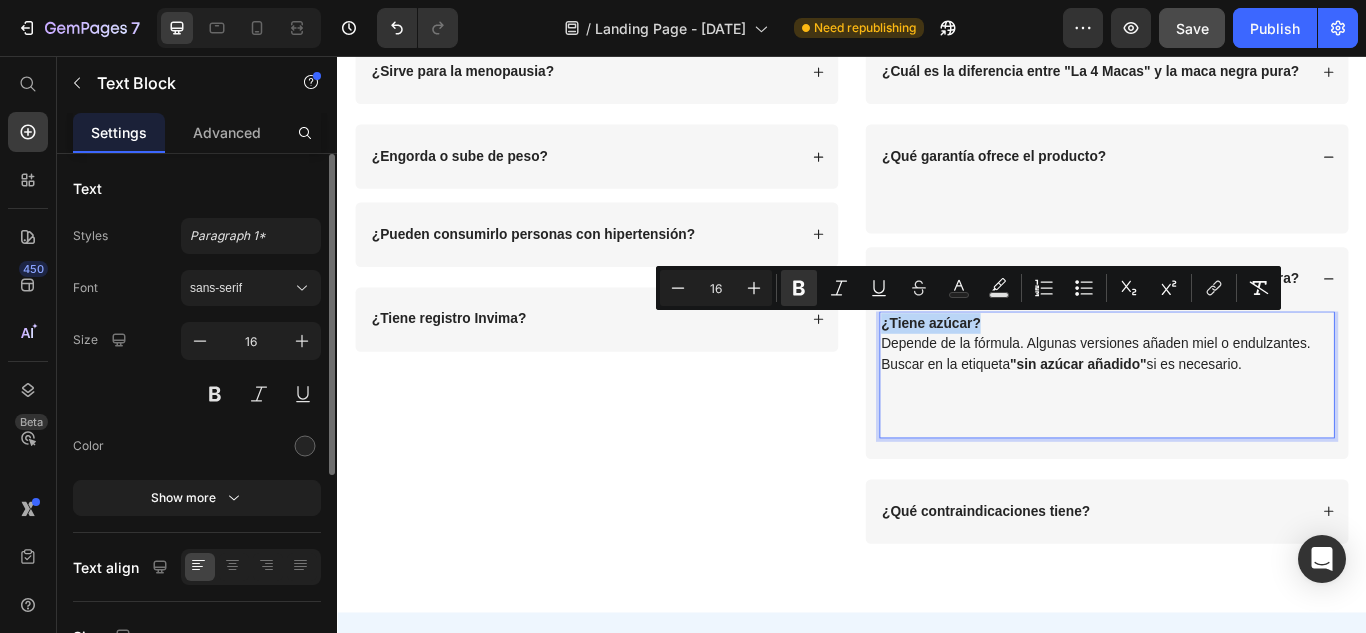 drag, startPoint x: 1092, startPoint y: 365, endPoint x: 965, endPoint y: 369, distance: 127.06297 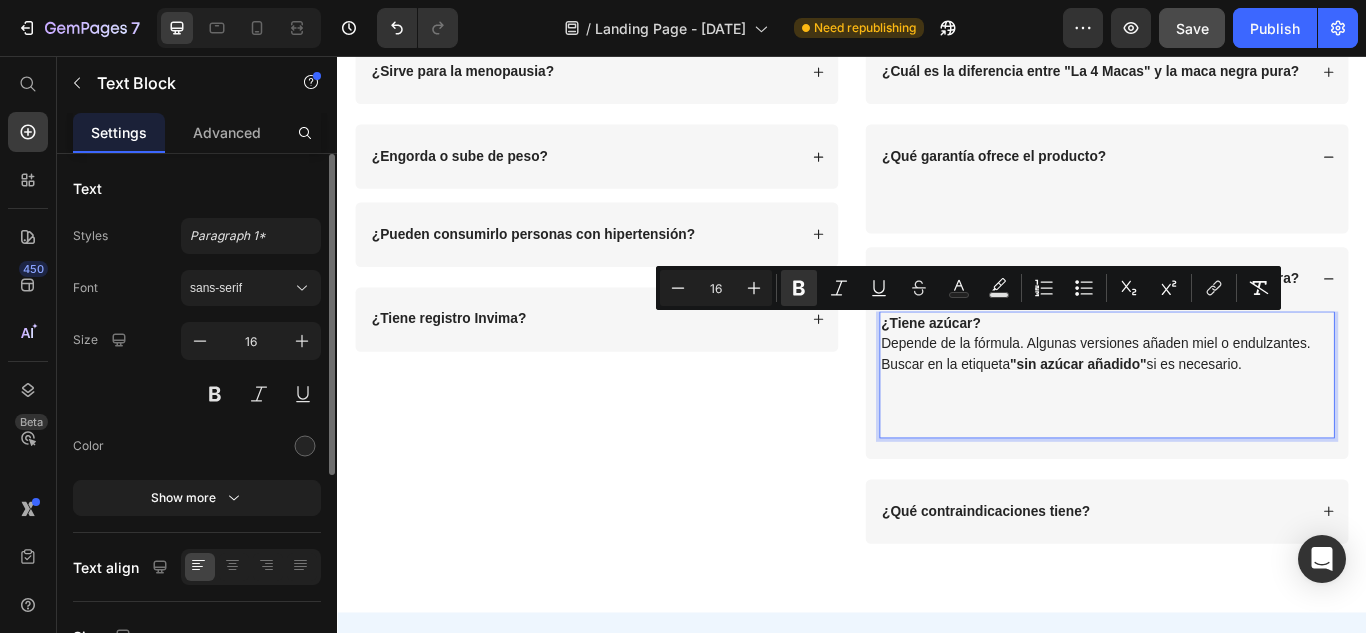 click on ""sin azúcar añadido"" at bounding box center [1200, 415] 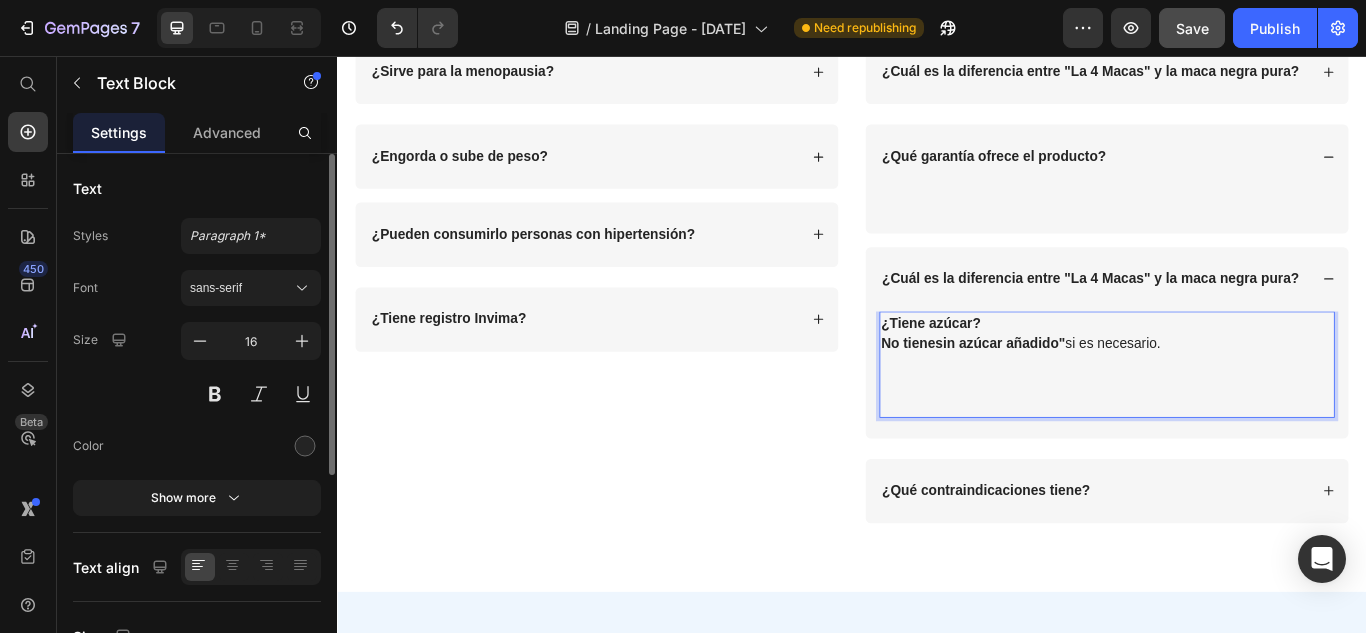 click on "No tienesin azúcar añadido"" at bounding box center (1078, 391) 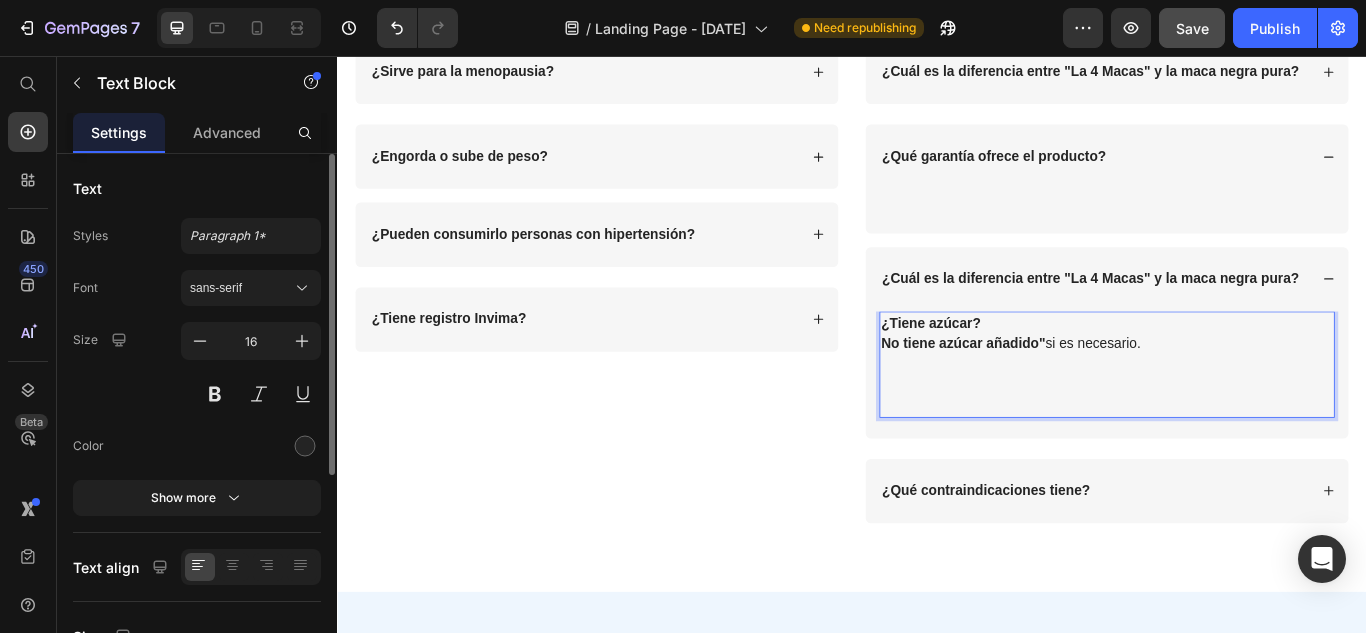 click on "No tiene azúcar añadido"  si es necesario." at bounding box center (1234, 392) 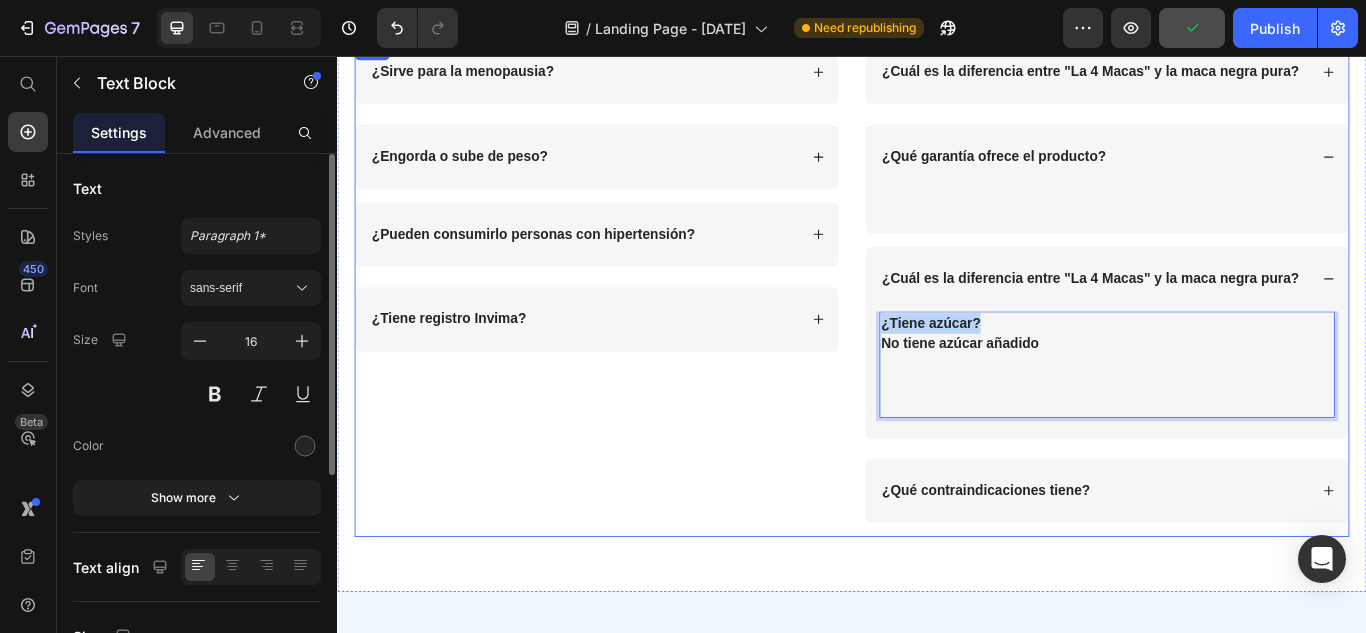 drag, startPoint x: 1082, startPoint y: 360, endPoint x: 920, endPoint y: 362, distance: 162.01234 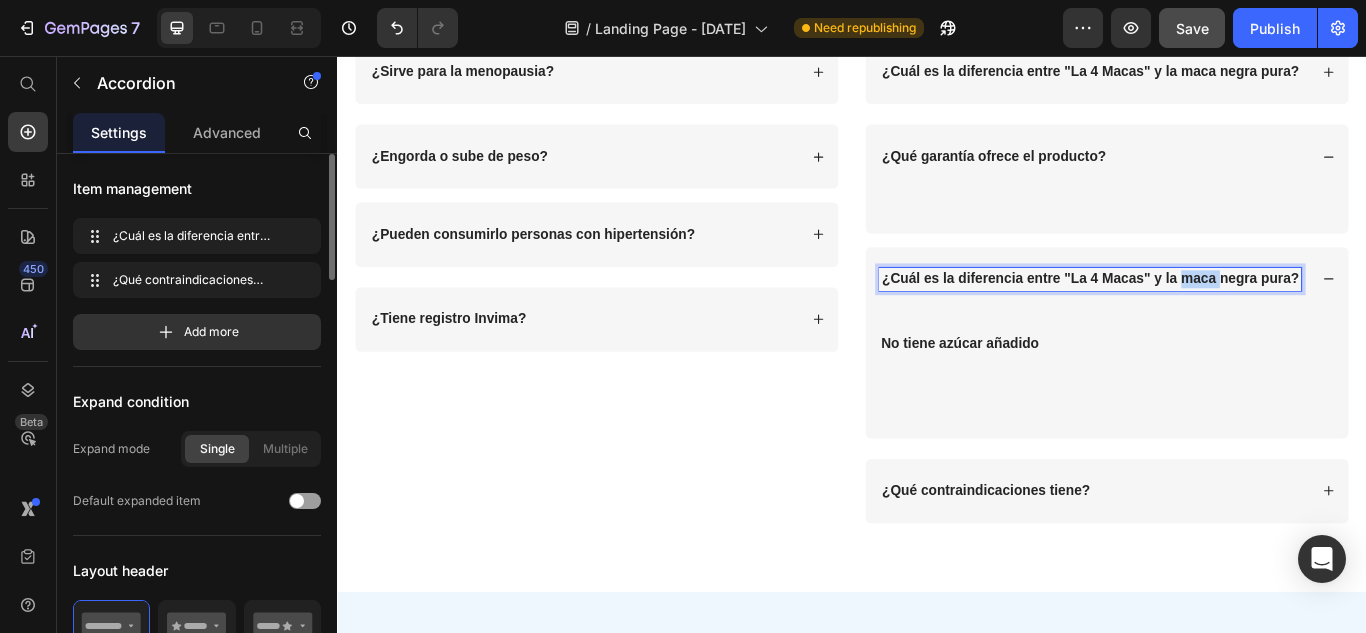 click on "¿Cuál es la diferencia entre "La 4 Macas" y la maca negra pura?" at bounding box center (1215, 315) 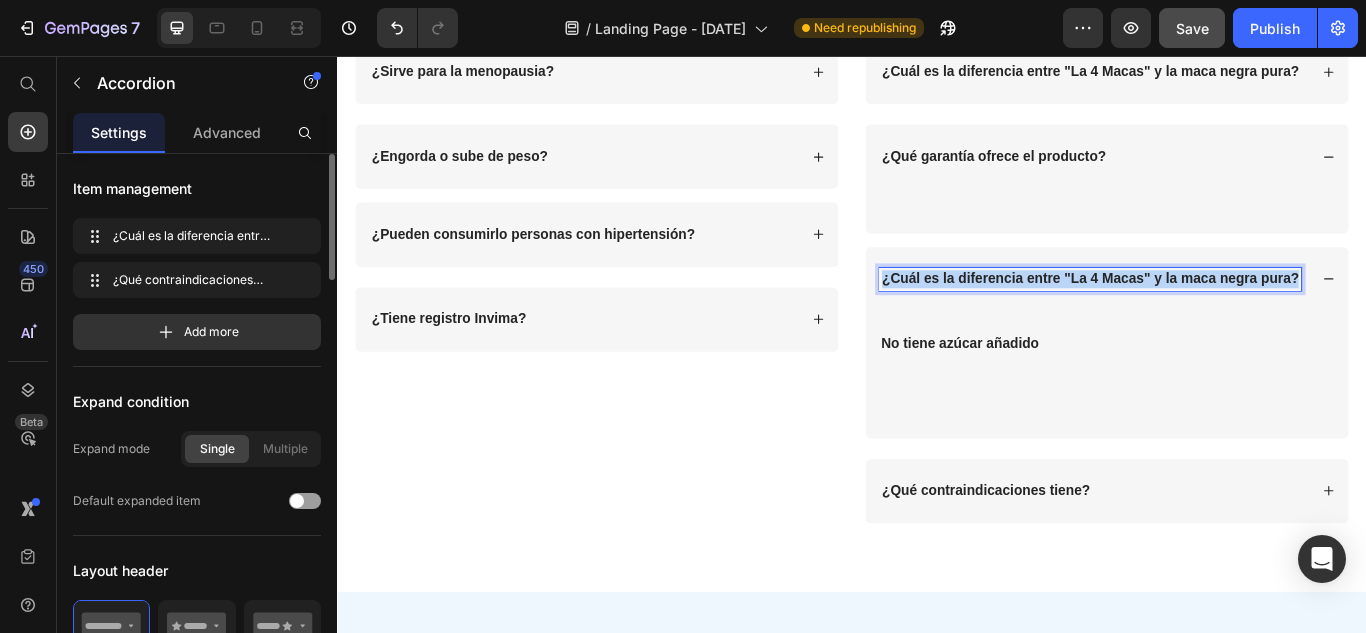 click on "¿Cuál es la diferencia entre "La 4 Macas" y la maca negra pura?" at bounding box center (1215, 315) 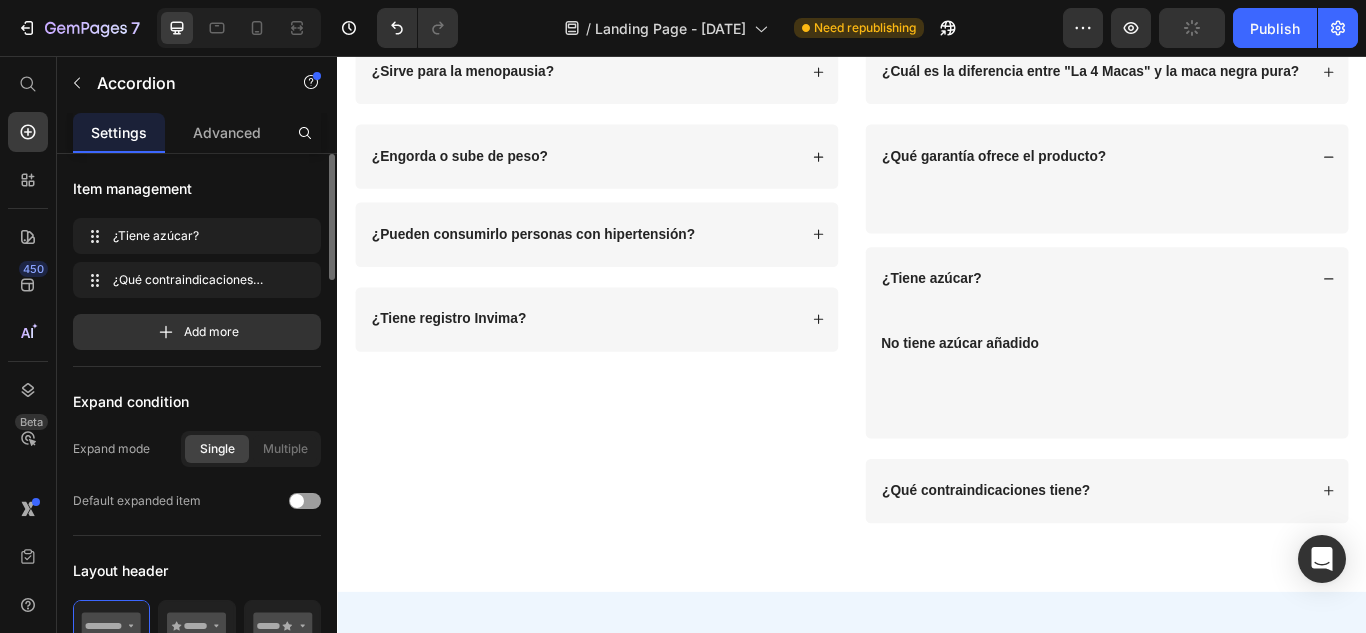 click 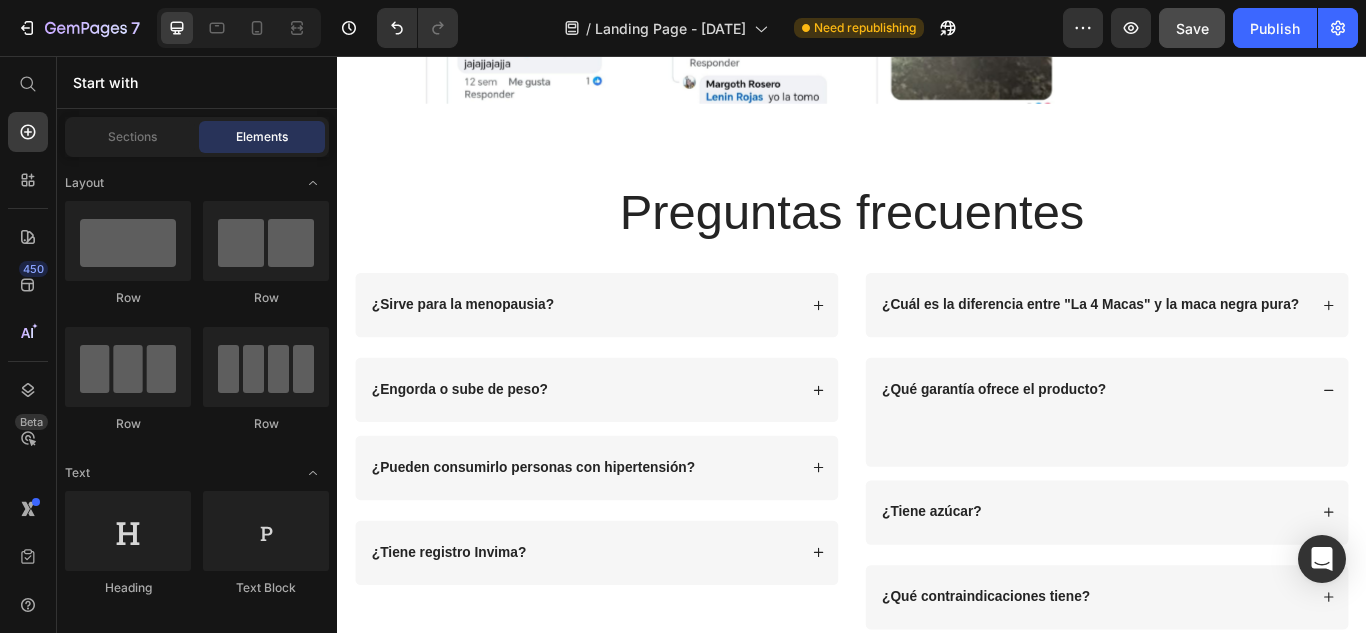 scroll, scrollTop: 5154, scrollLeft: 0, axis: vertical 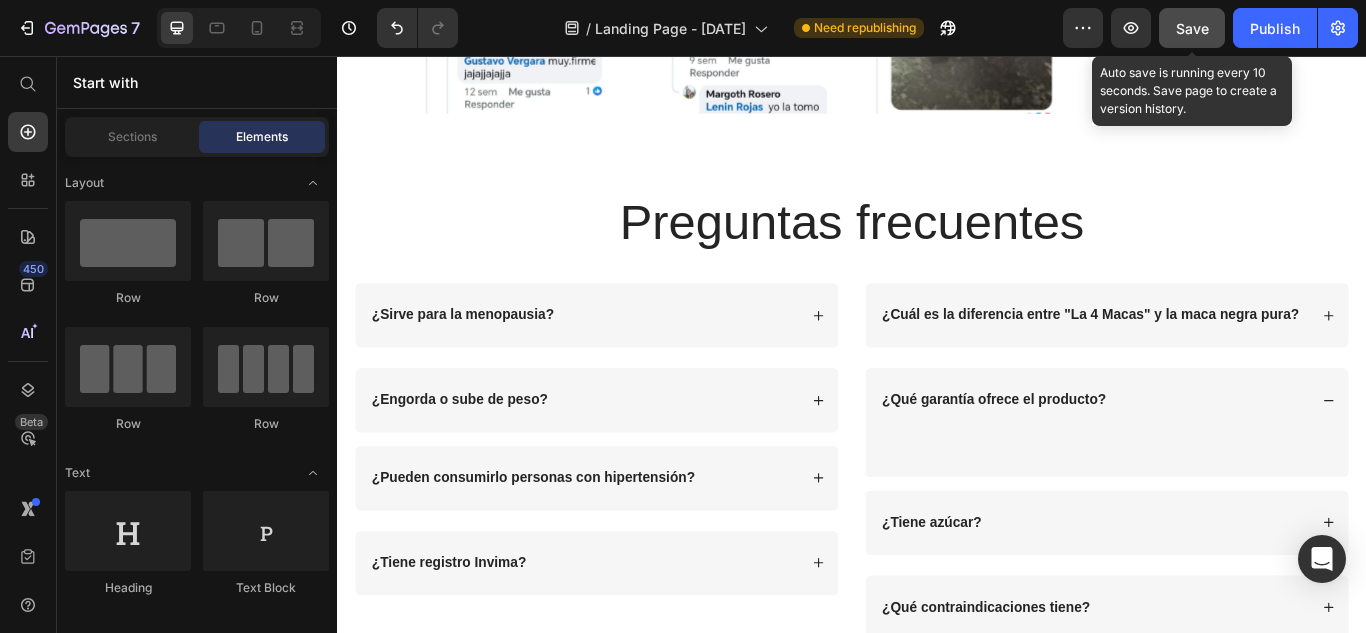 click on "Save" at bounding box center [1192, 28] 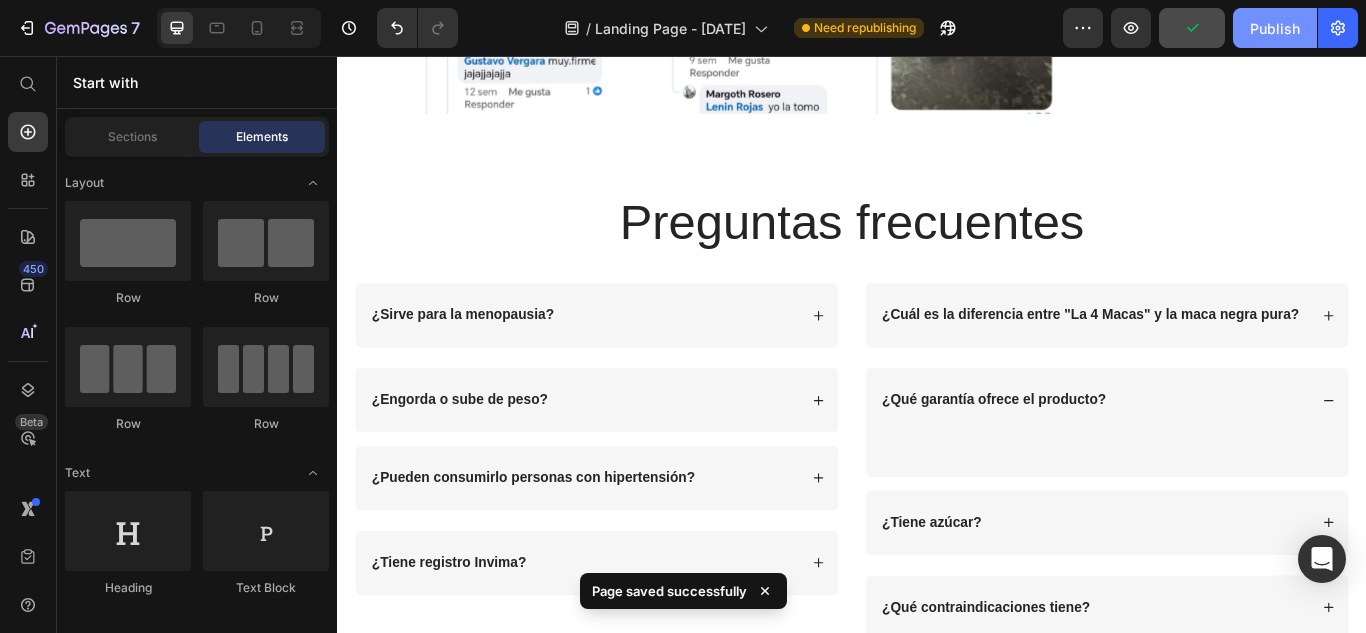 click on "Publish" 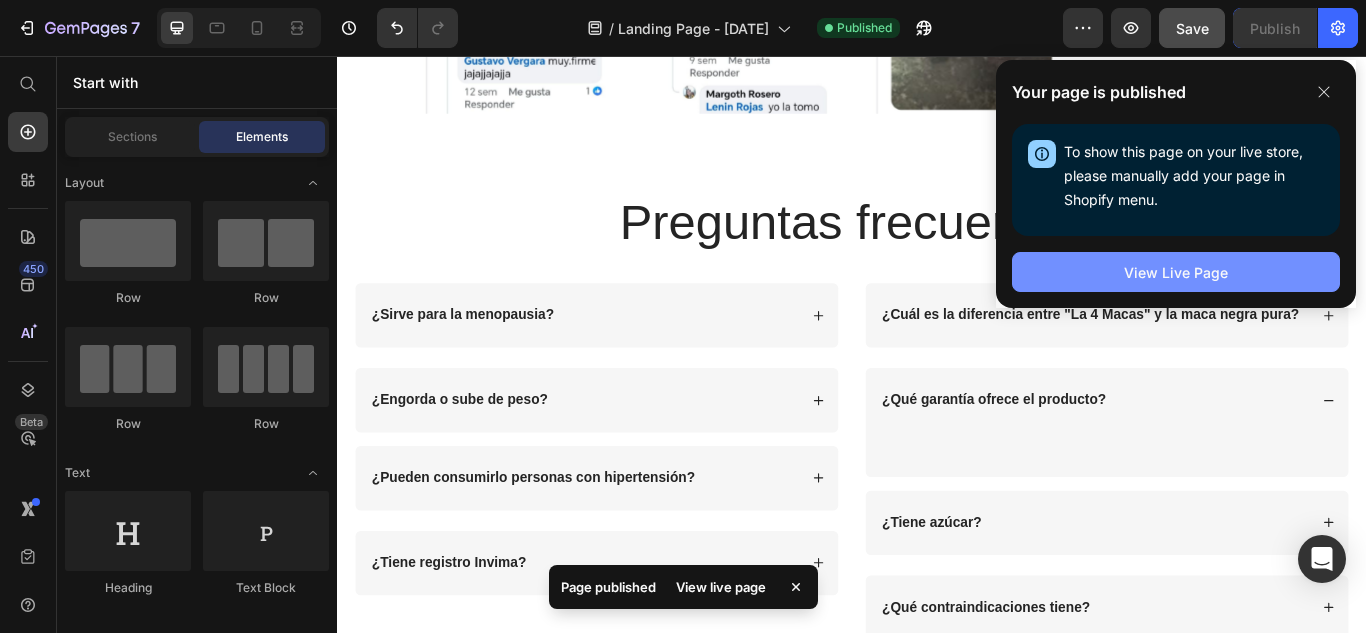 click on "View Live Page" at bounding box center (1176, 272) 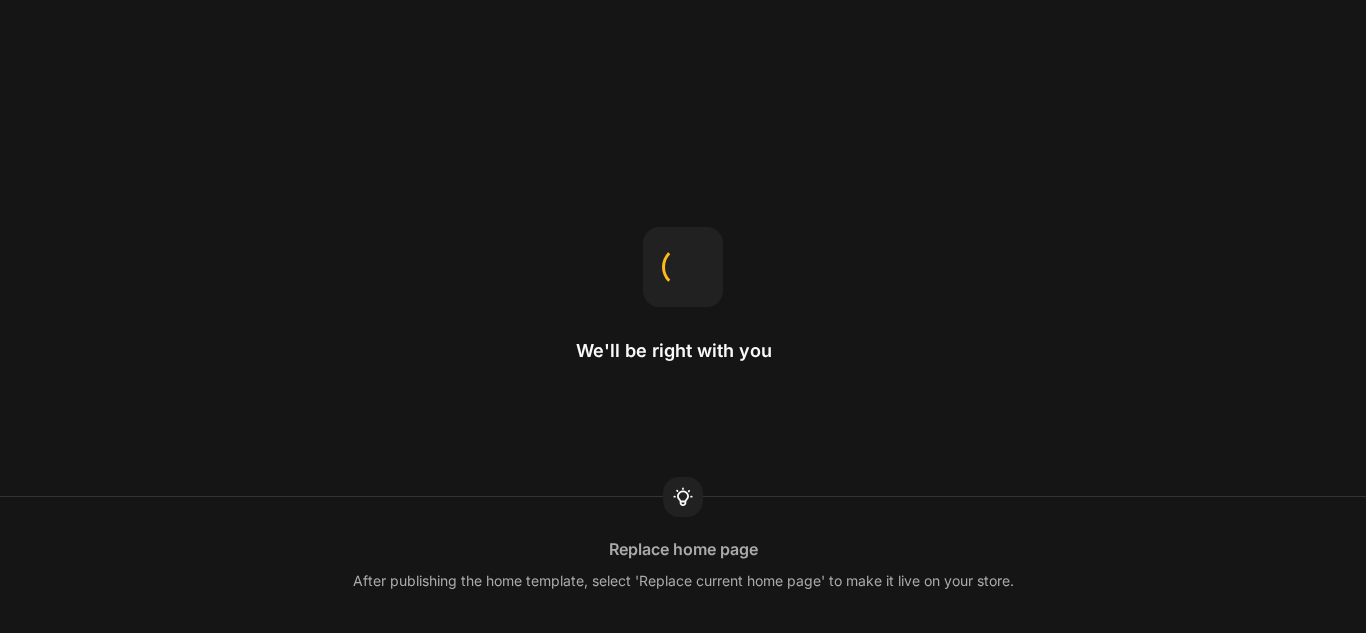 scroll, scrollTop: 0, scrollLeft: 0, axis: both 